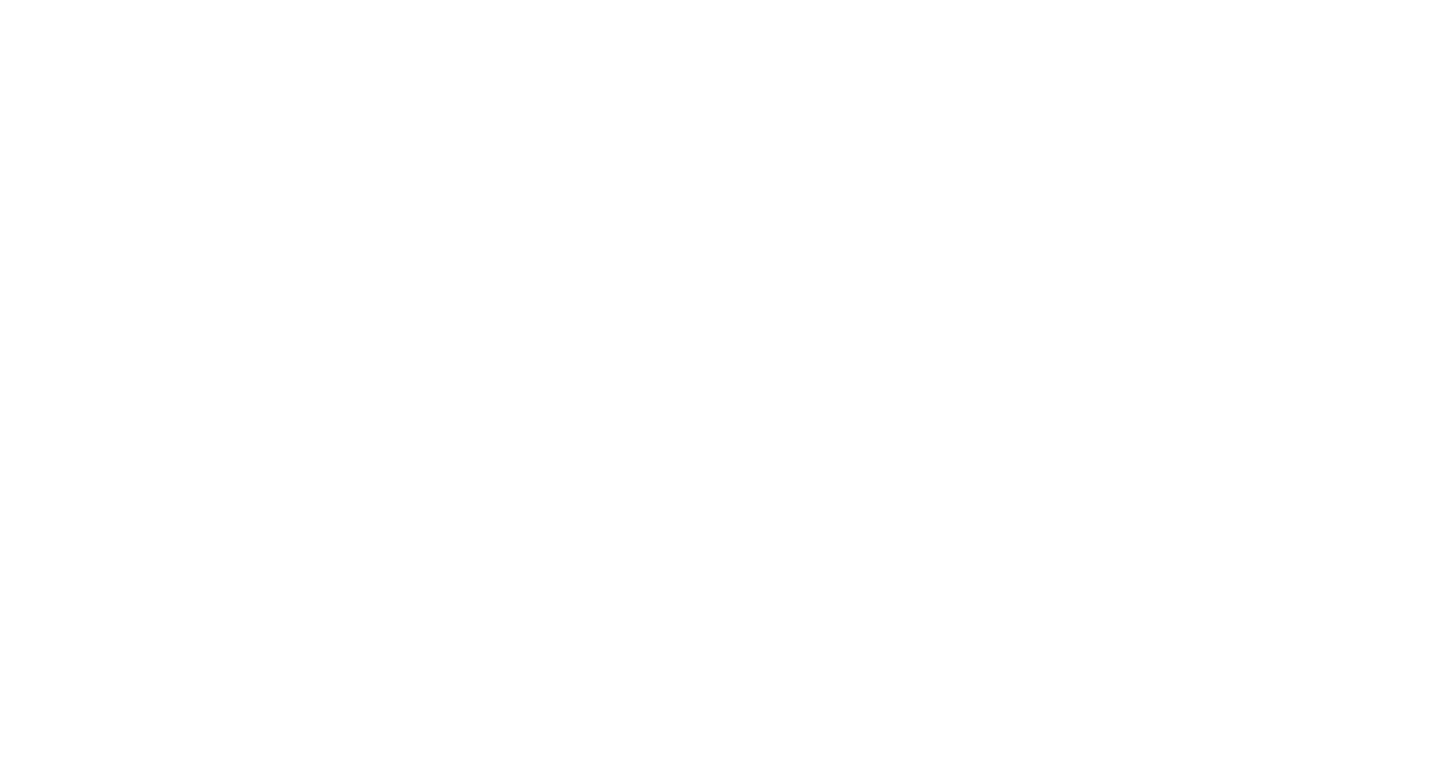 scroll, scrollTop: 0, scrollLeft: 0, axis: both 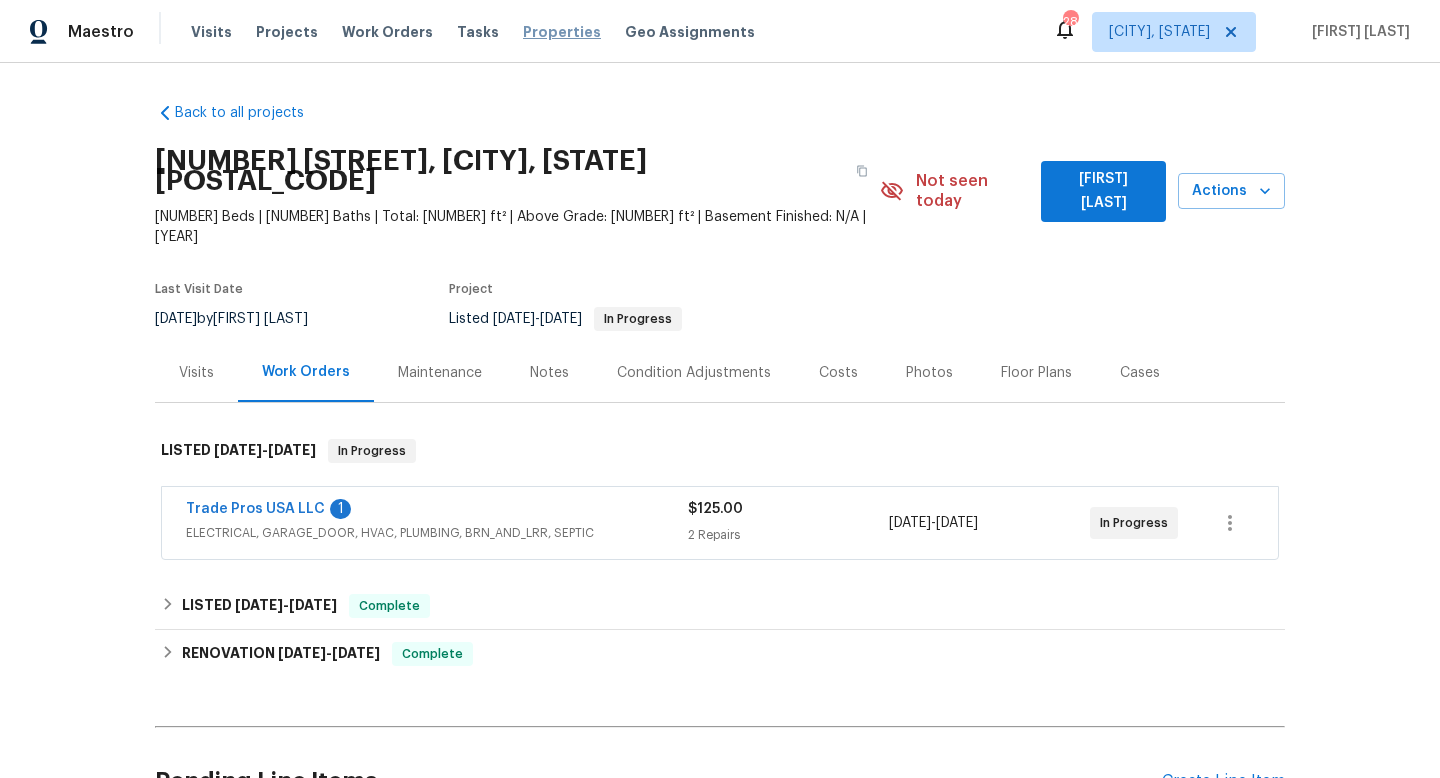 click on "Properties" at bounding box center [562, 32] 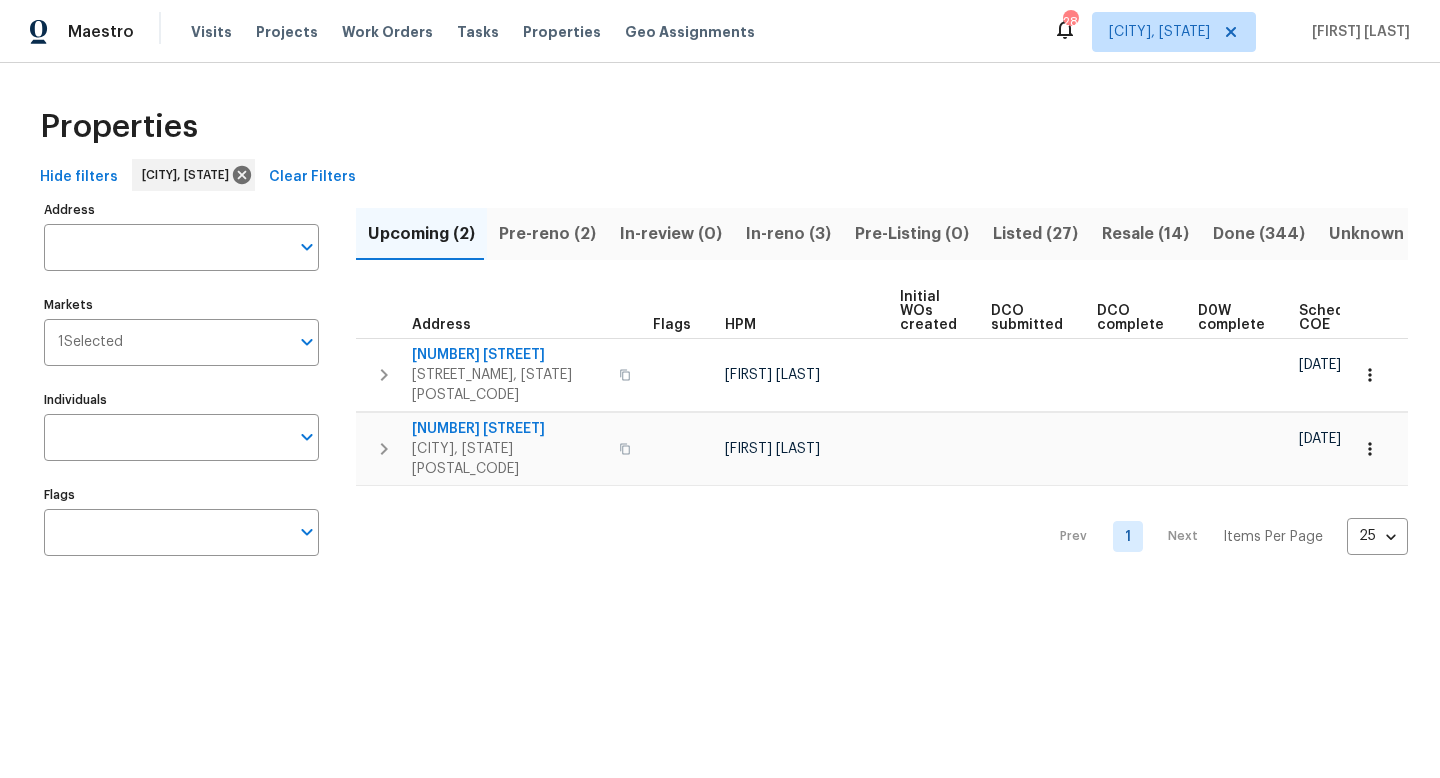 click on "Resale (14)" at bounding box center (421, 234) 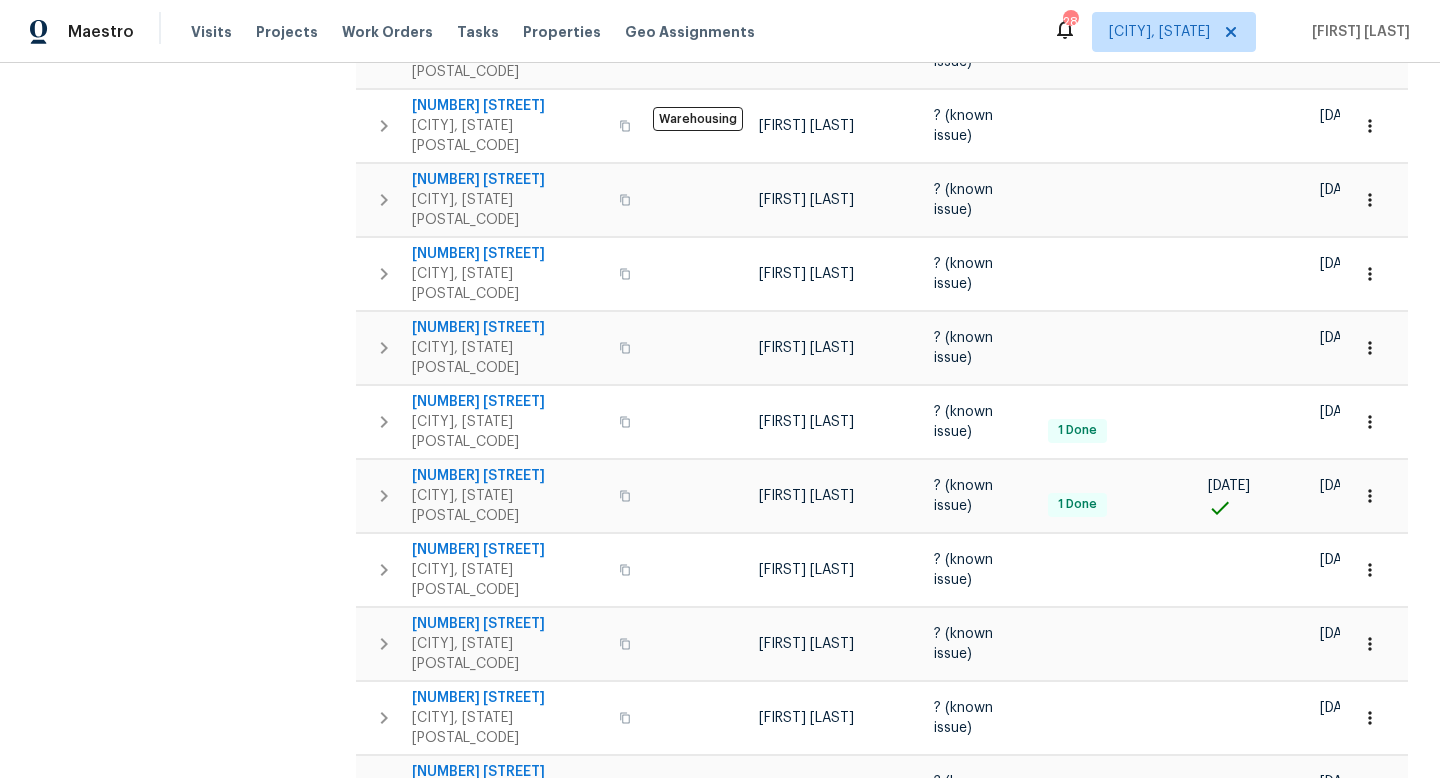 scroll, scrollTop: 565, scrollLeft: 0, axis: vertical 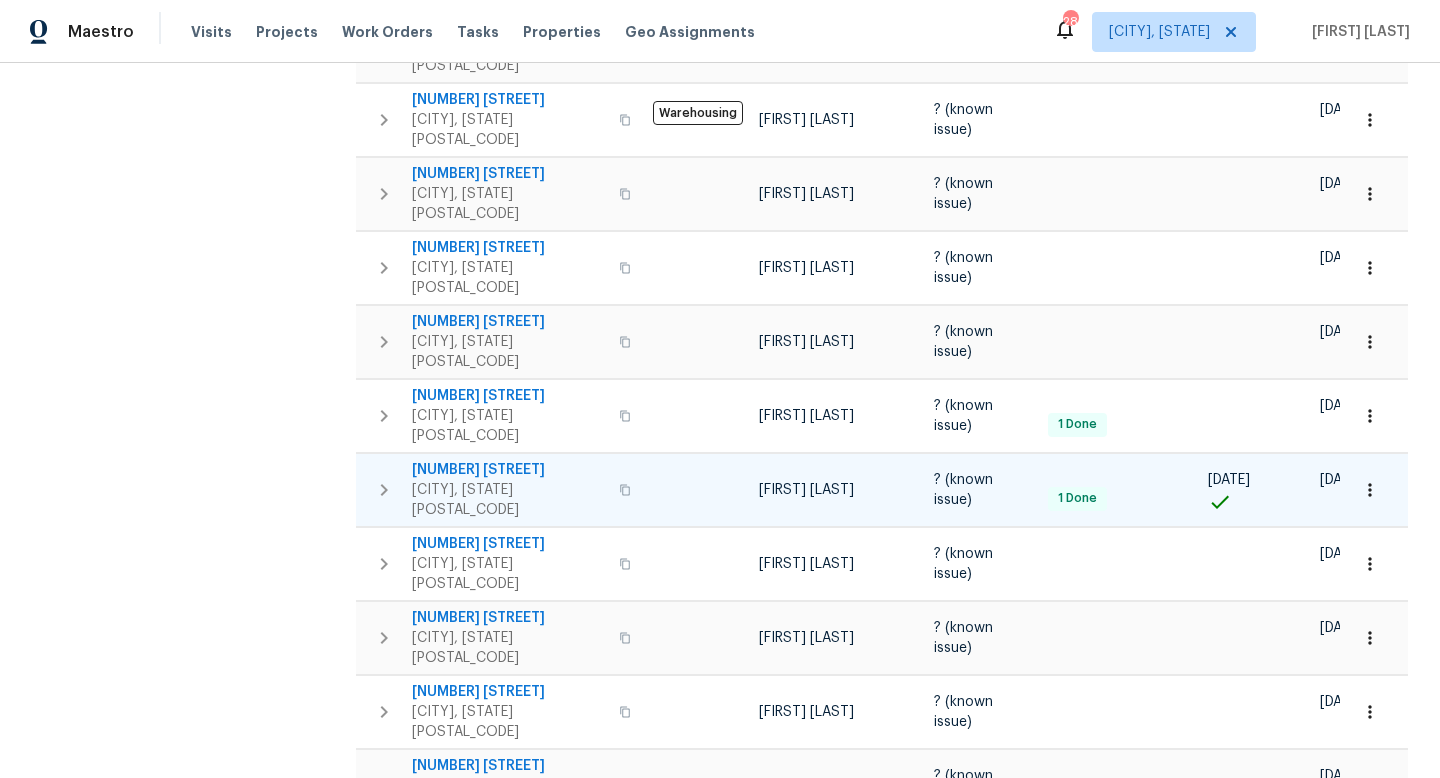 click on "[NUMBER] [STREET]" at bounding box center [509, 470] 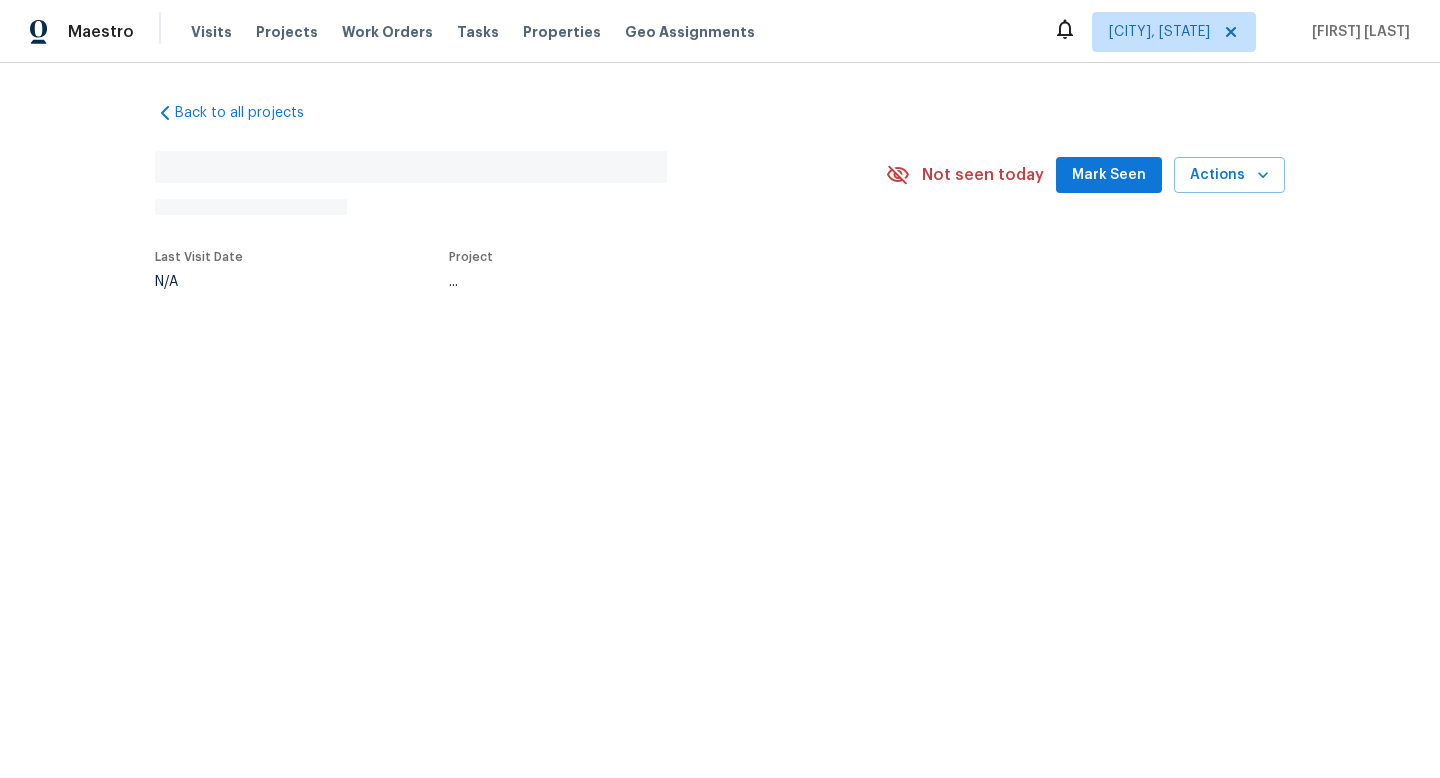 scroll, scrollTop: 0, scrollLeft: 0, axis: both 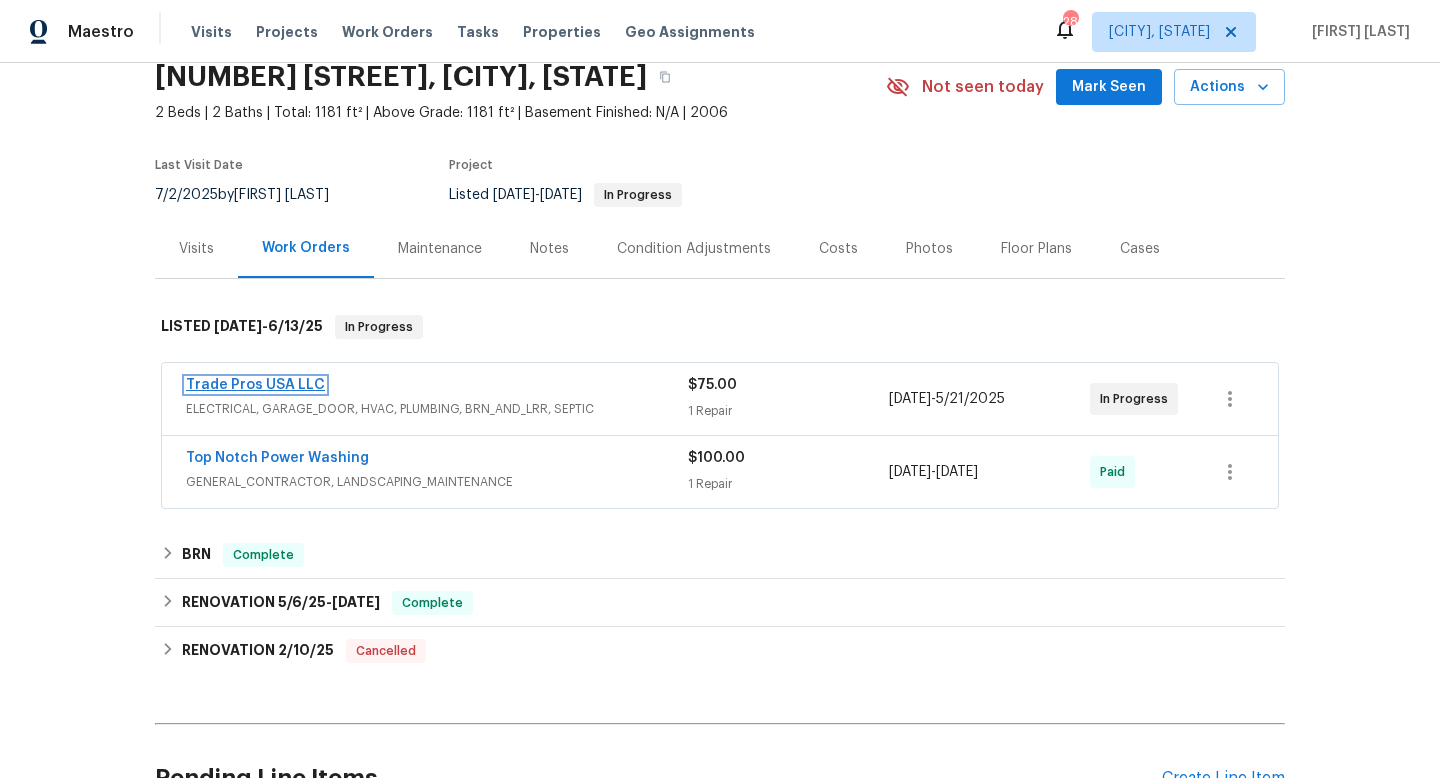 click on "Trade Pros USA LLC" at bounding box center (255, 385) 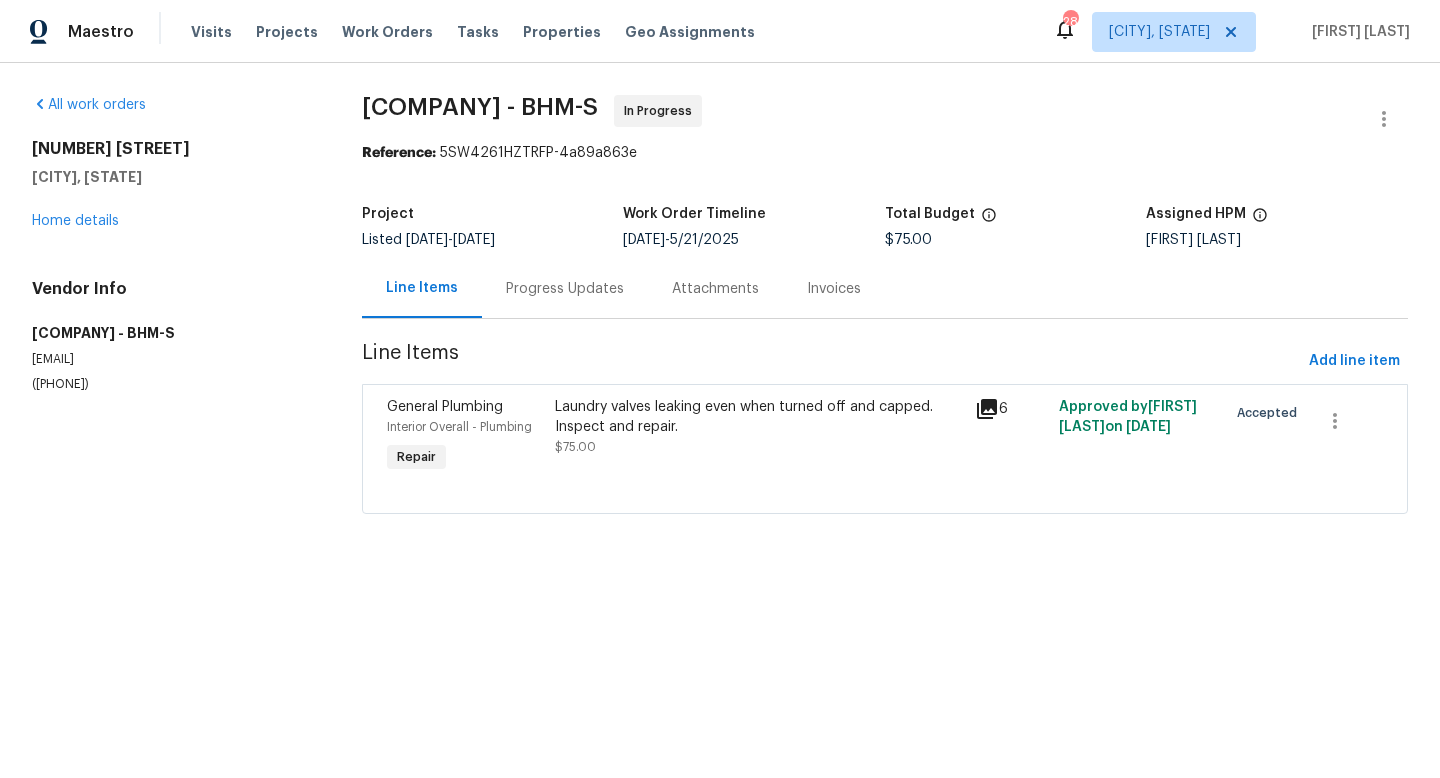 click on "Progress Updates" at bounding box center [565, 289] 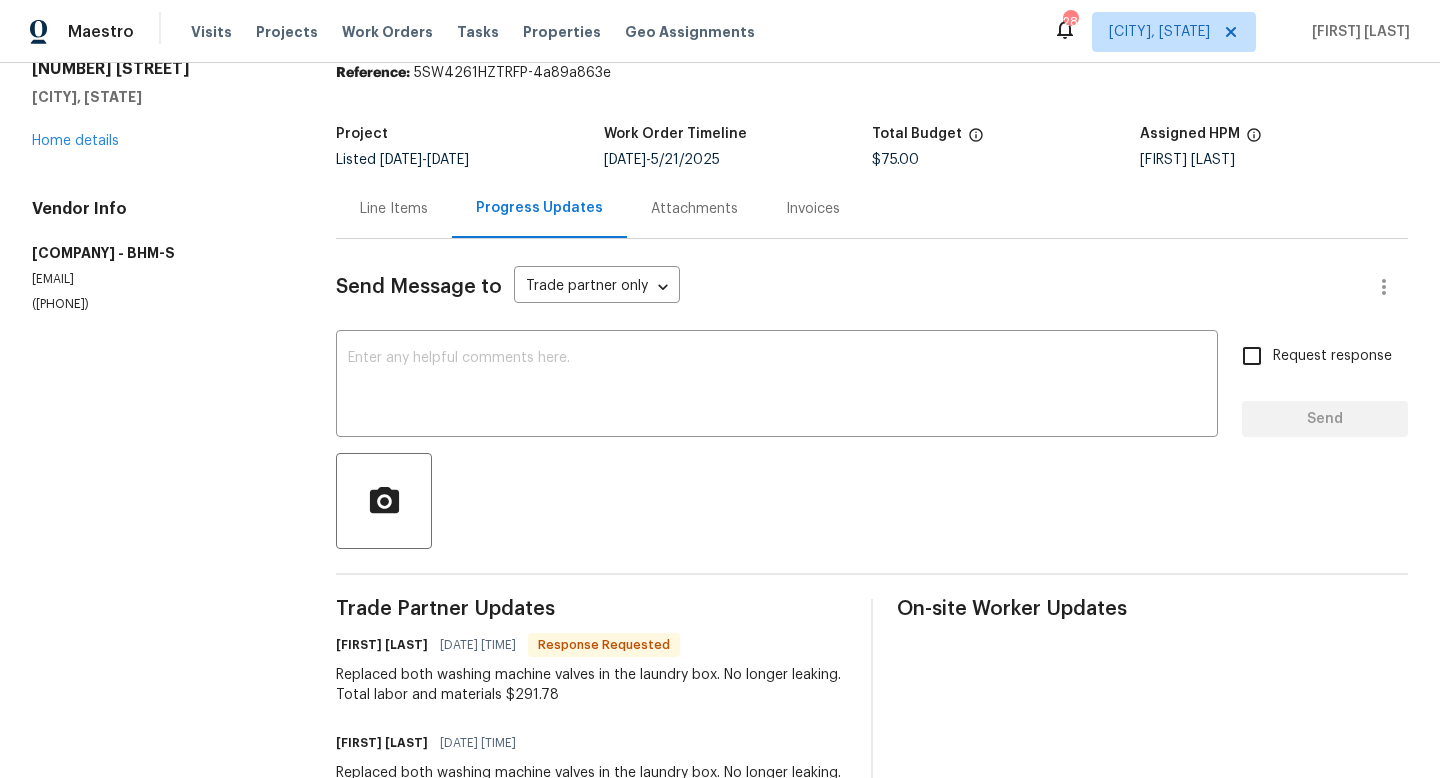 scroll, scrollTop: 81, scrollLeft: 0, axis: vertical 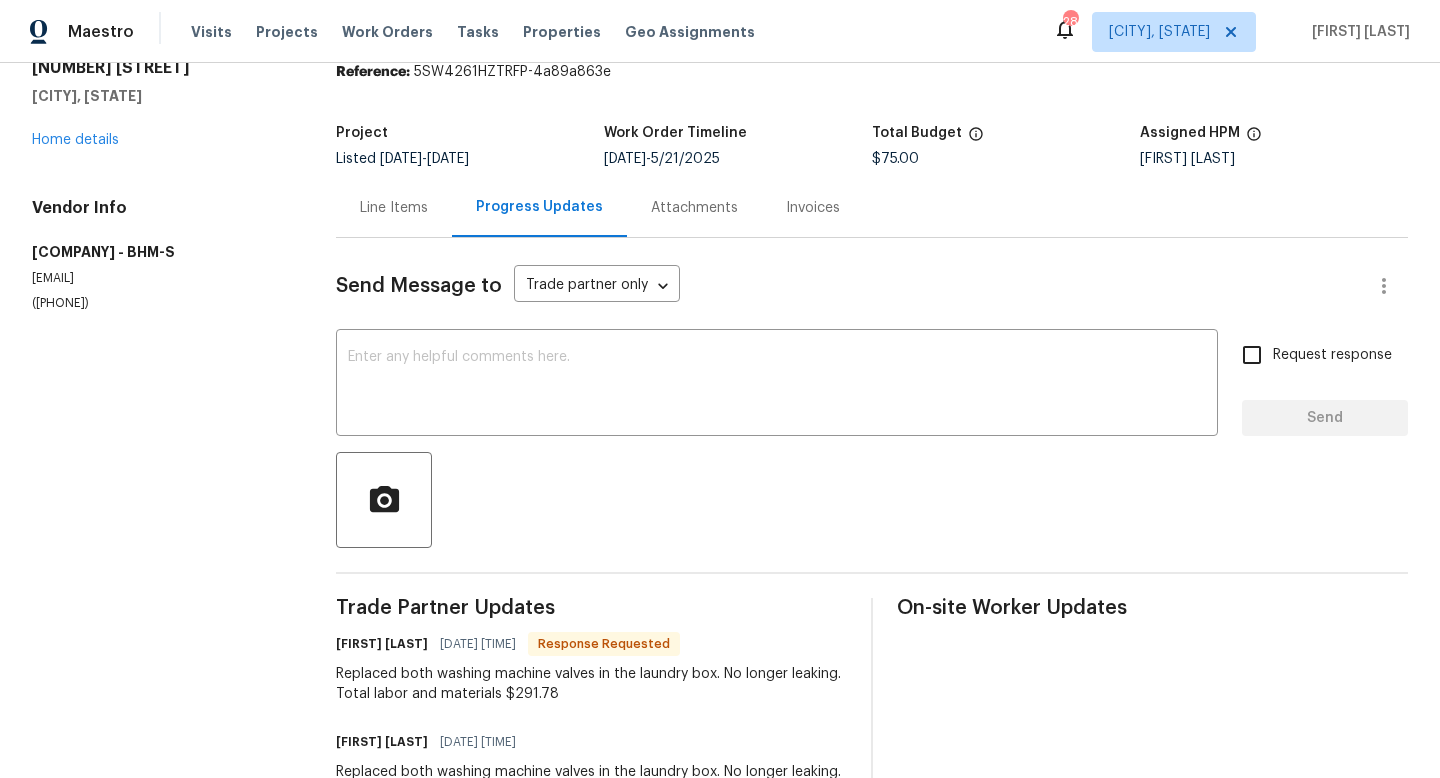 click on "Line Items" at bounding box center [394, 208] 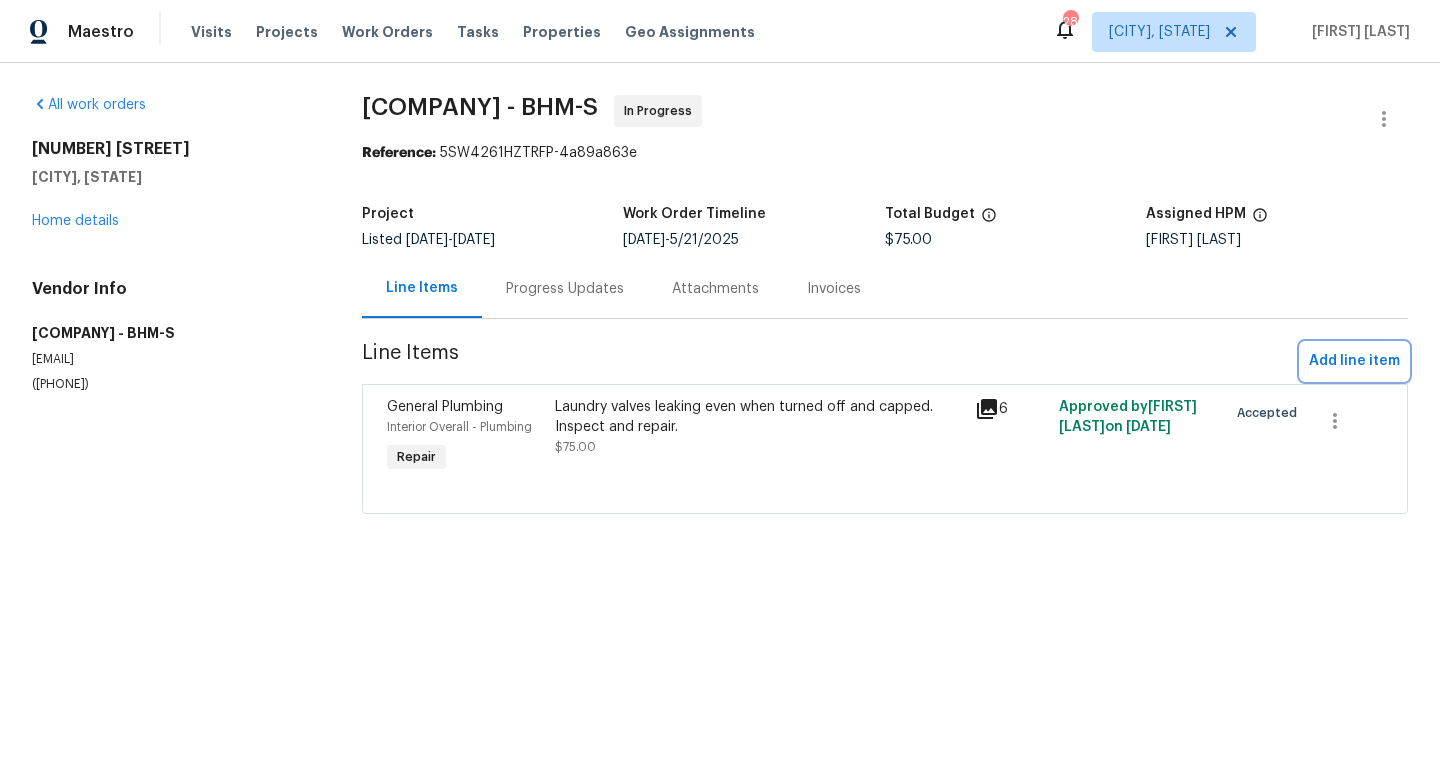 click on "Add line item" at bounding box center (1354, 361) 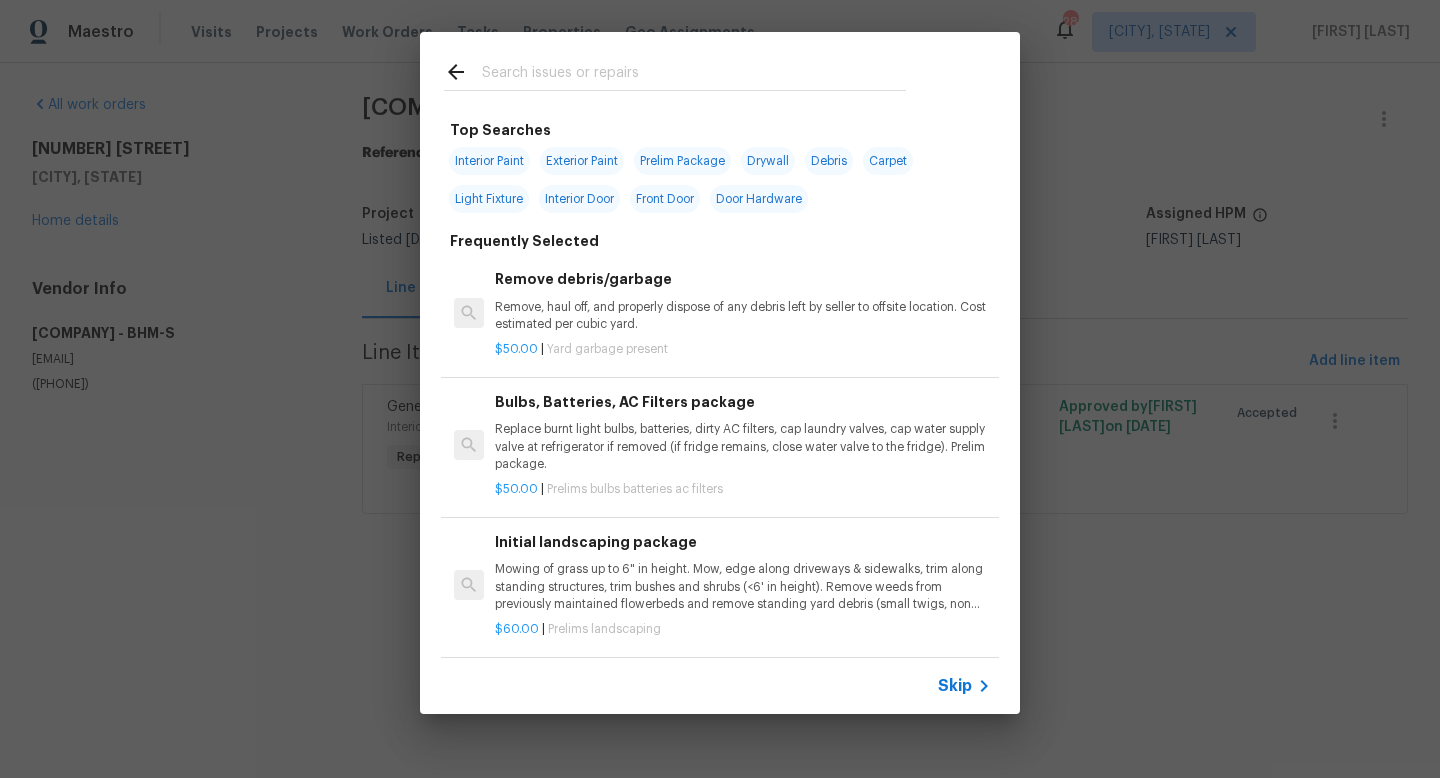 click at bounding box center [694, 75] 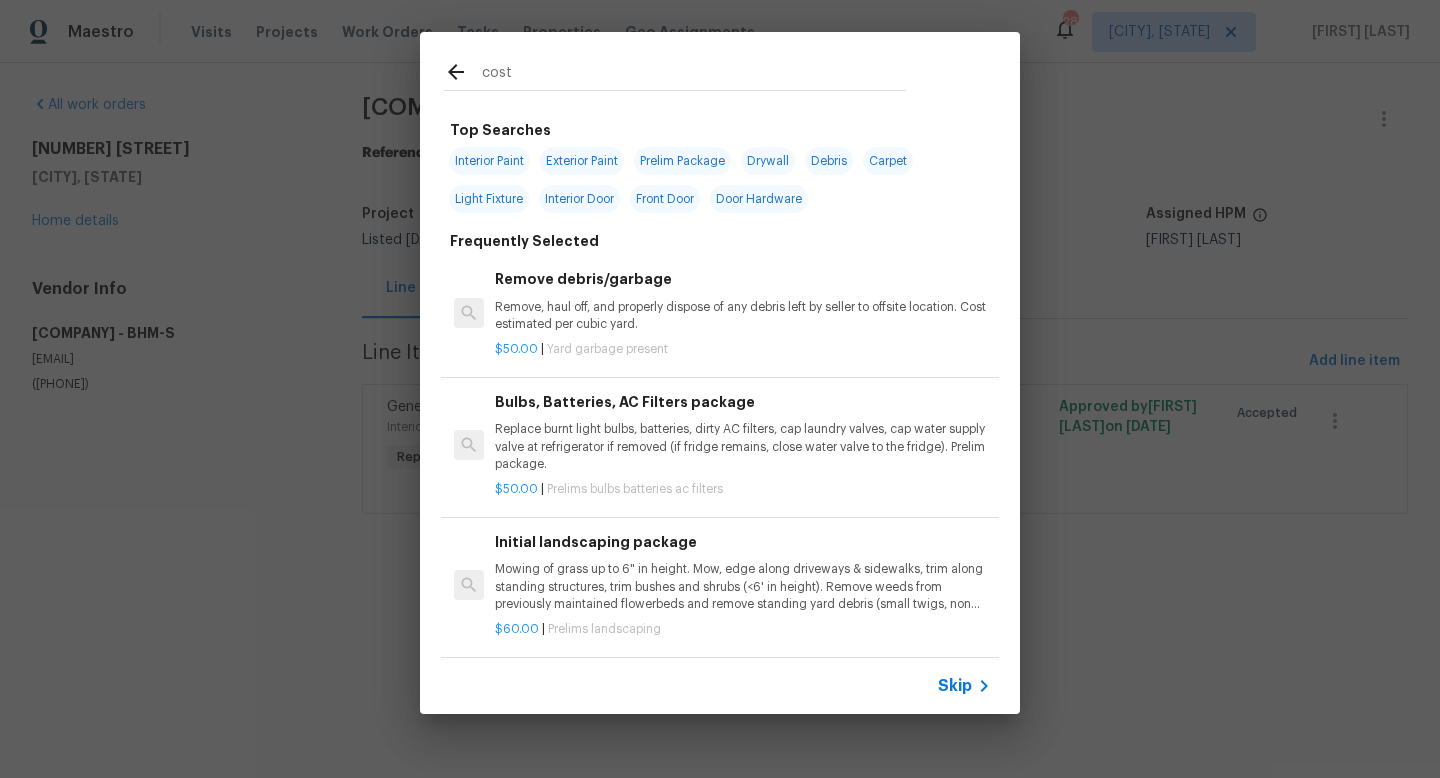 type on "cost" 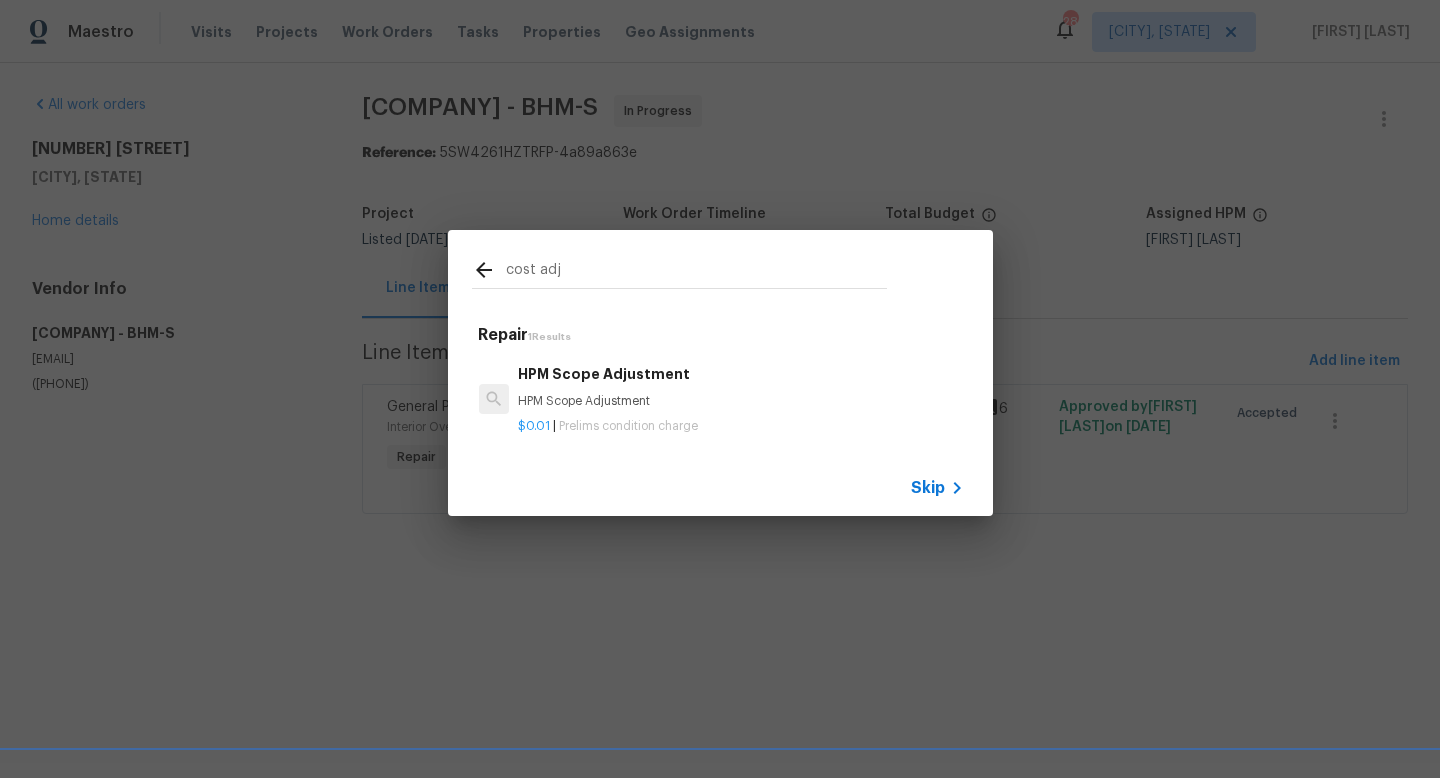click on "HPM Scope Adjustment" at bounding box center [741, 374] 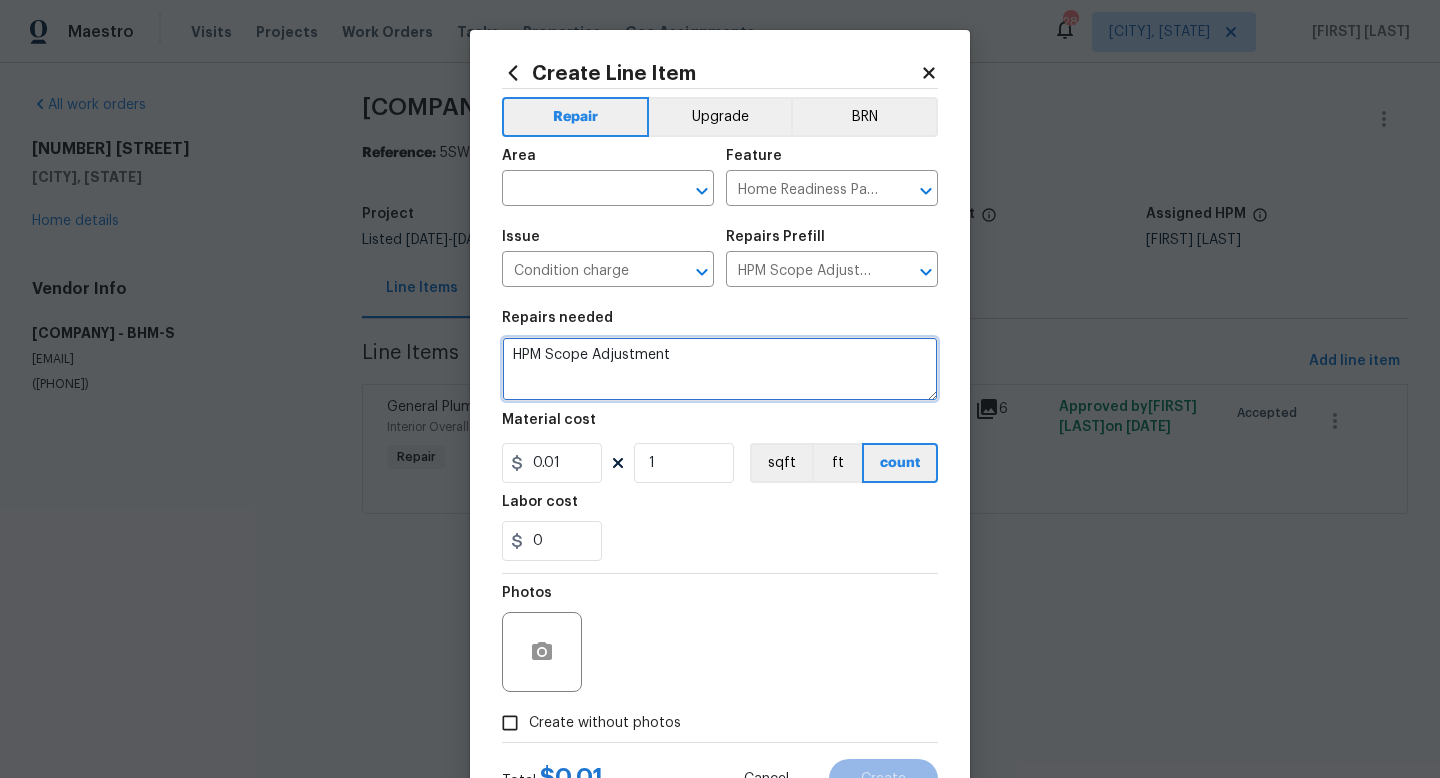 drag, startPoint x: 694, startPoint y: 362, endPoint x: 130, endPoint y: 327, distance: 565.08496 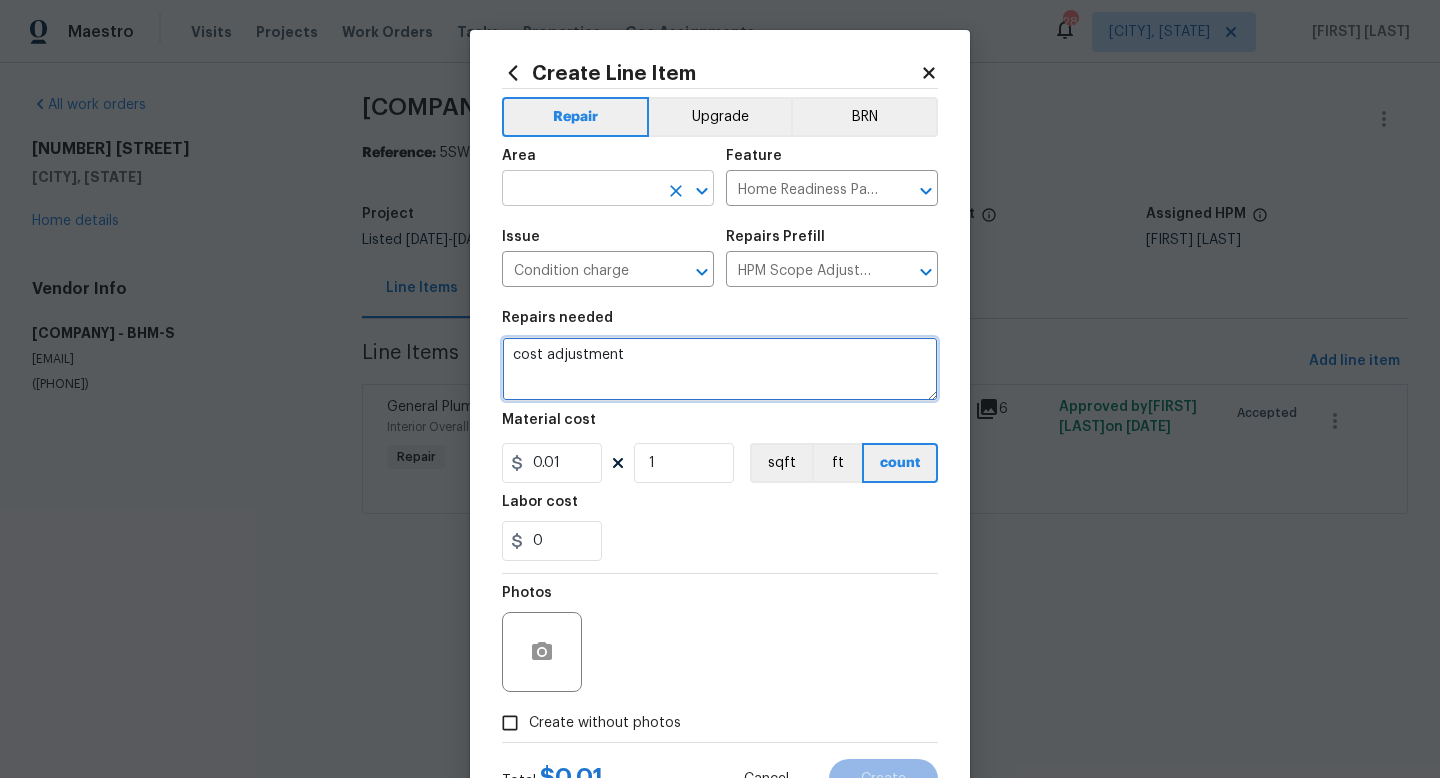 type on "cost adjustment" 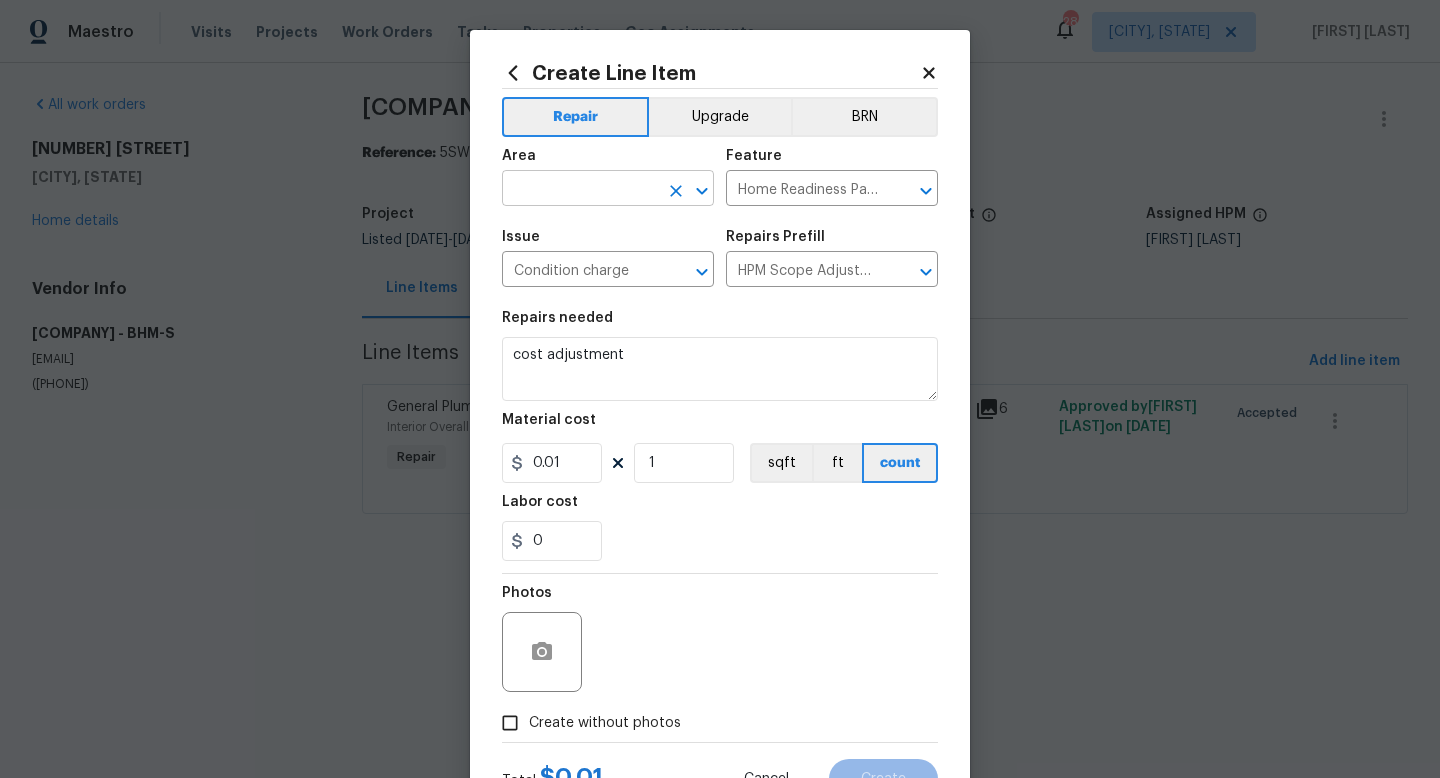 click at bounding box center [580, 190] 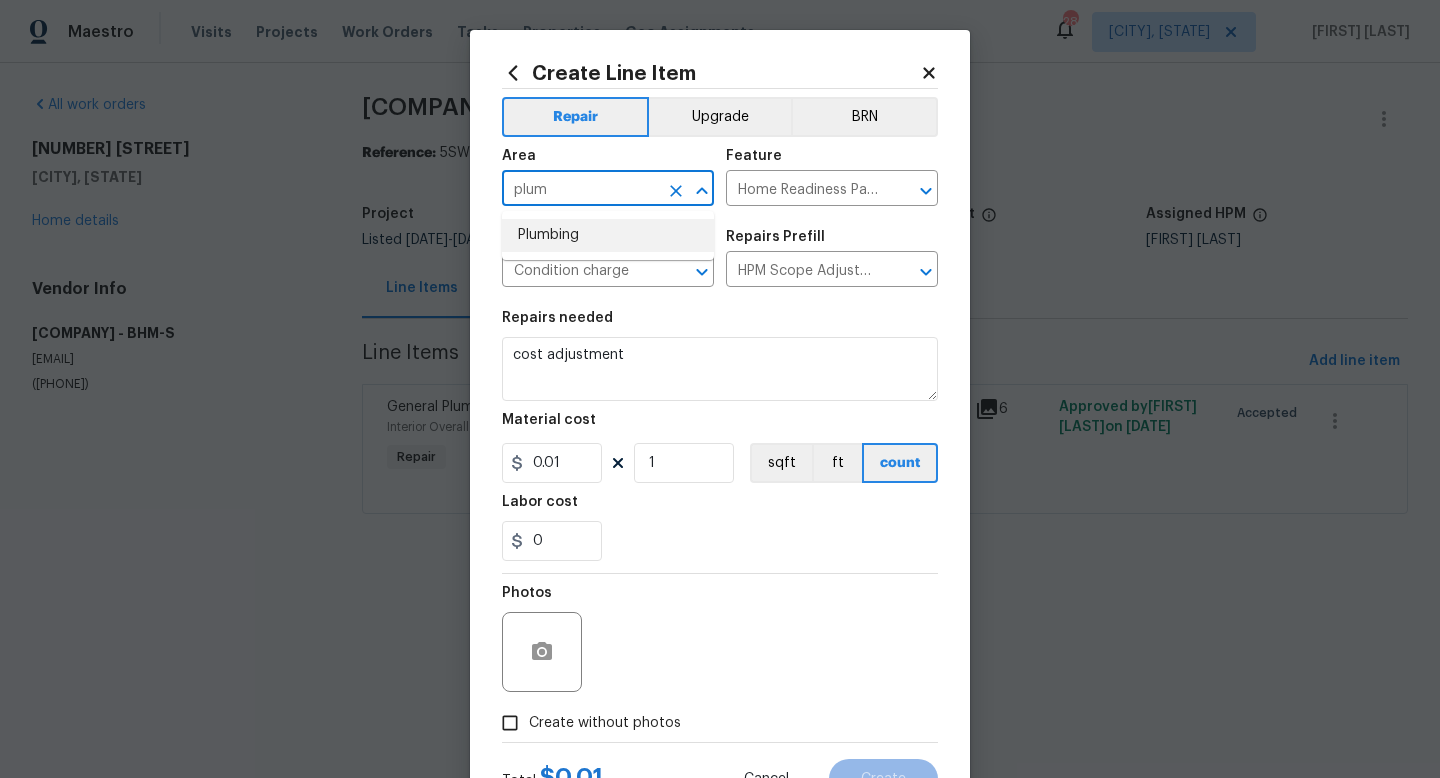 click on "Plumbing" at bounding box center [608, 235] 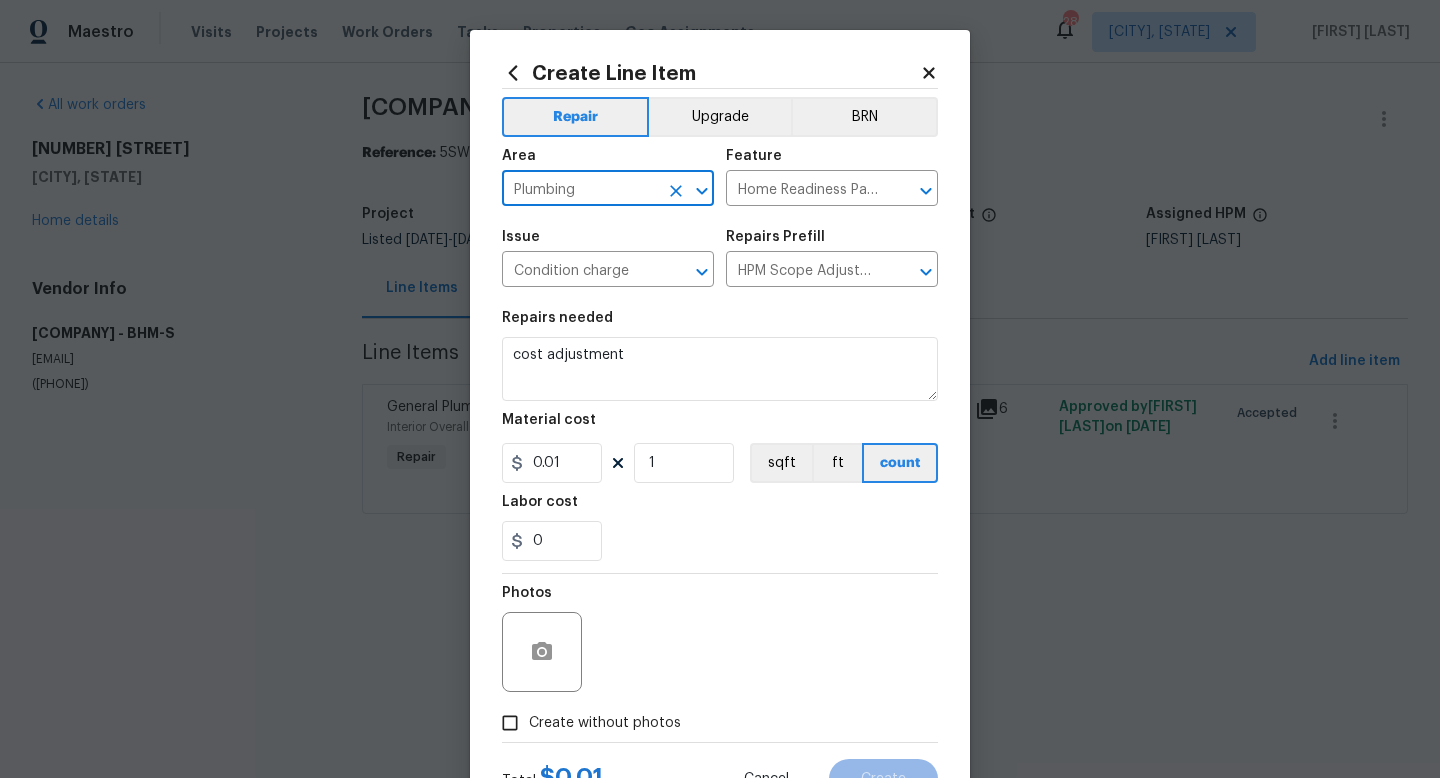 type on "Plumbing" 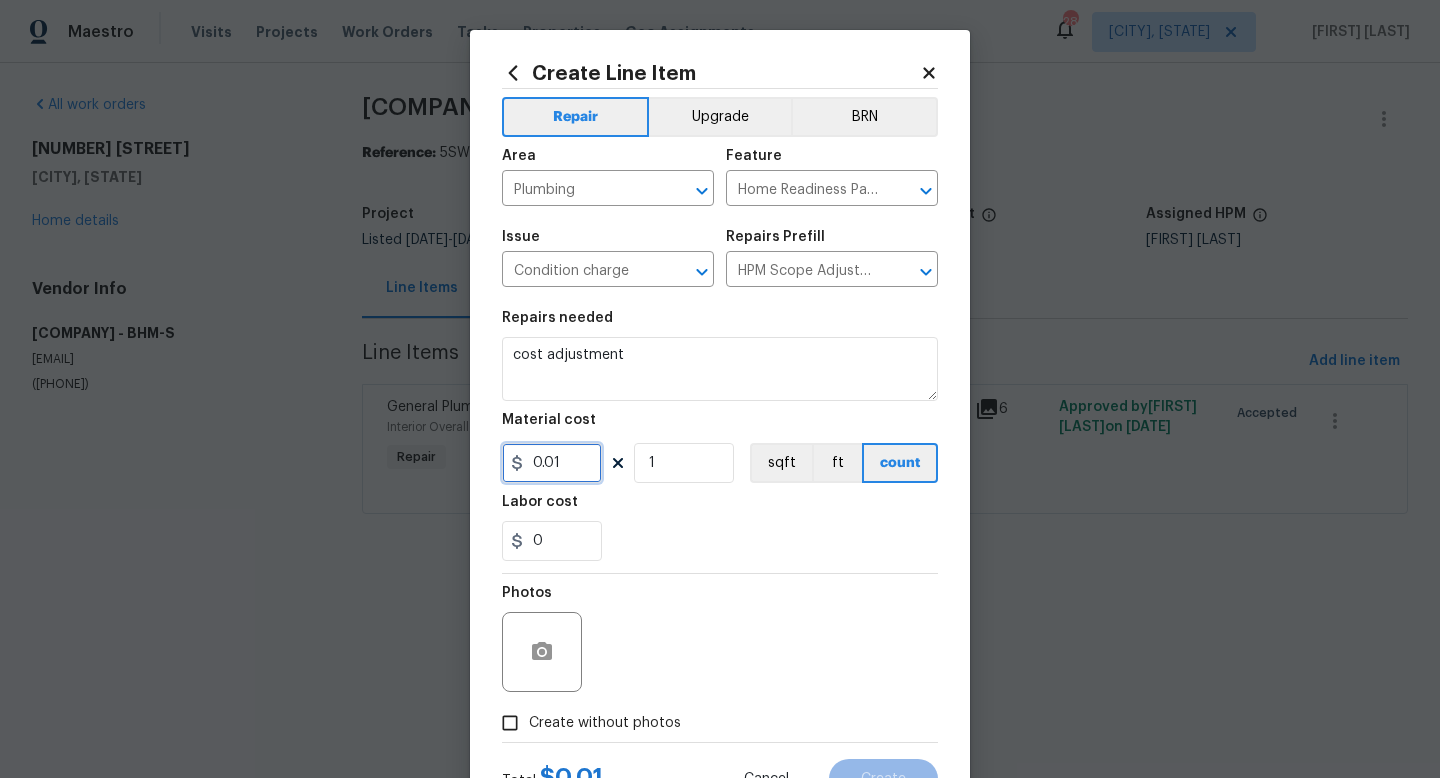 drag, startPoint x: 578, startPoint y: 469, endPoint x: 350, endPoint y: 442, distance: 229.59312 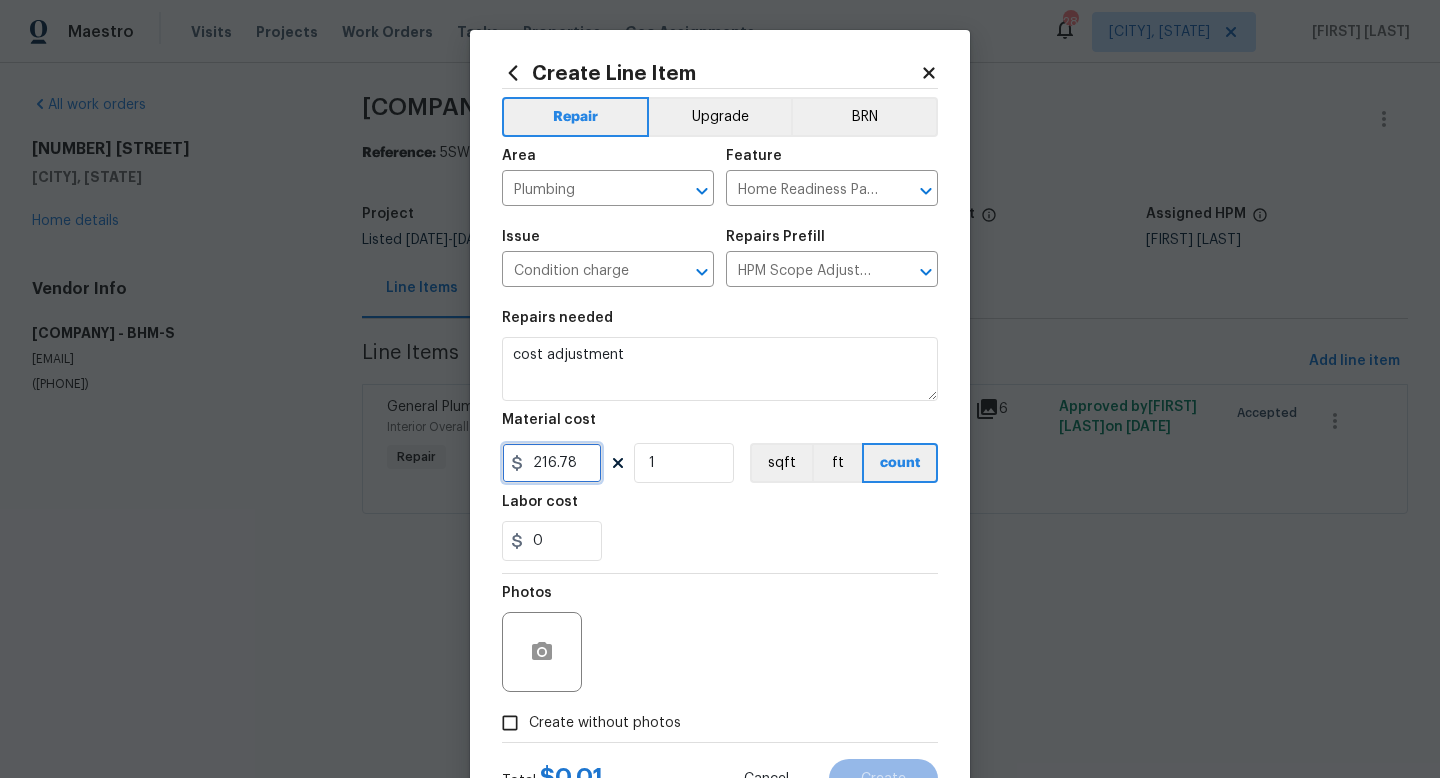 type on "216.78" 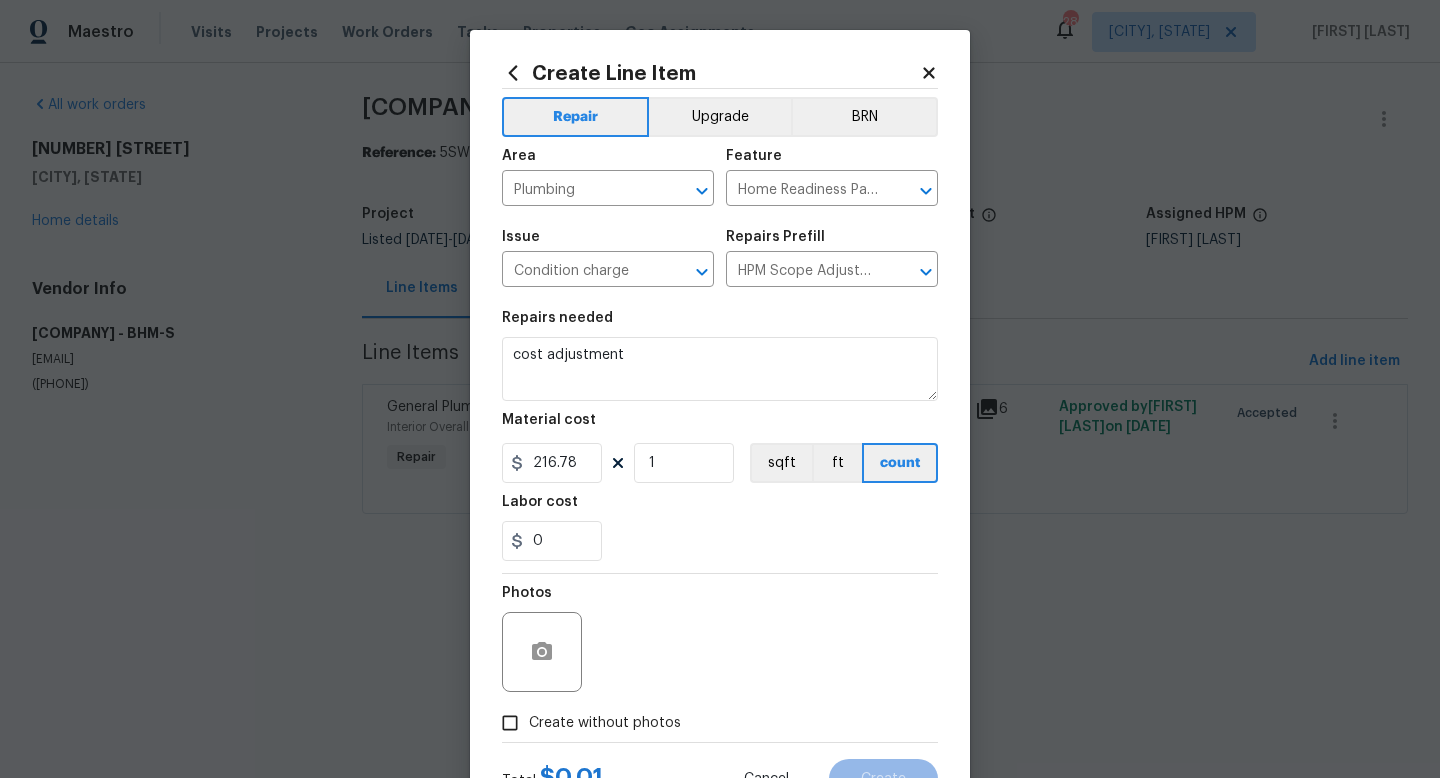 click on "Photos" at bounding box center (720, 639) 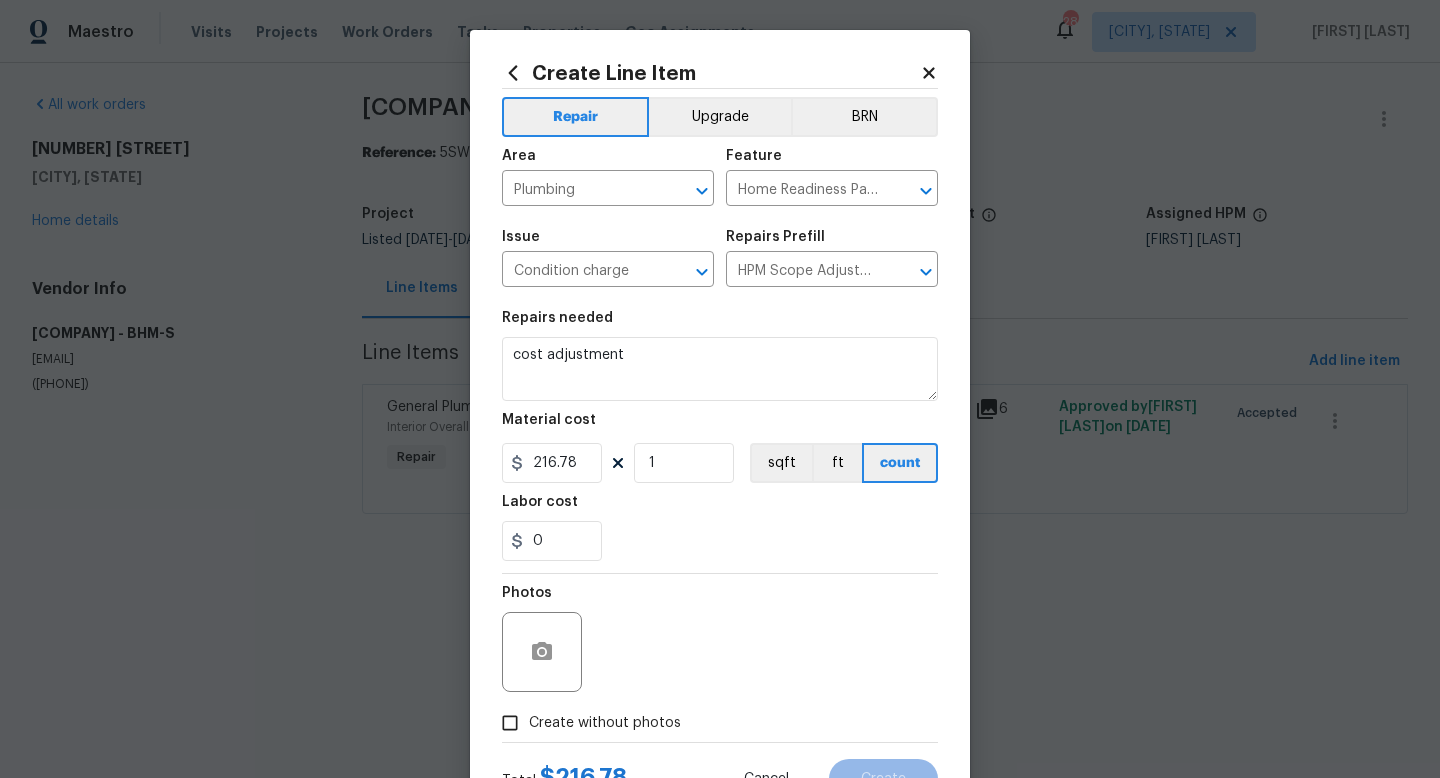 scroll, scrollTop: 84, scrollLeft: 0, axis: vertical 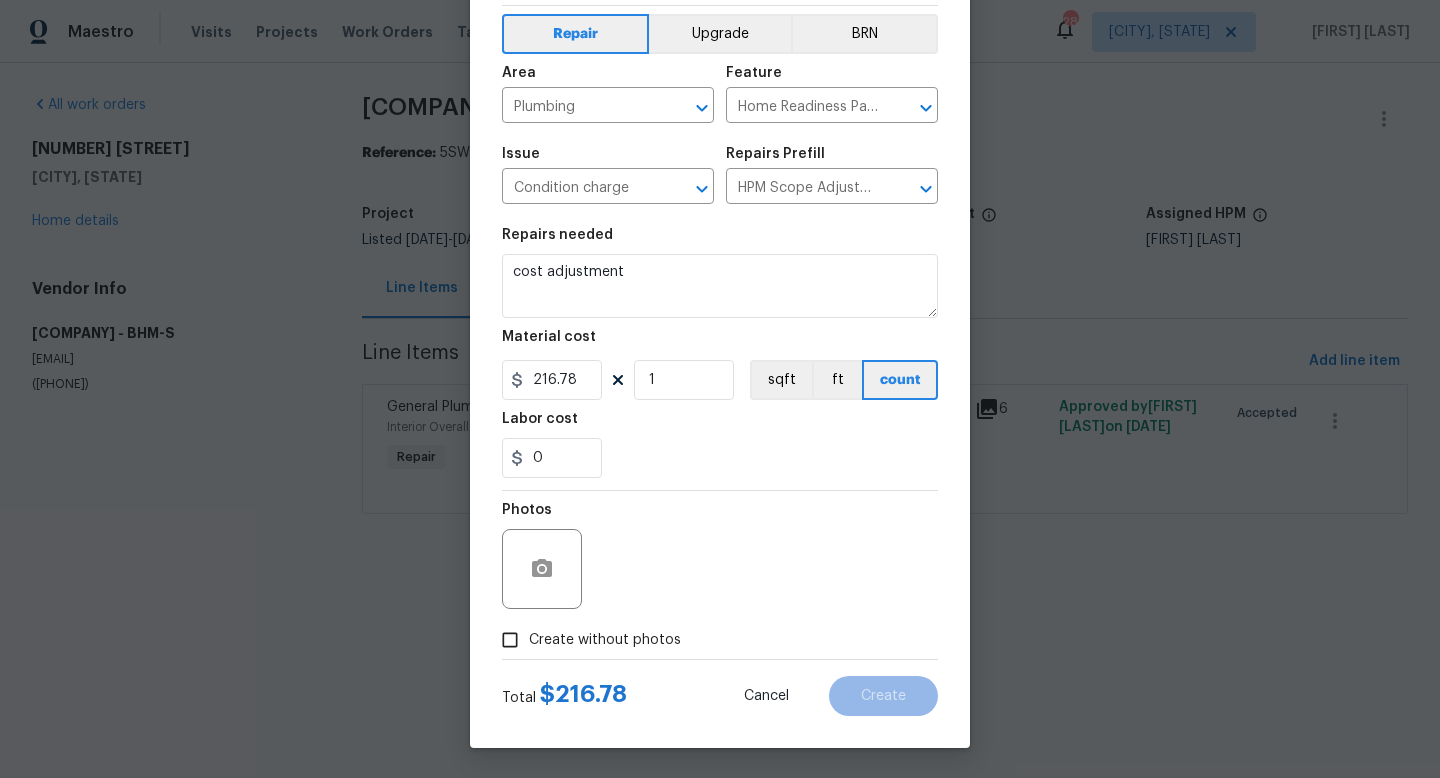 click on "Create without photos" at bounding box center (605, 640) 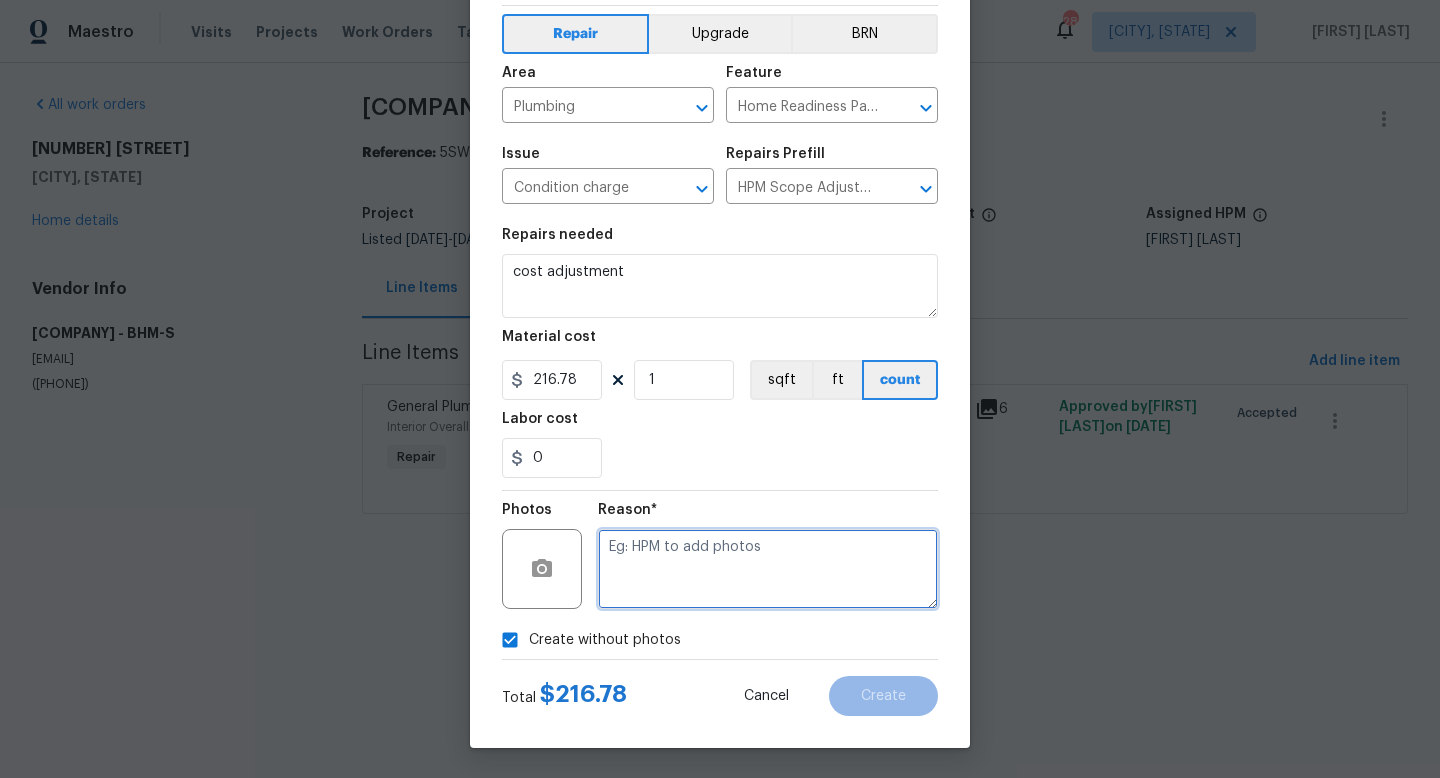 click at bounding box center [768, 569] 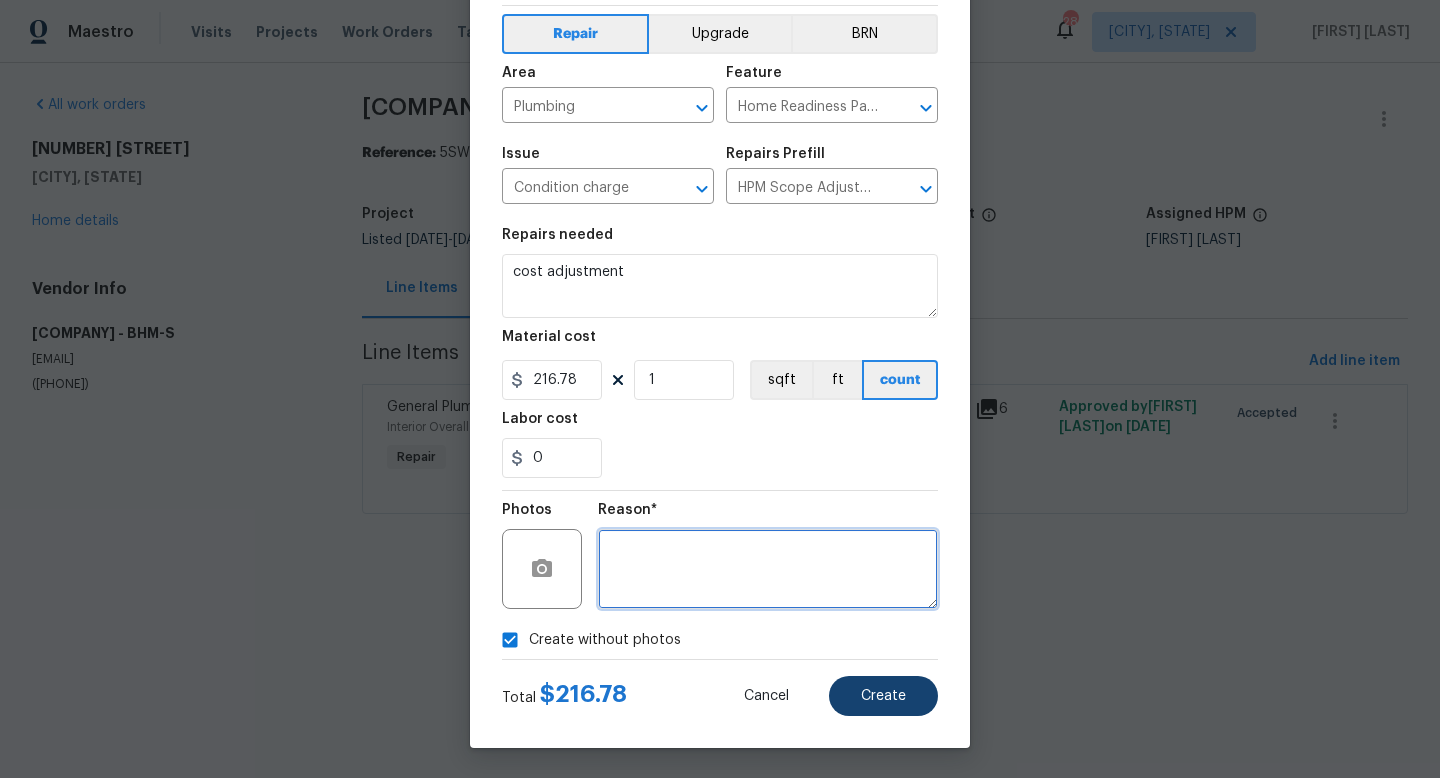 type 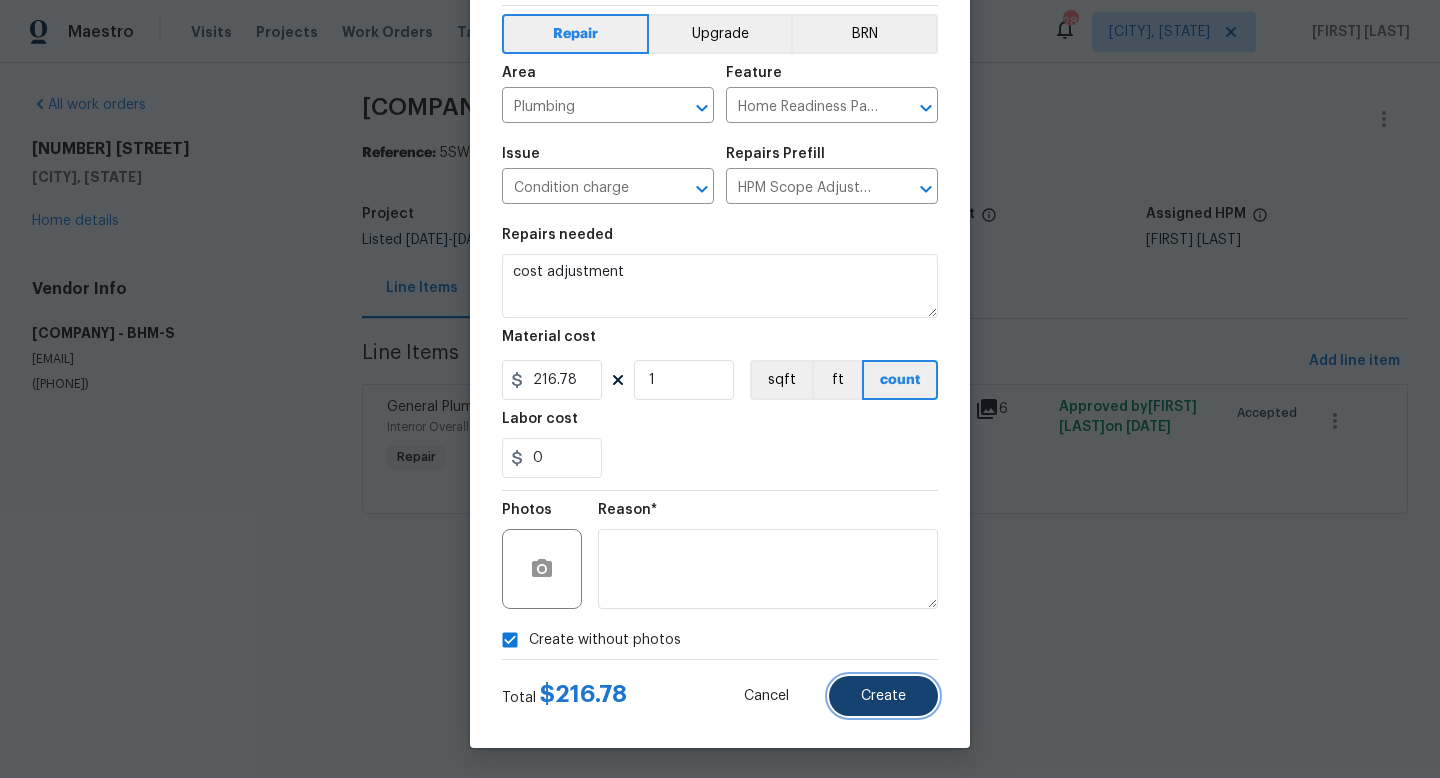 click on "Create" at bounding box center [883, 696] 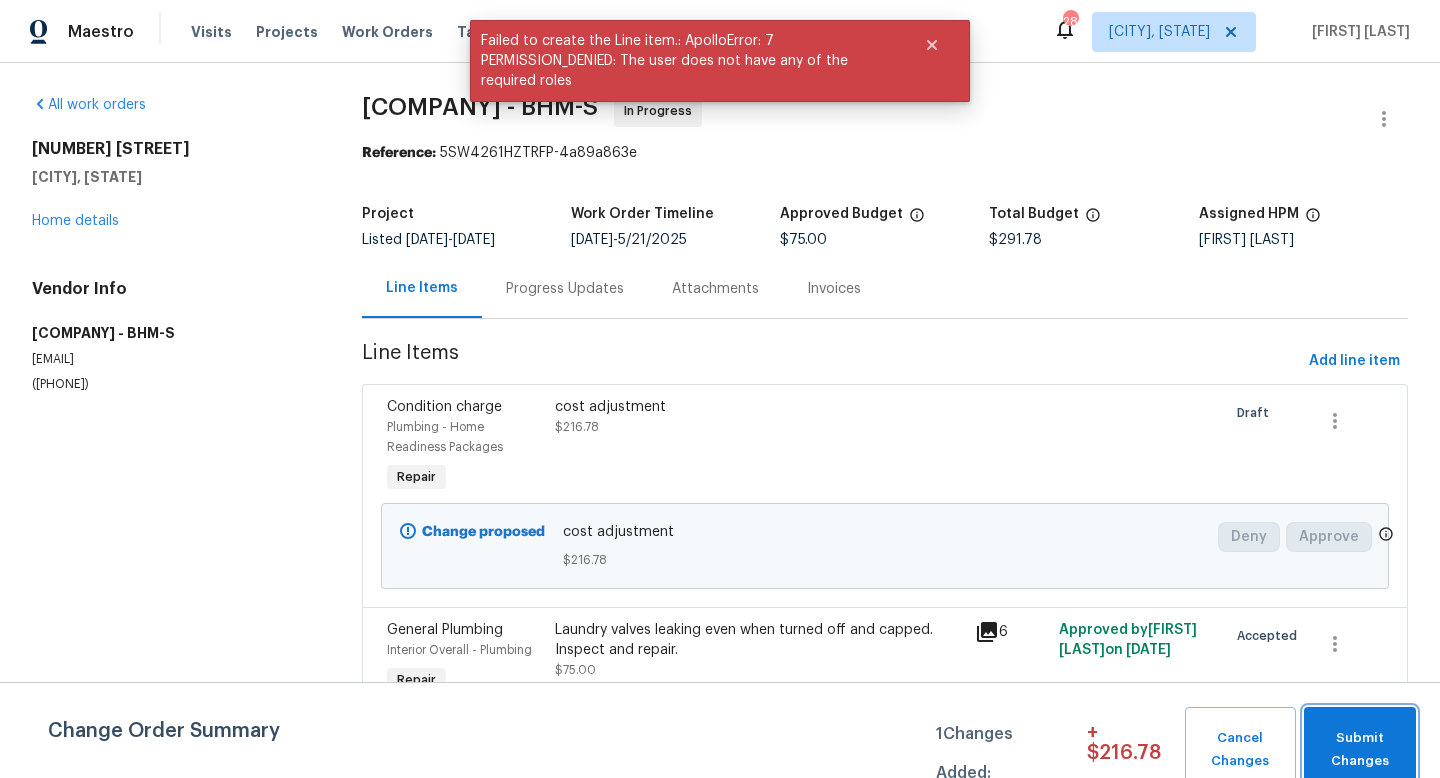 click on "Submit Changes" at bounding box center (1360, 750) 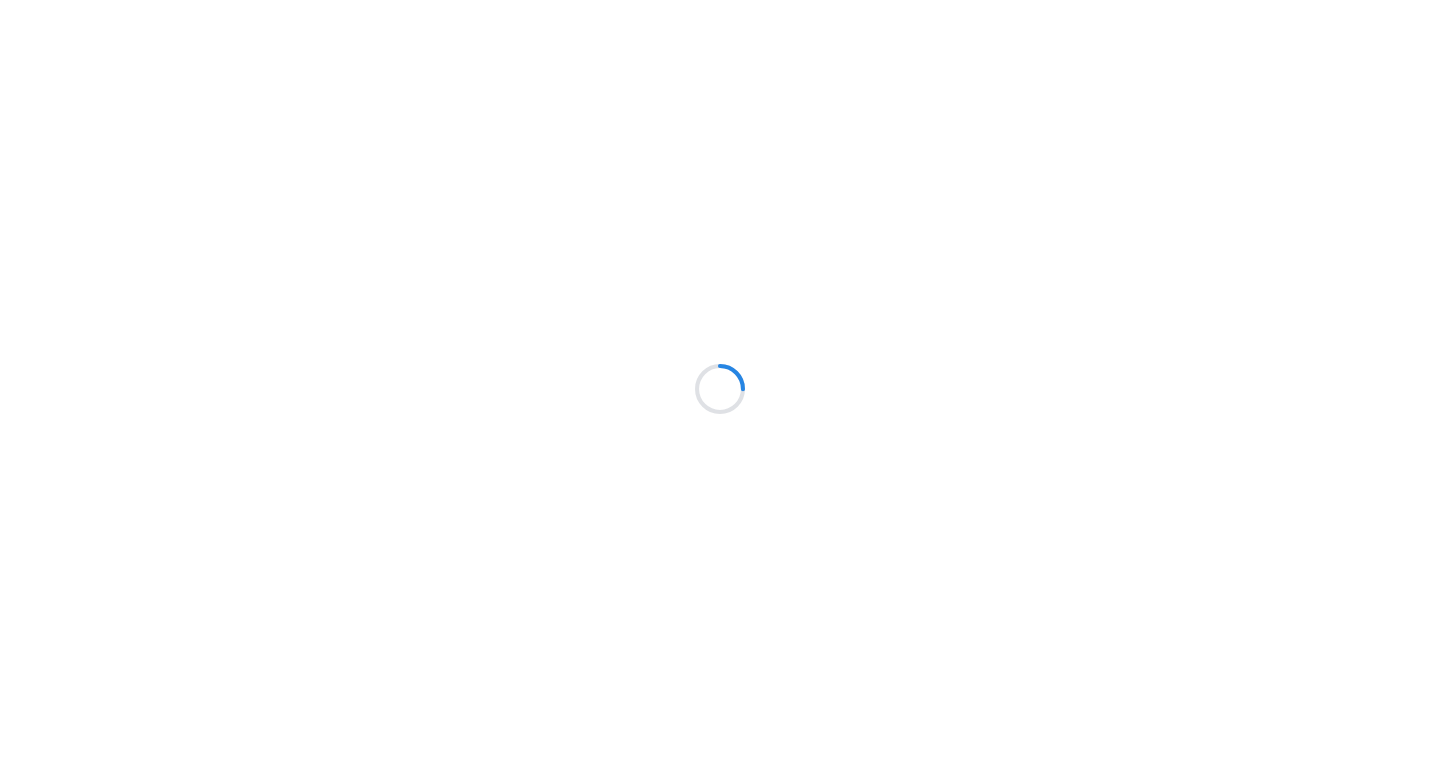 scroll, scrollTop: 0, scrollLeft: 0, axis: both 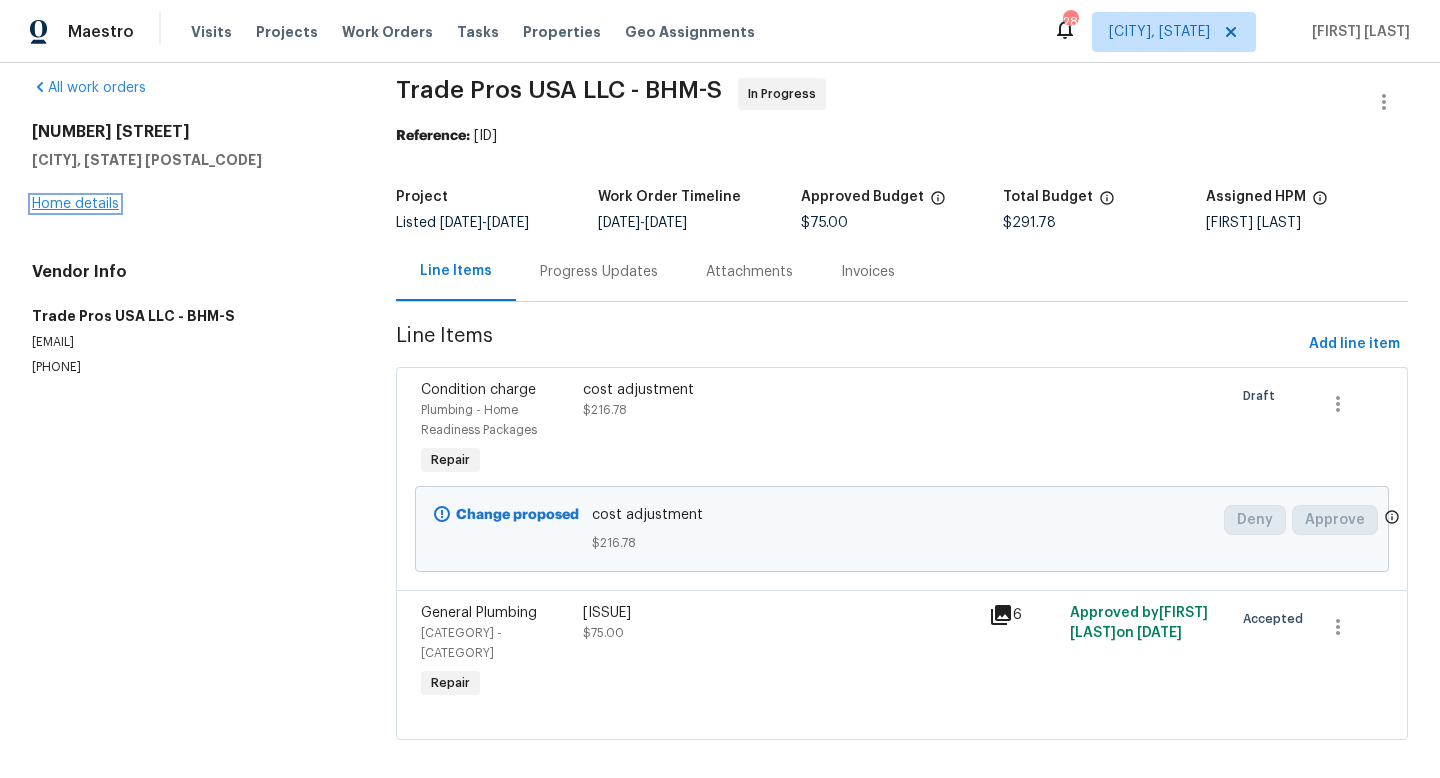 click on "Home details" at bounding box center [75, 204] 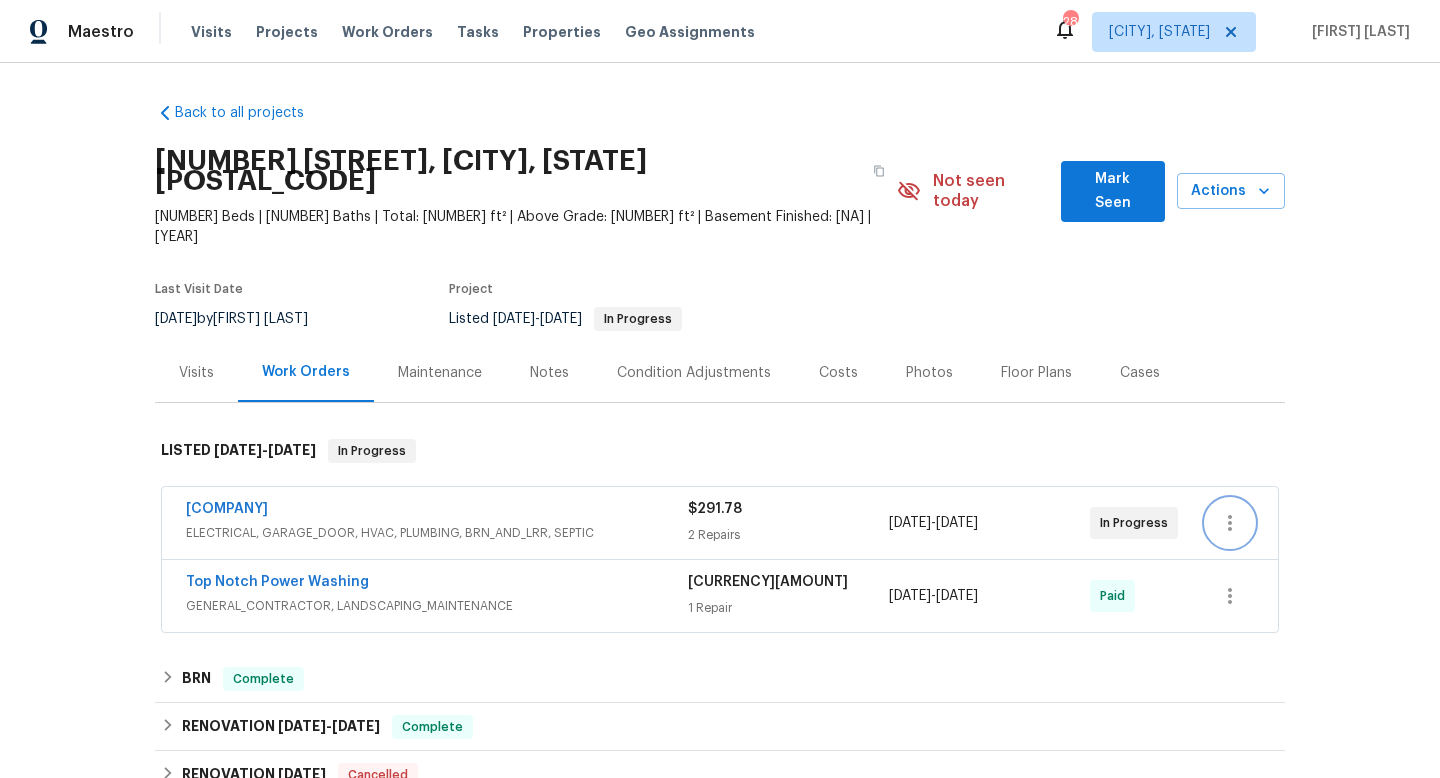 click at bounding box center [1230, 523] 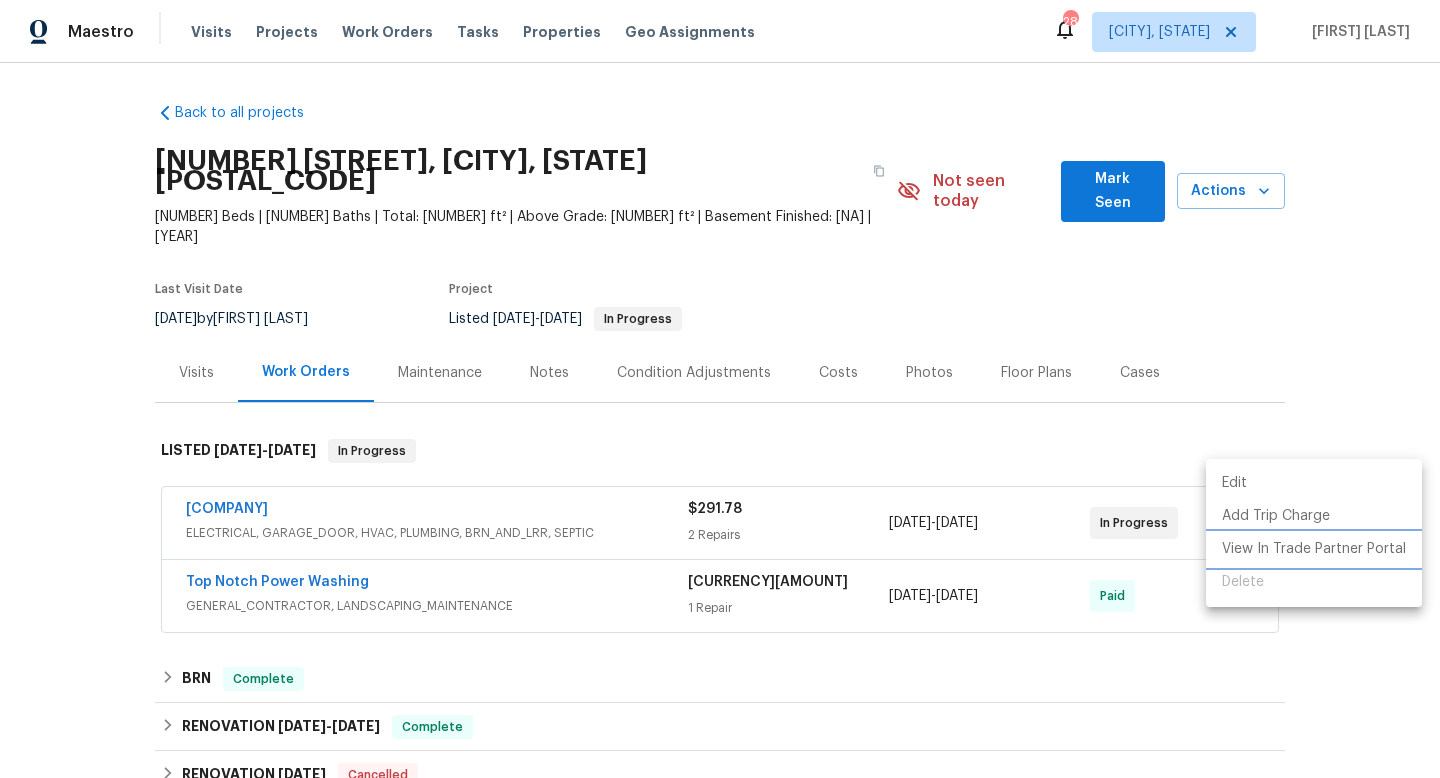 click on "View In Trade Partner Portal" at bounding box center (1314, 549) 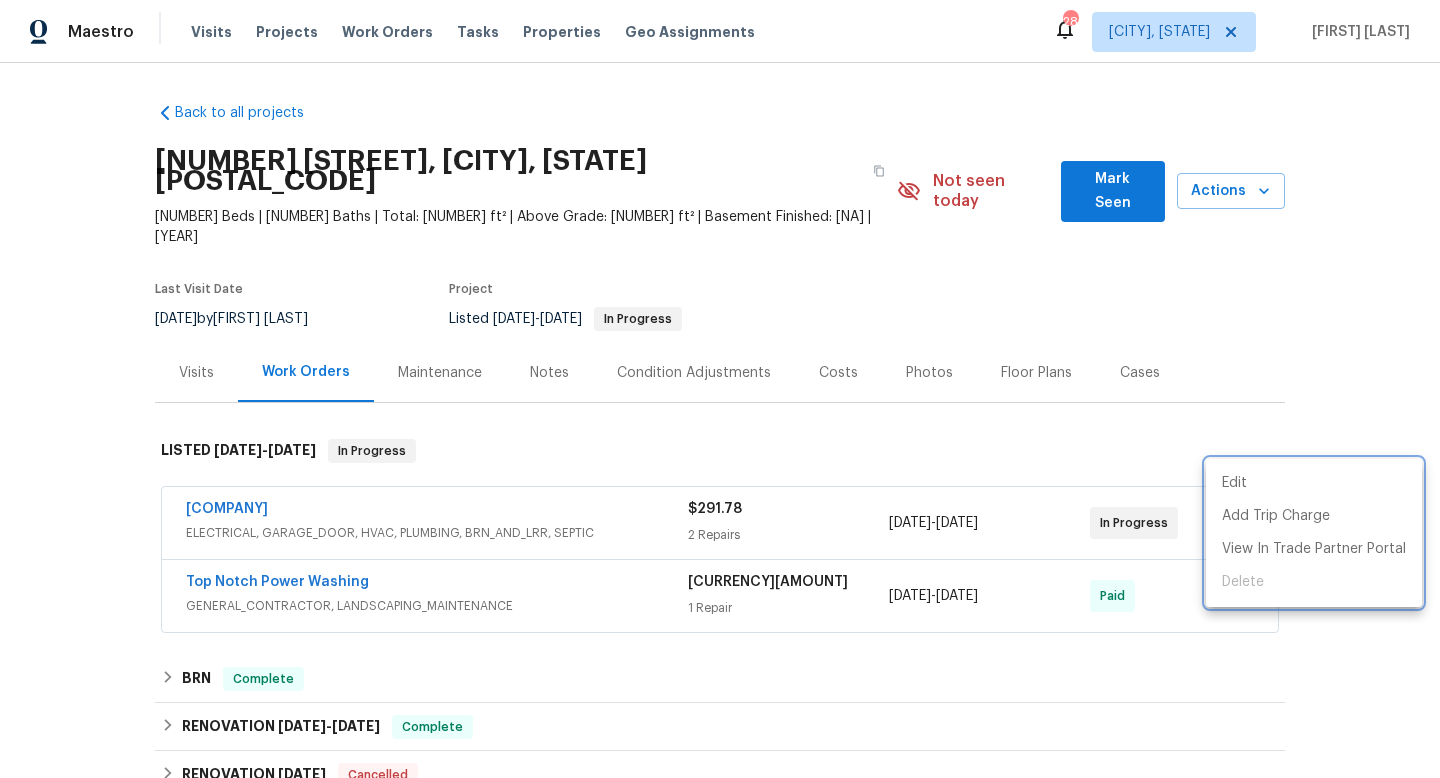 click at bounding box center (720, 389) 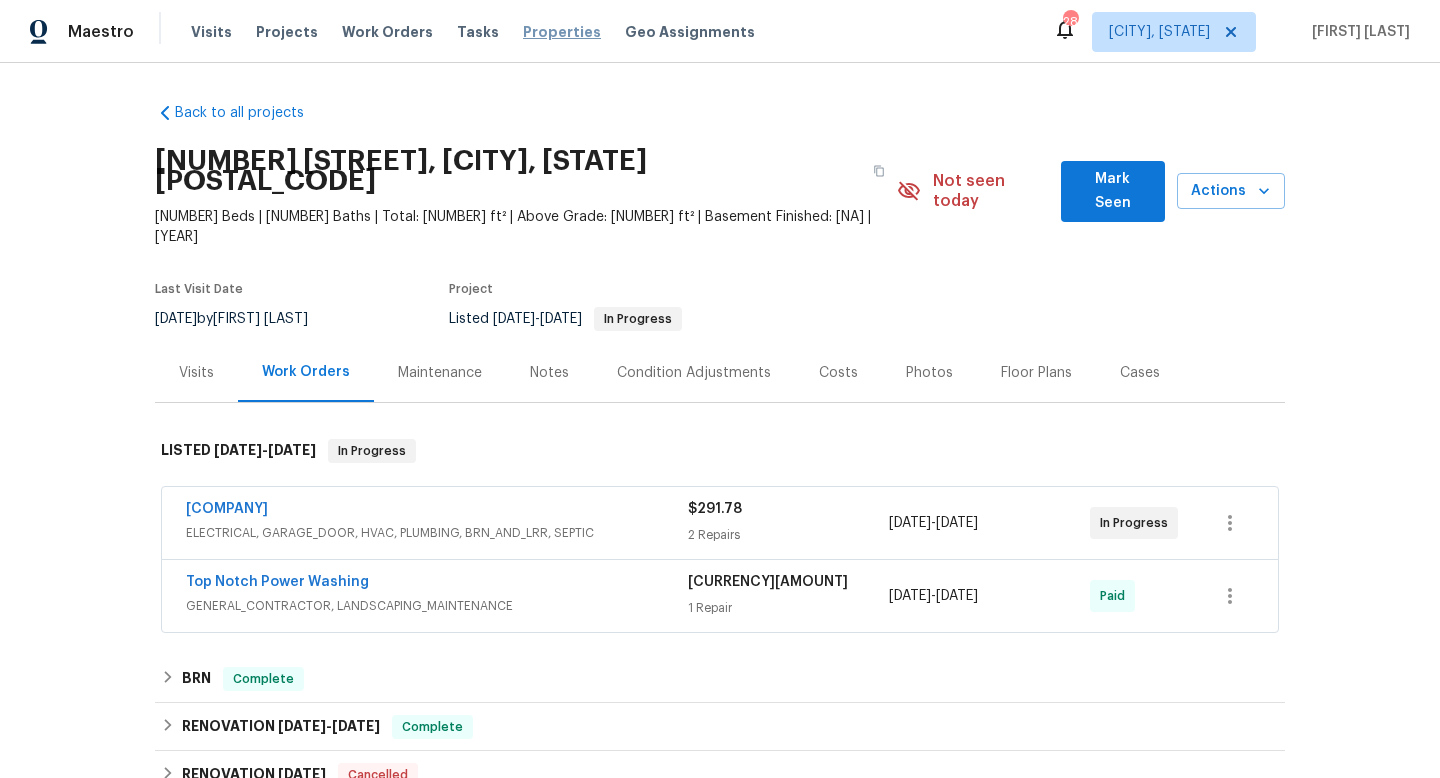 click on "Properties" at bounding box center (562, 32) 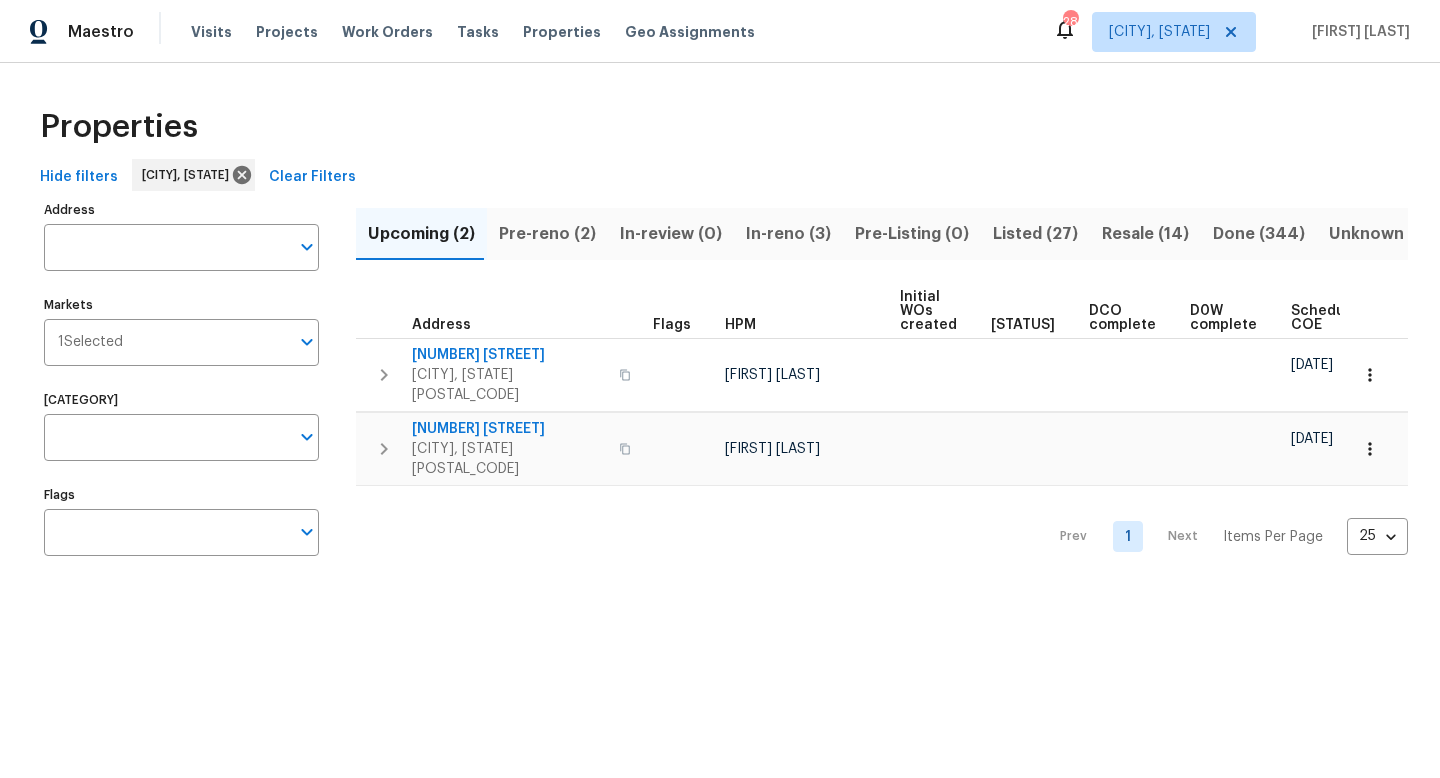 click on "Listed (27)" at bounding box center (1035, 234) 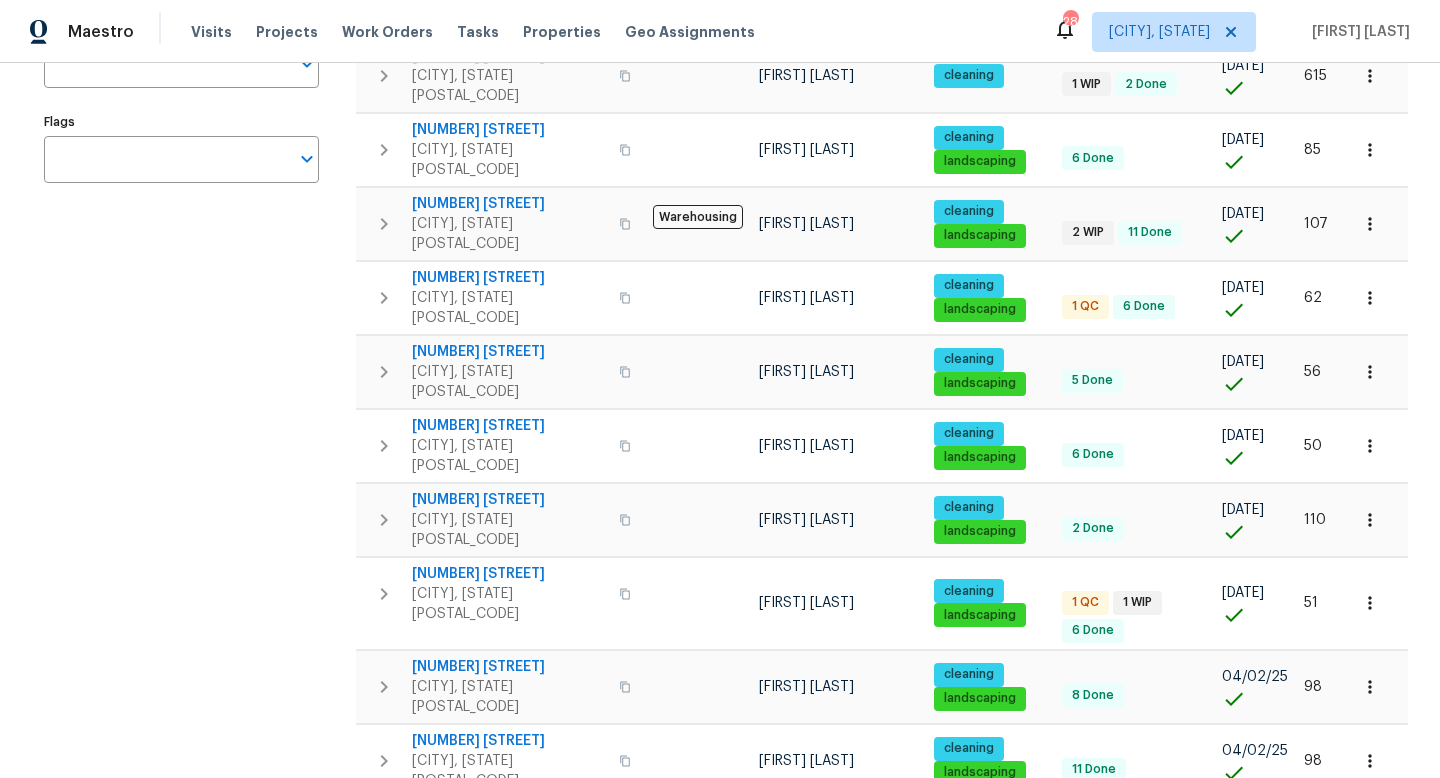 scroll, scrollTop: 376, scrollLeft: 0, axis: vertical 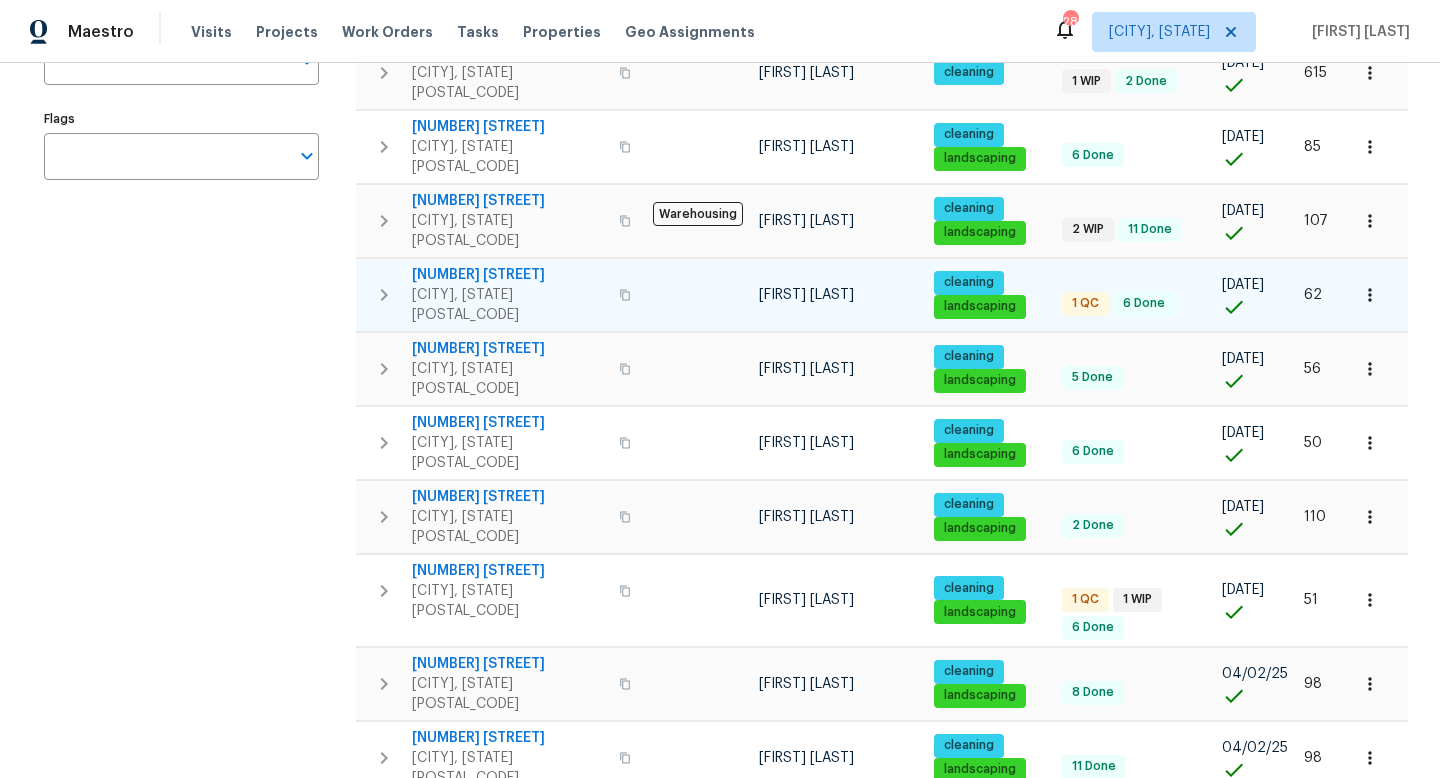 click on "[NUMBER] [STREET]" at bounding box center [509, 275] 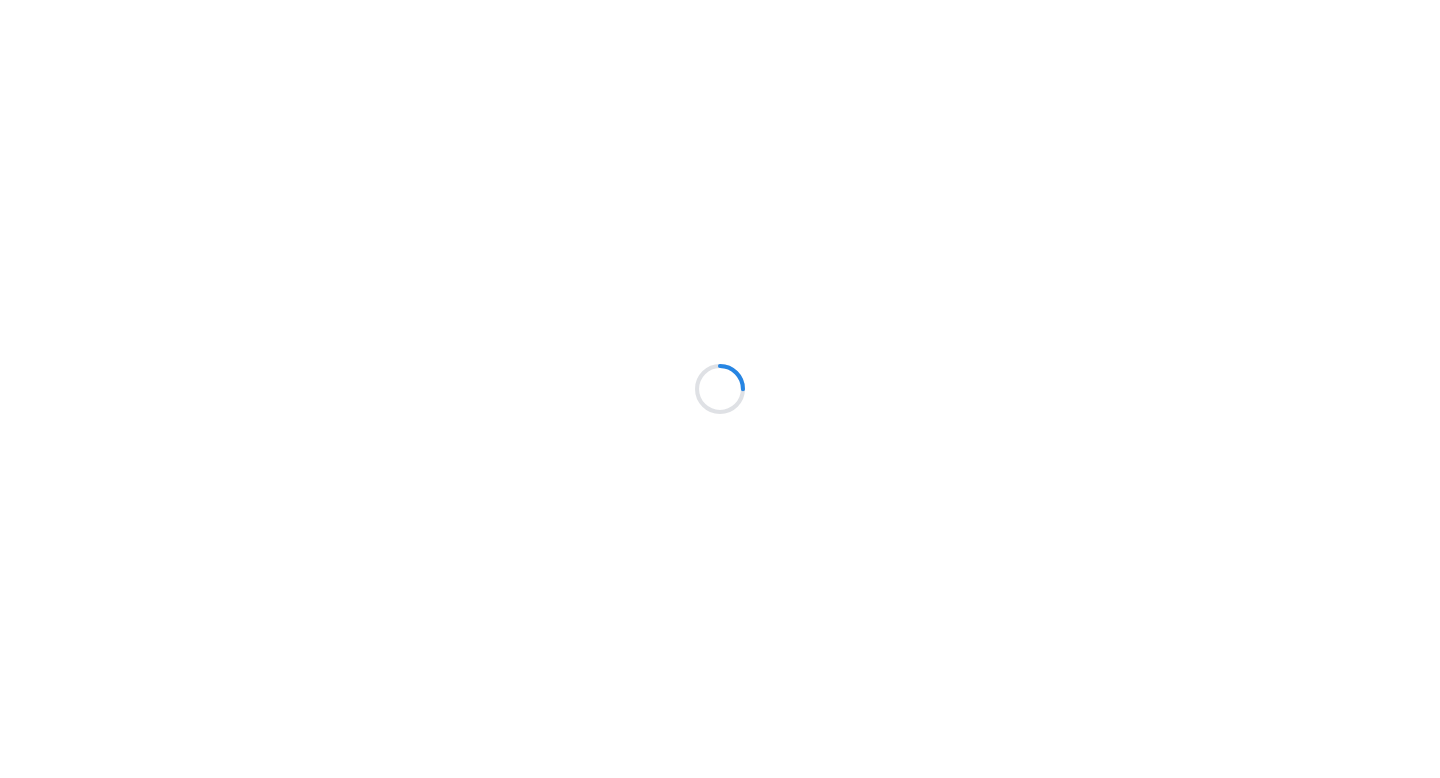 scroll, scrollTop: 0, scrollLeft: 0, axis: both 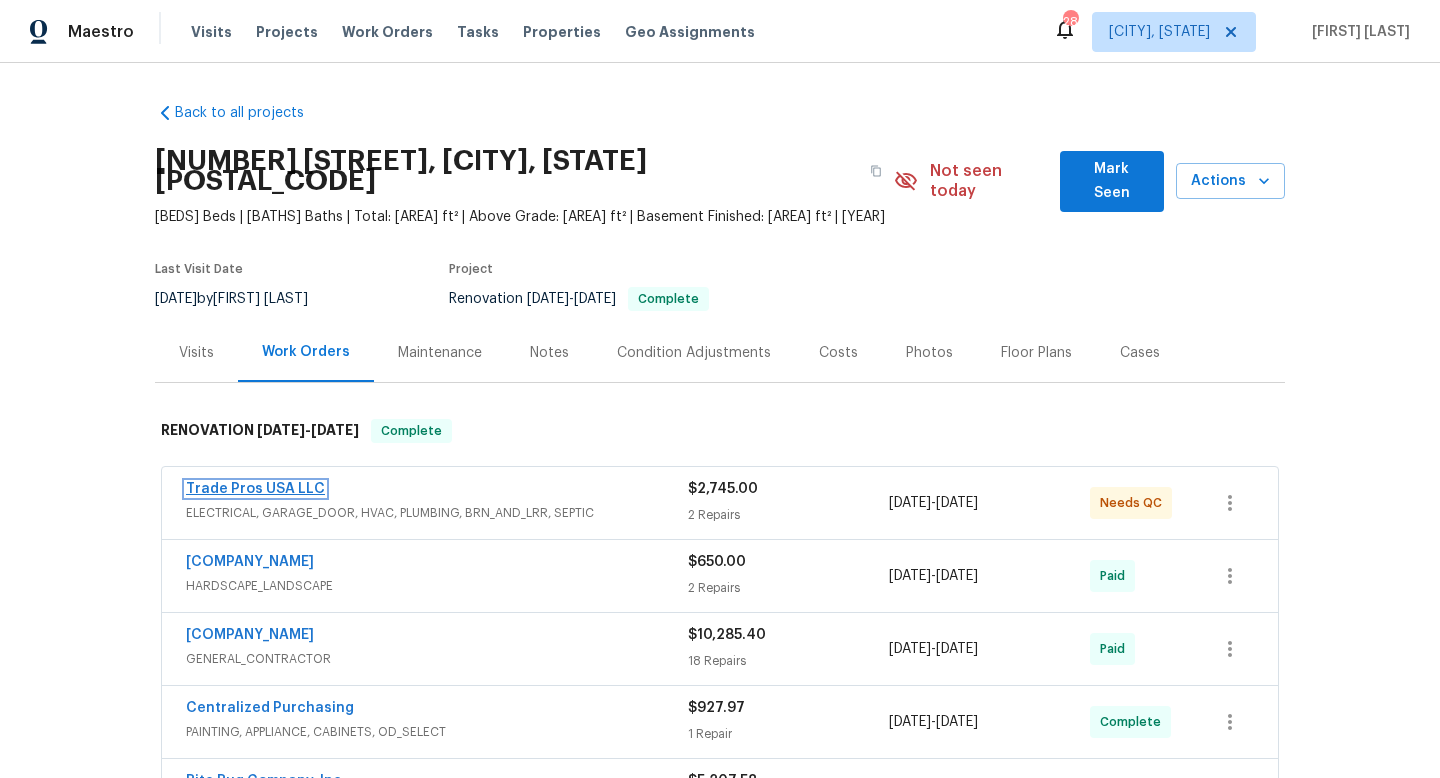 click on "Trade Pros USA LLC" at bounding box center [255, 489] 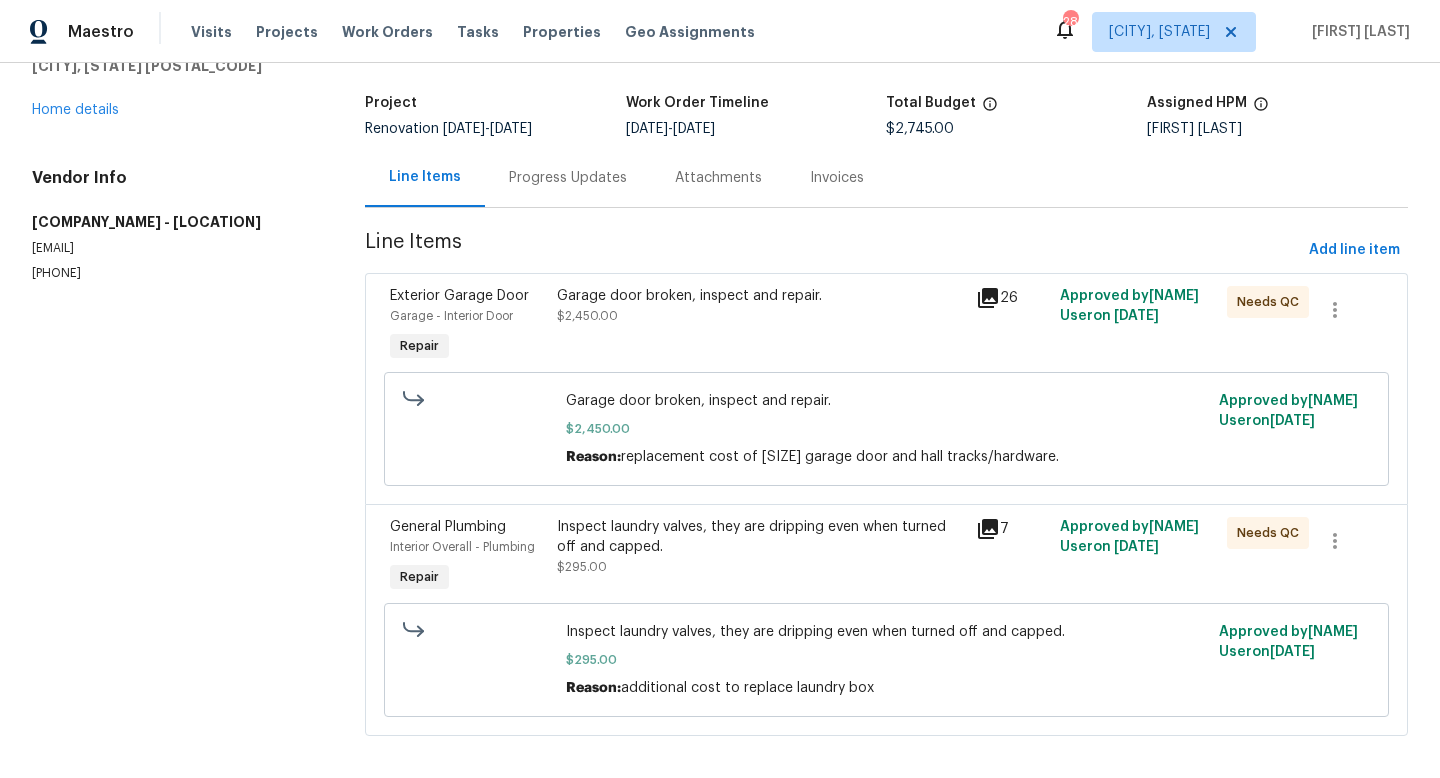scroll, scrollTop: 113, scrollLeft: 0, axis: vertical 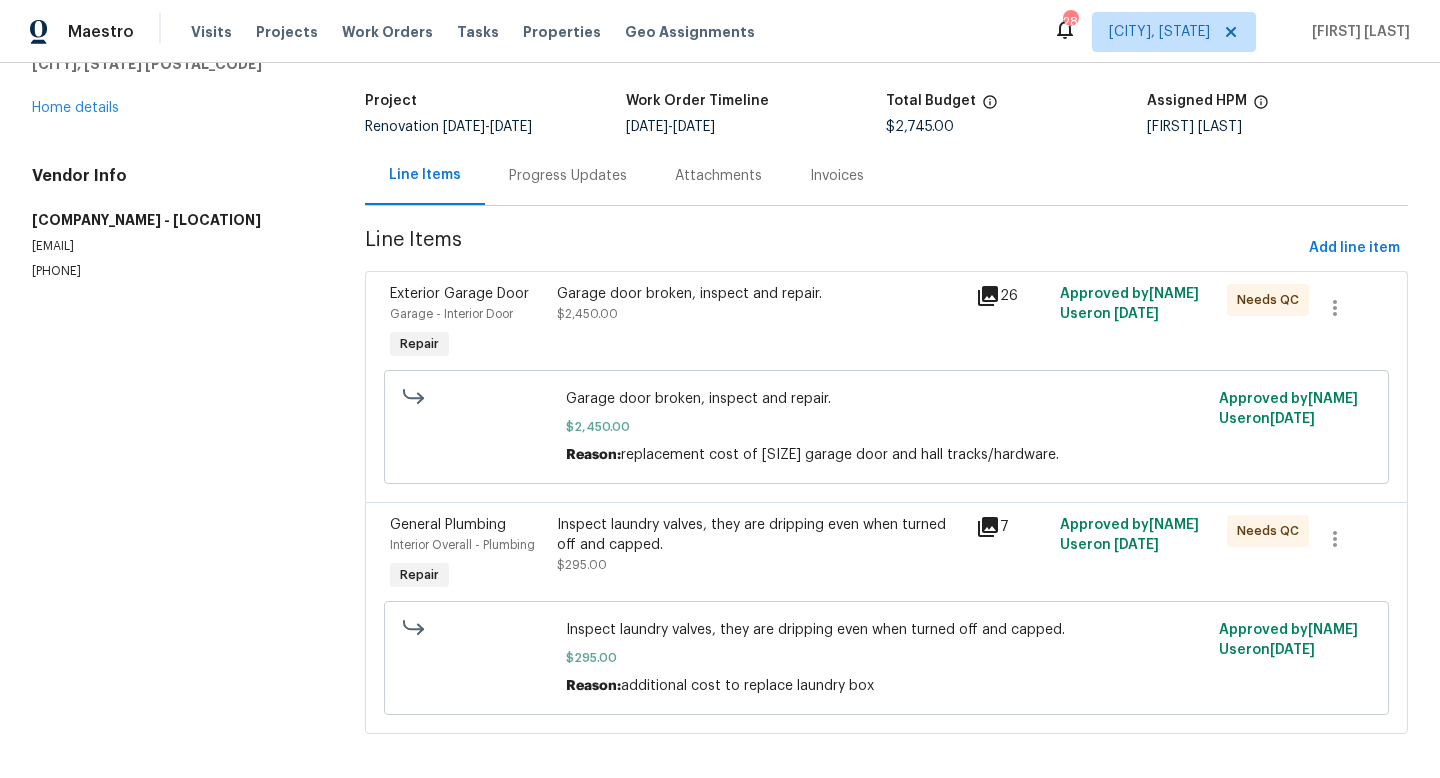 click on "Progress Updates" at bounding box center (568, 176) 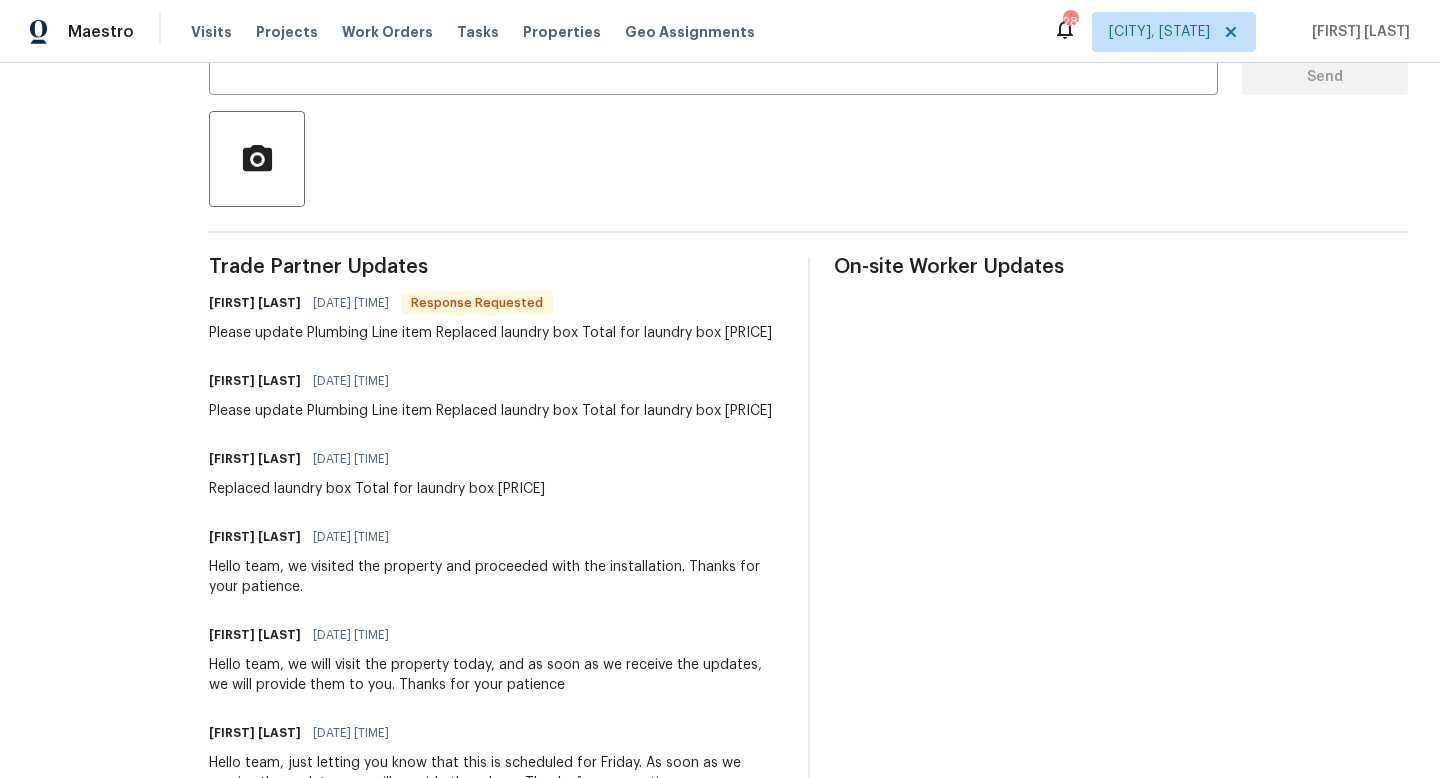 scroll, scrollTop: 0, scrollLeft: 0, axis: both 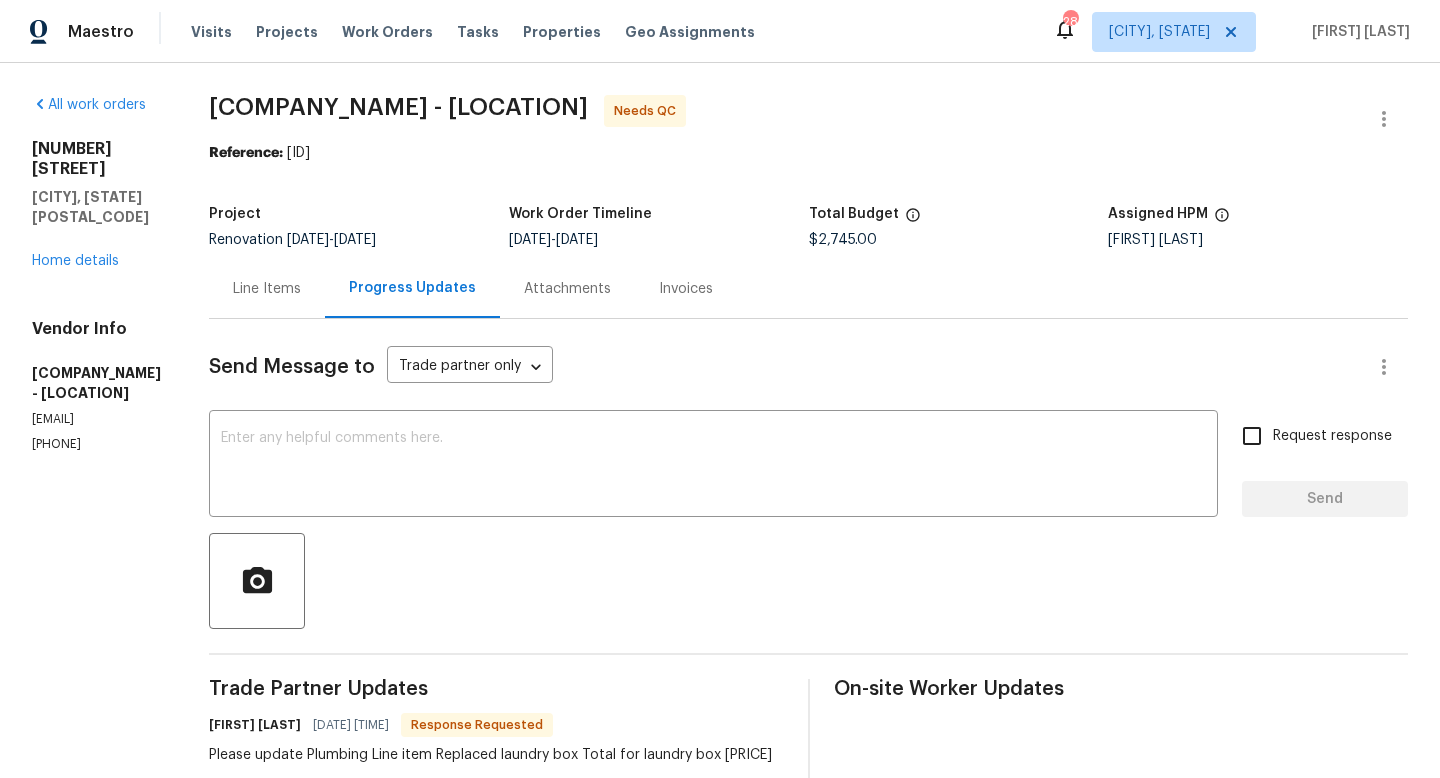 click on "Line Items" at bounding box center [267, 289] 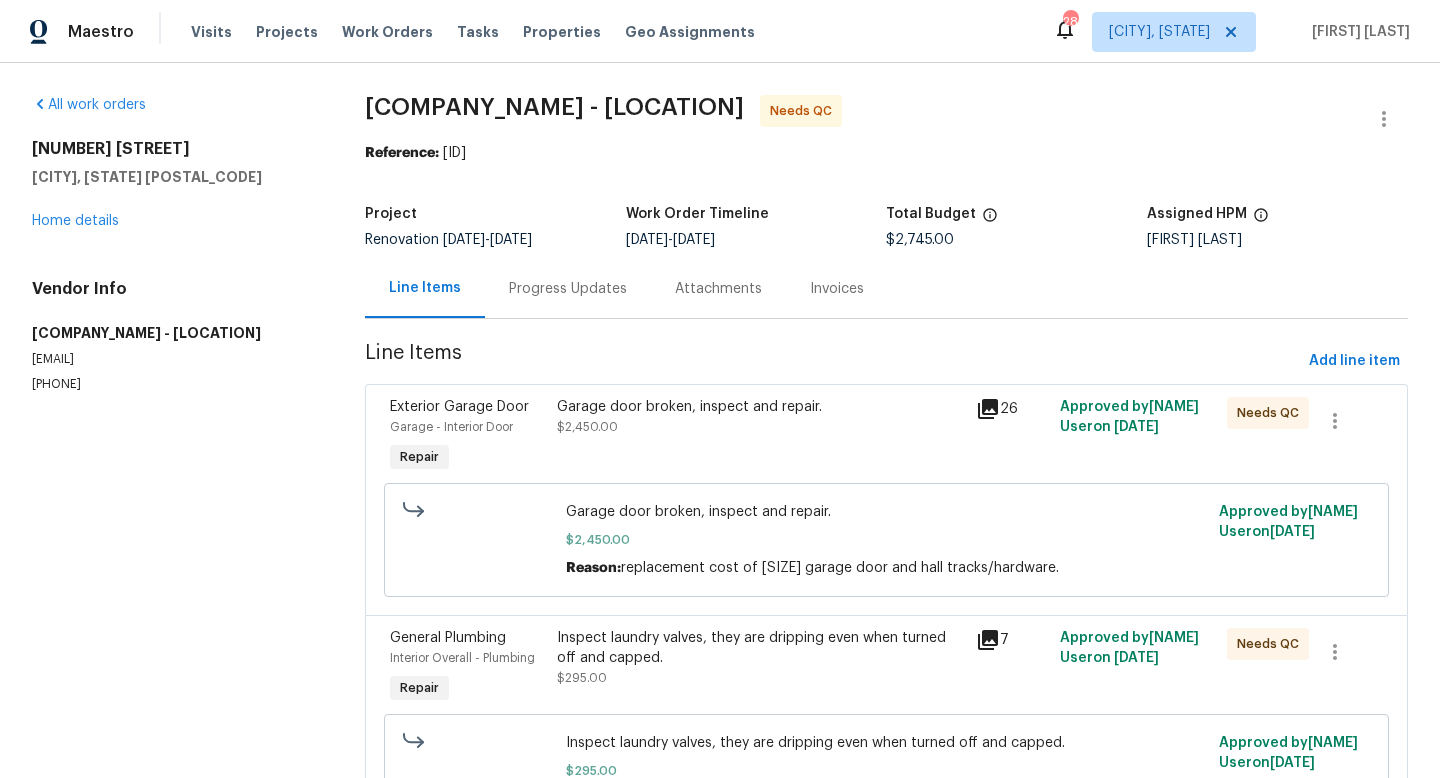 click on "Progress Updates" at bounding box center [568, 289] 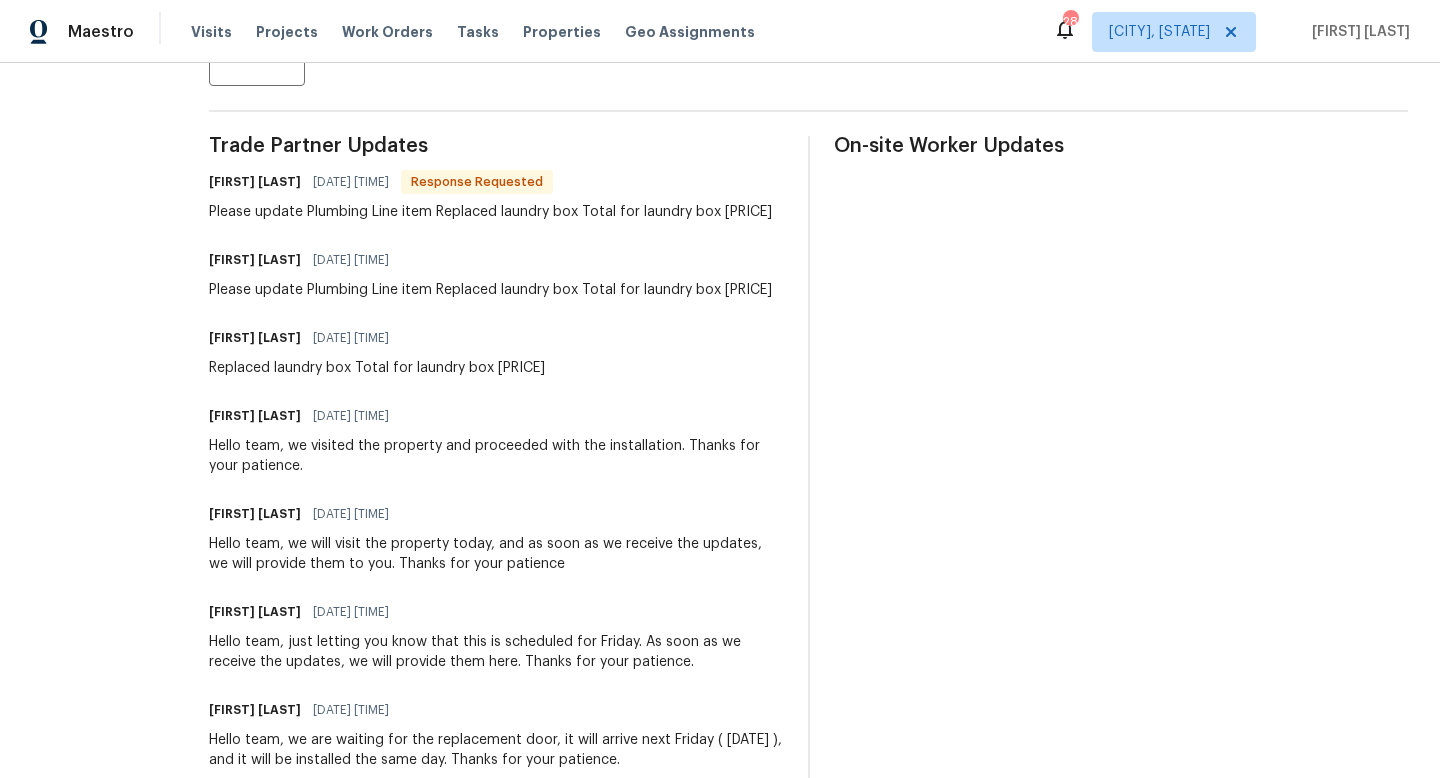 scroll, scrollTop: 0, scrollLeft: 0, axis: both 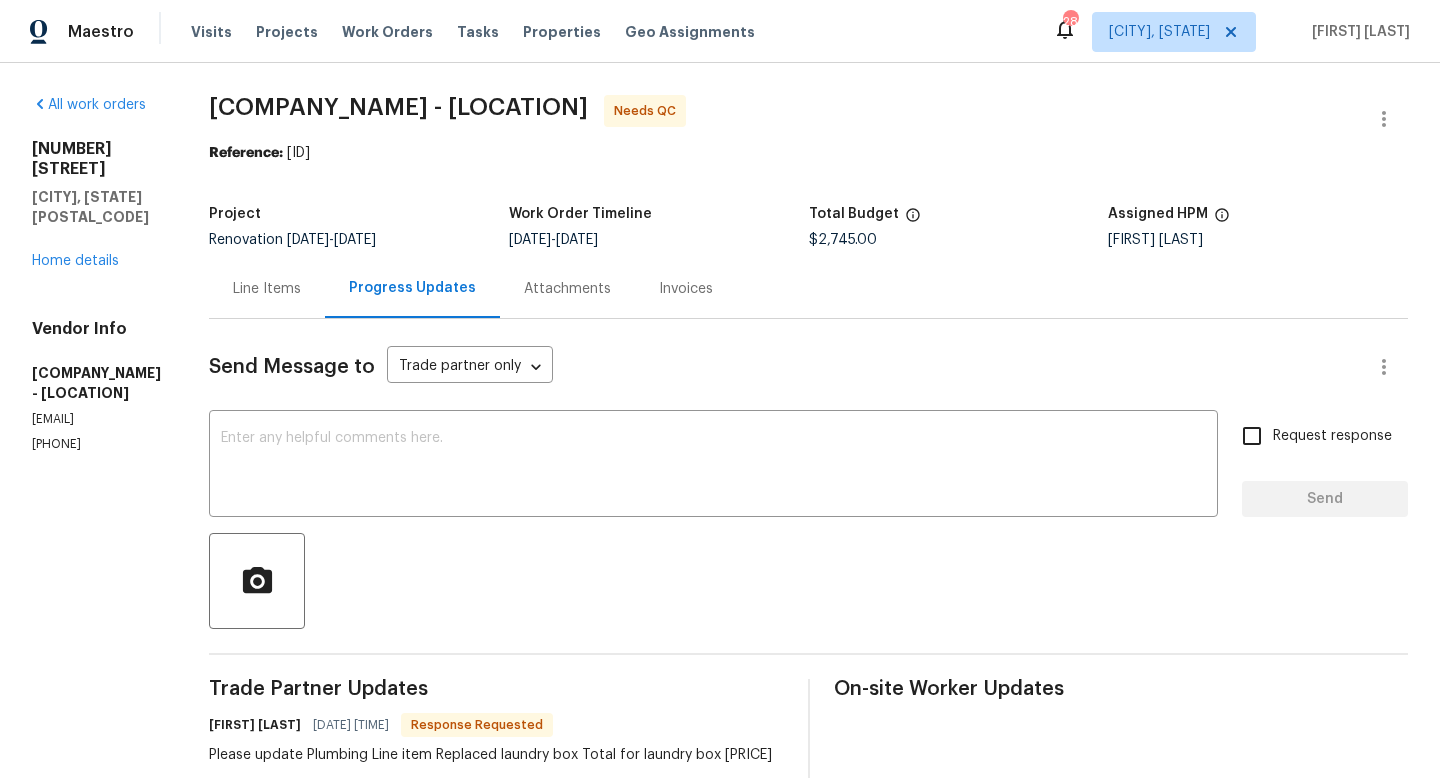 click on "Line Items" at bounding box center (267, 289) 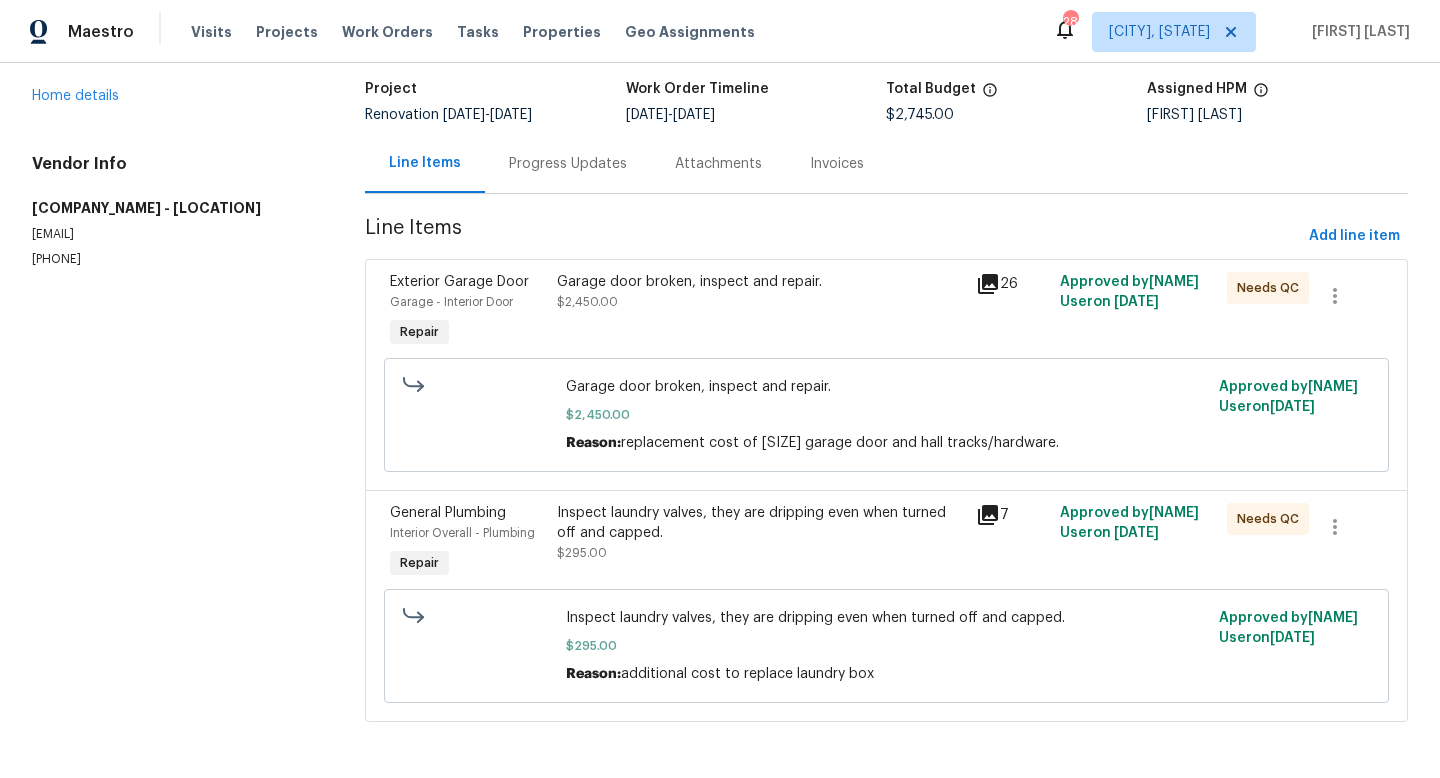 scroll, scrollTop: 127, scrollLeft: 0, axis: vertical 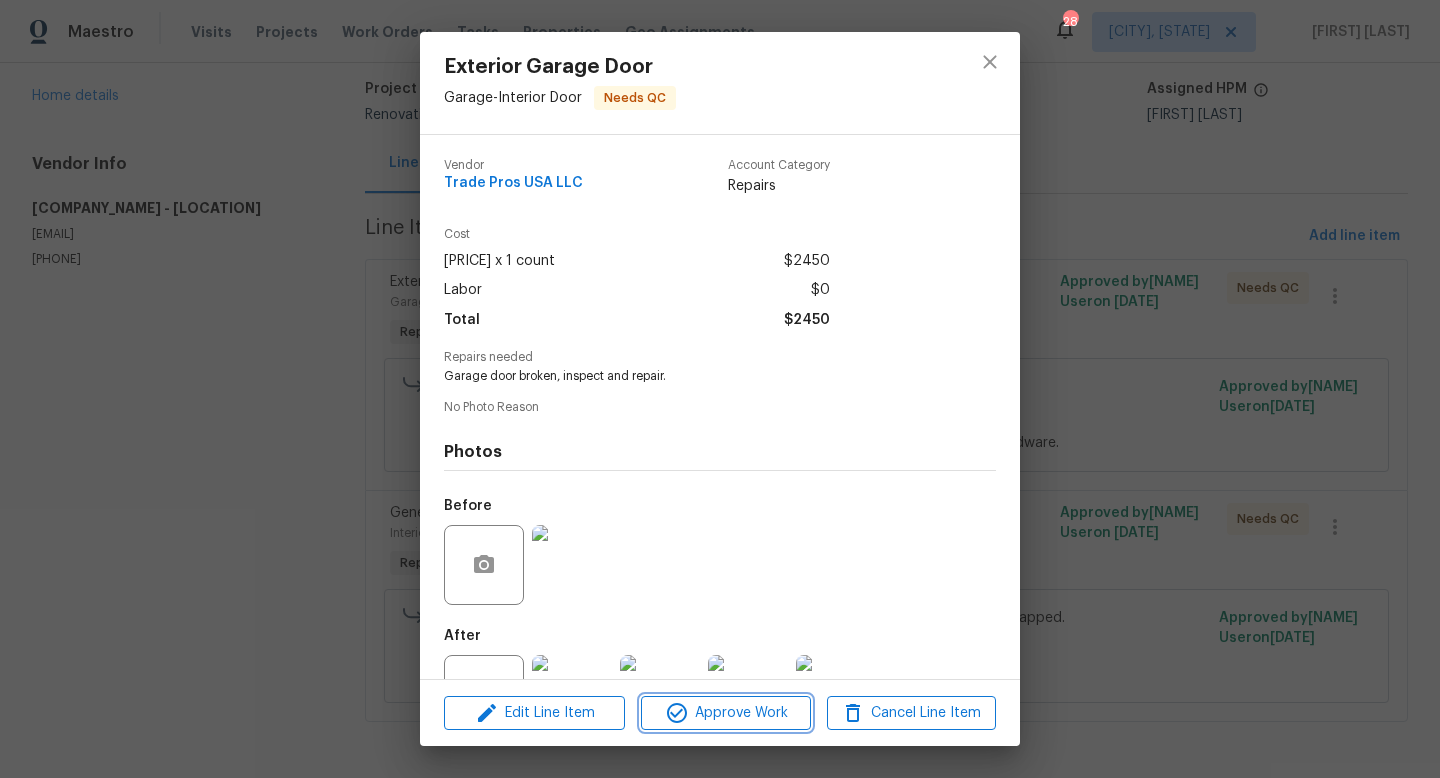 click on "Approve Work" at bounding box center [725, 713] 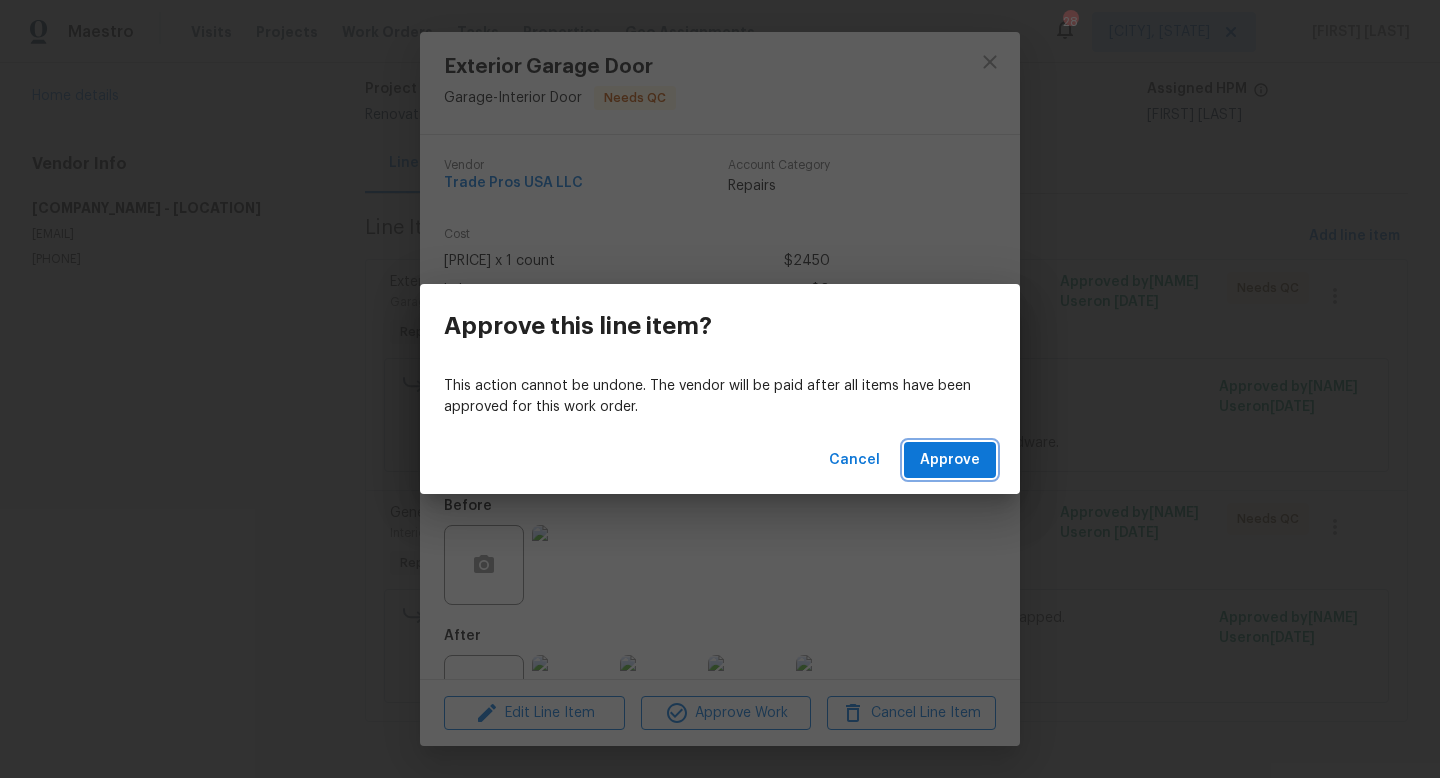 click on "Approve" at bounding box center (950, 460) 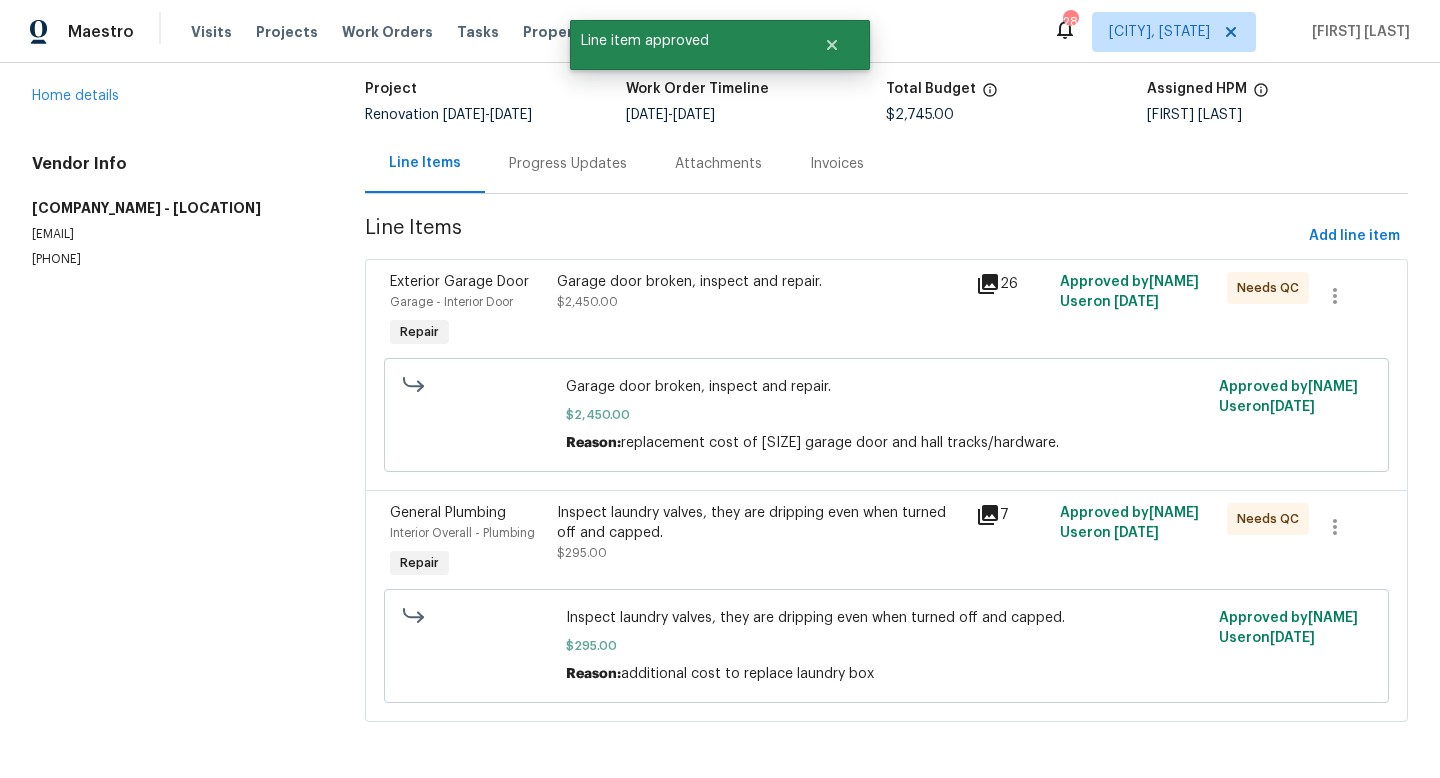 scroll, scrollTop: 0, scrollLeft: 0, axis: both 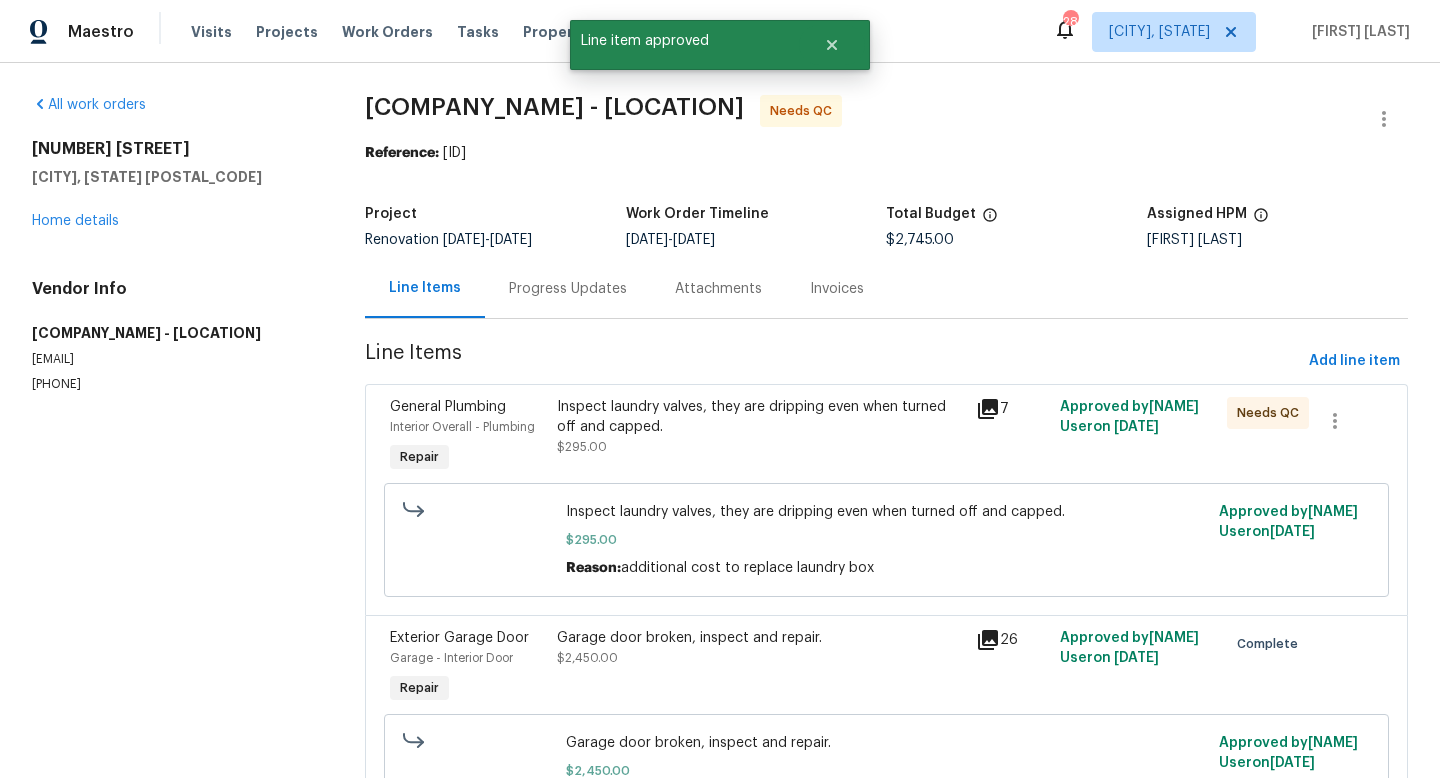 click on "Inspect laundry valves, they are dripping even when turned off and capped." at bounding box center [760, 417] 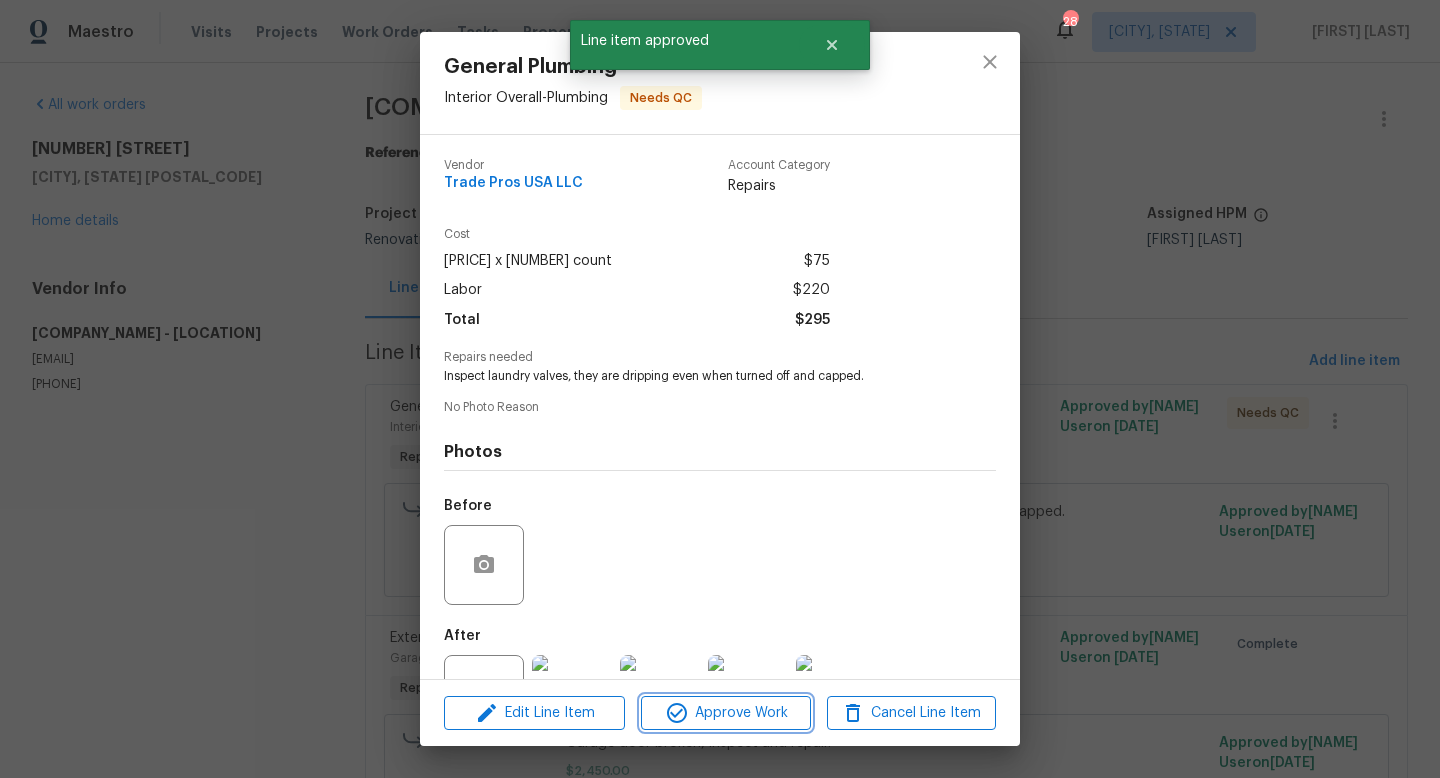 click on "Approve Work" at bounding box center [725, 713] 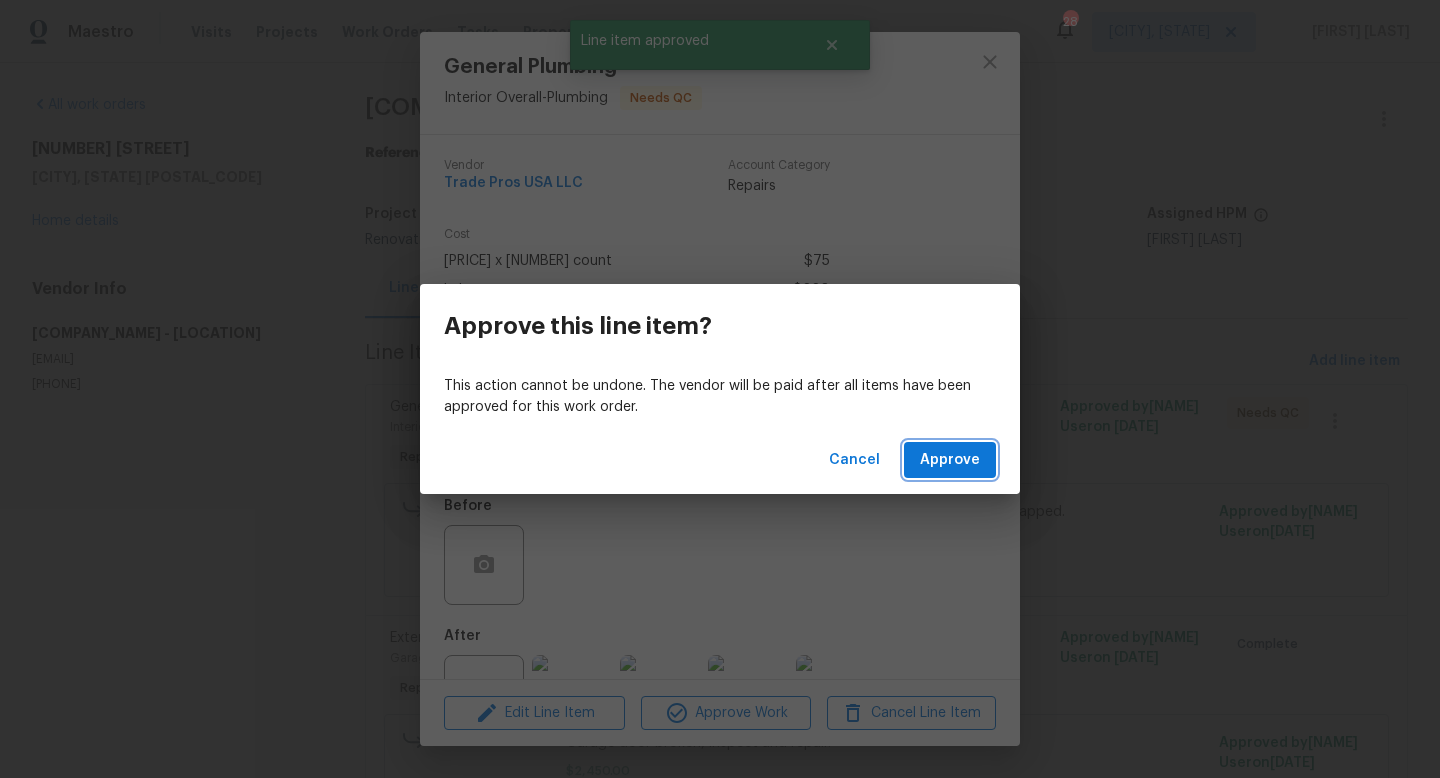 click on "Approve" at bounding box center [950, 460] 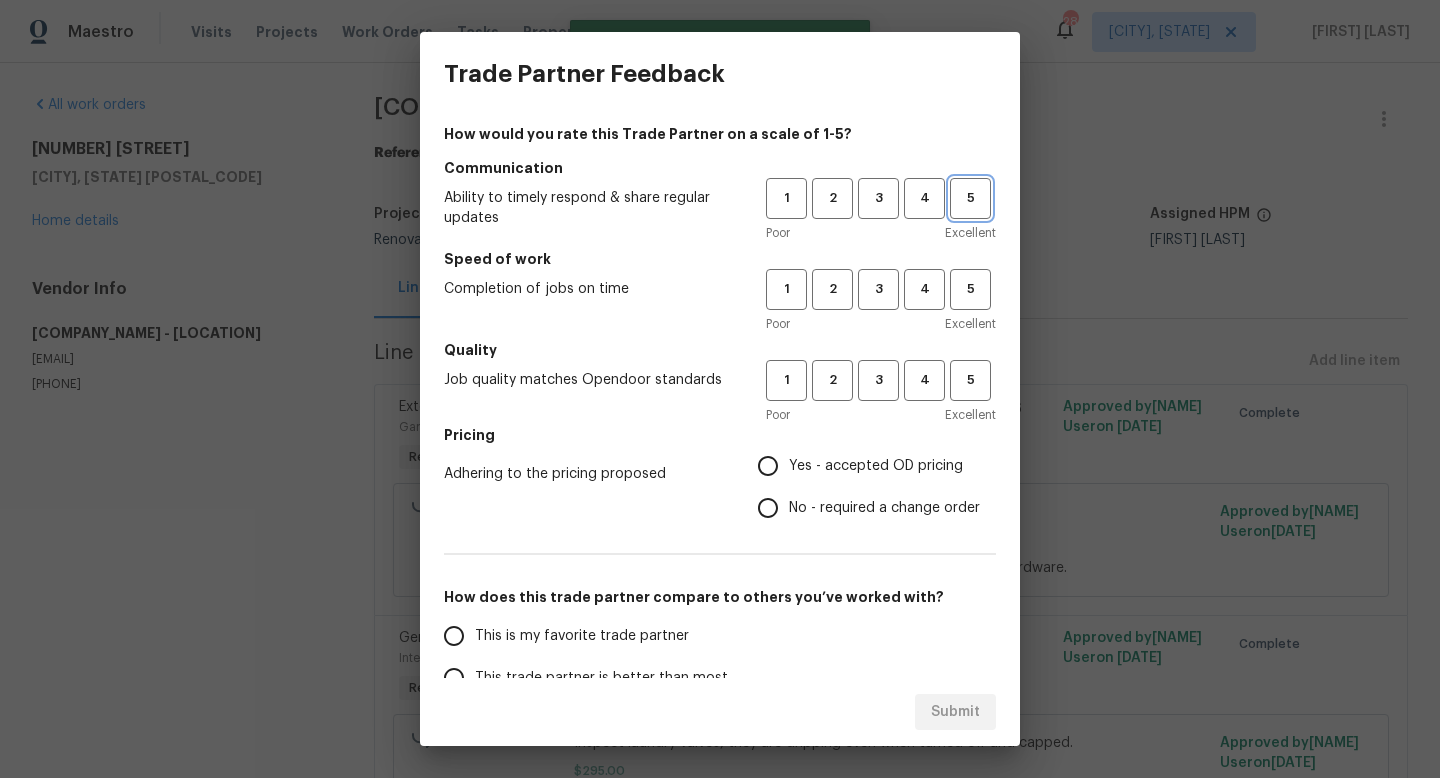 click on "5" at bounding box center (970, 198) 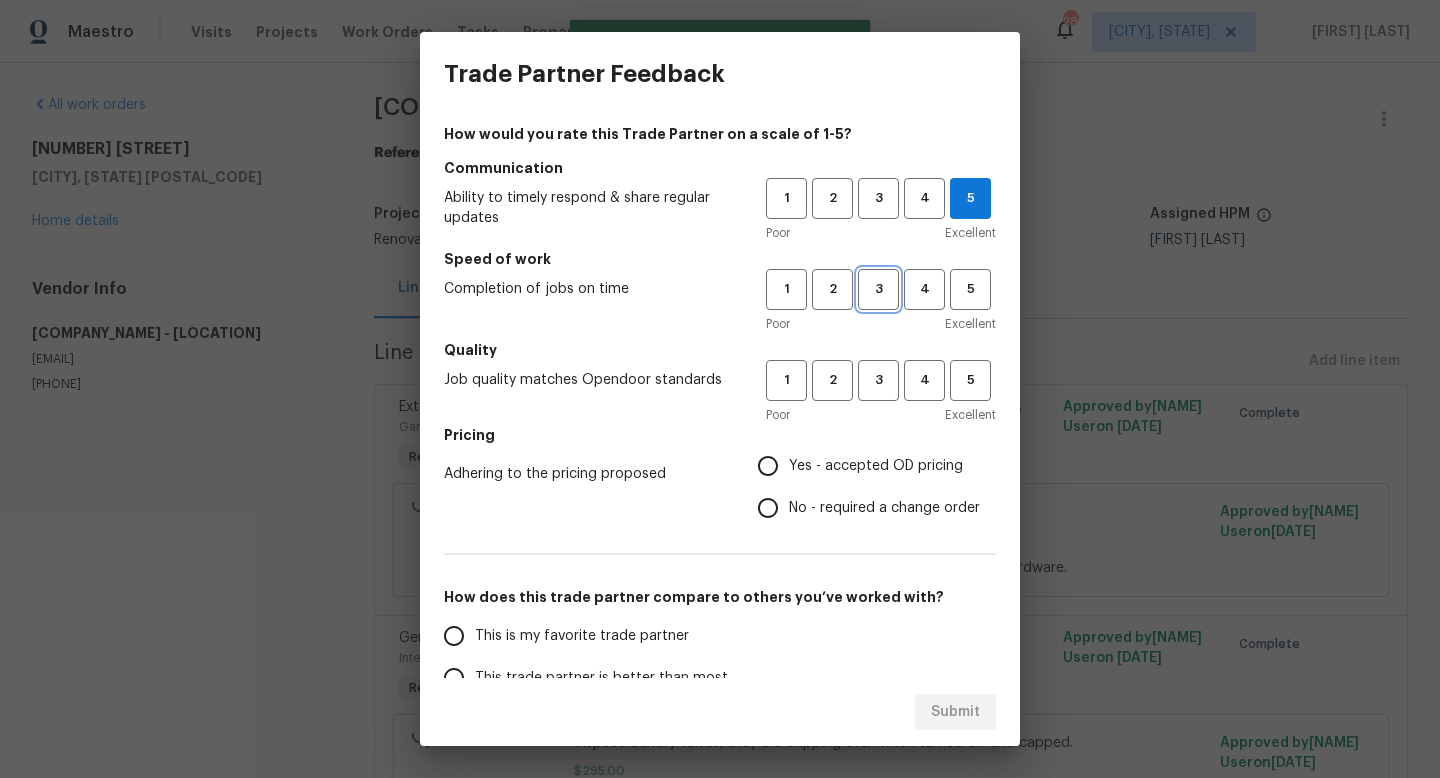 click on "3" at bounding box center [786, 198] 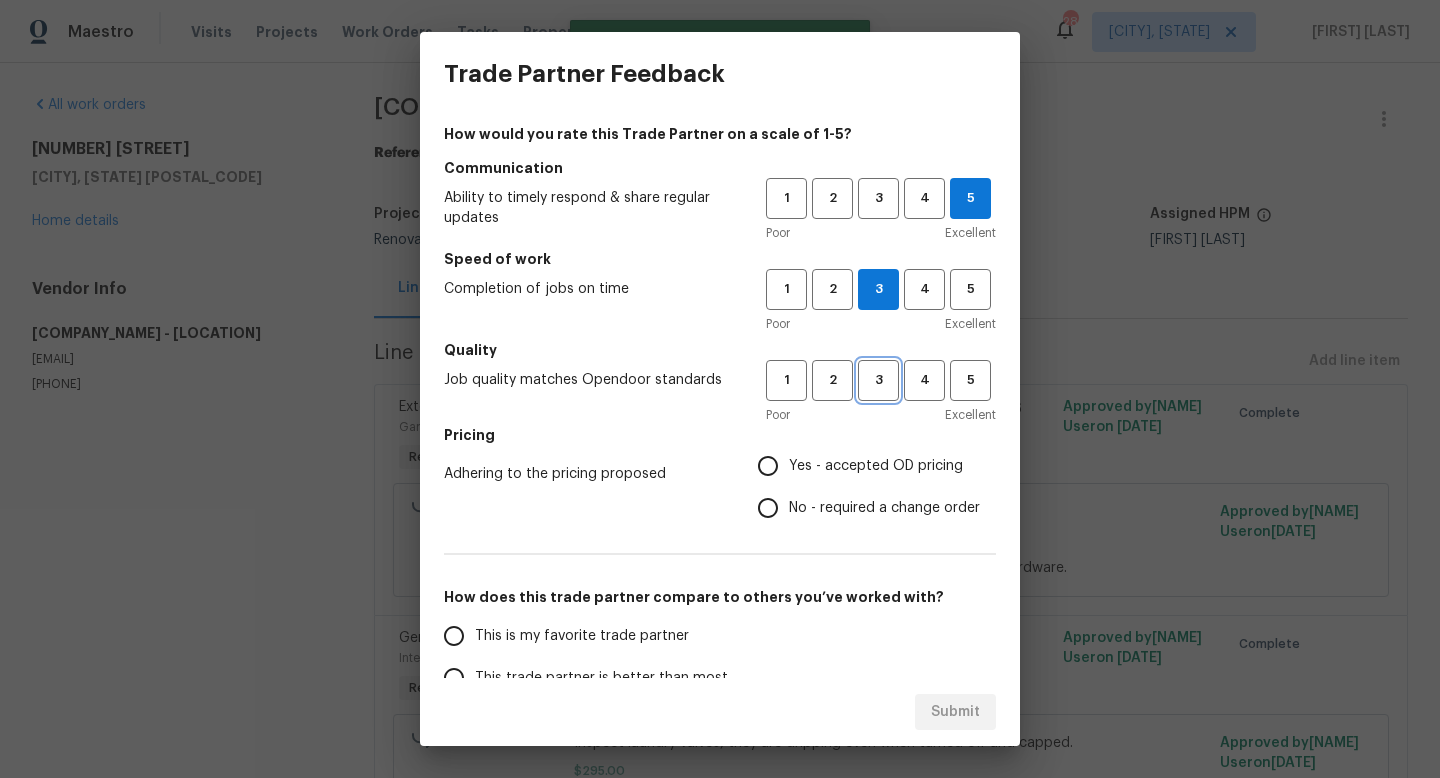 type 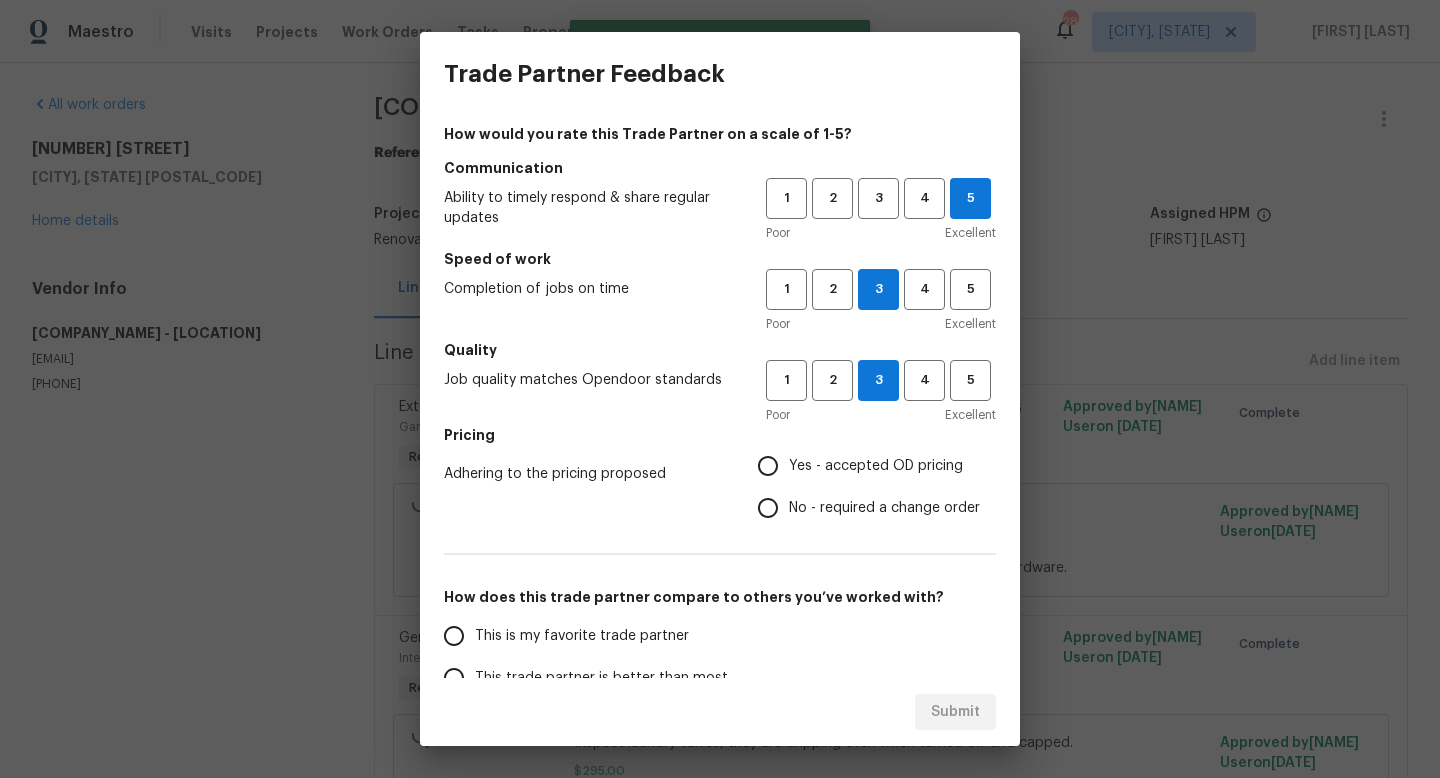 click on "No - required a change order" at bounding box center (876, 466) 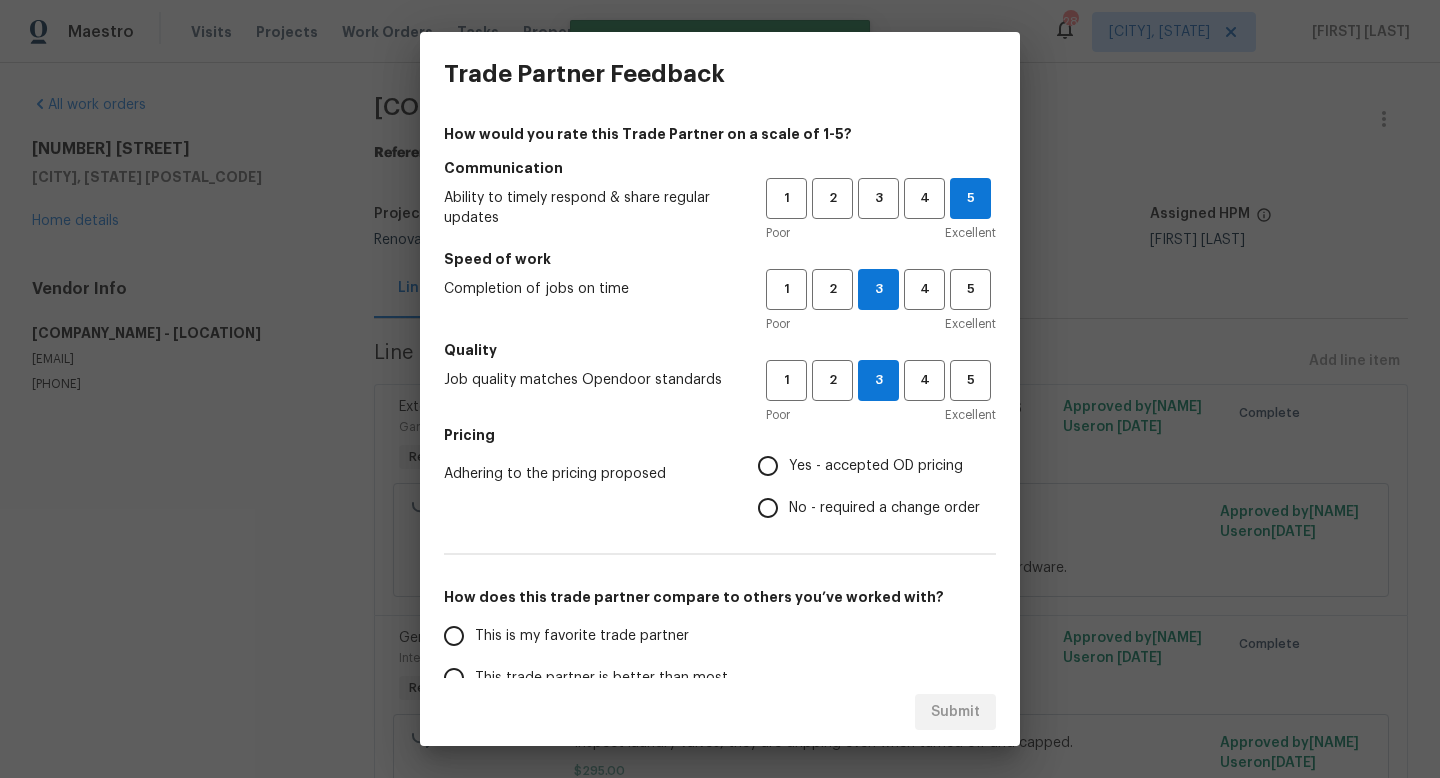 click on "No - required a change order" at bounding box center [768, 466] 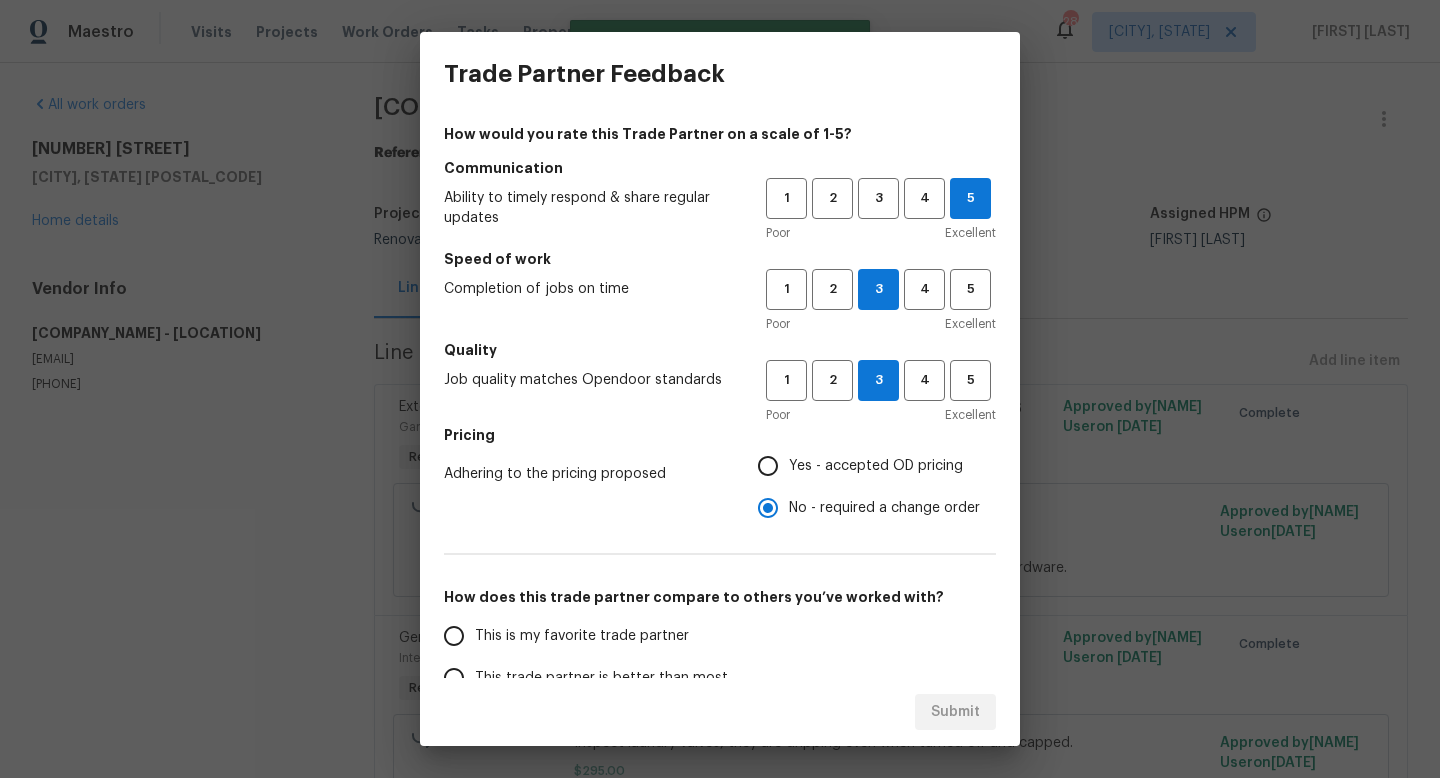 scroll, scrollTop: 161, scrollLeft: 0, axis: vertical 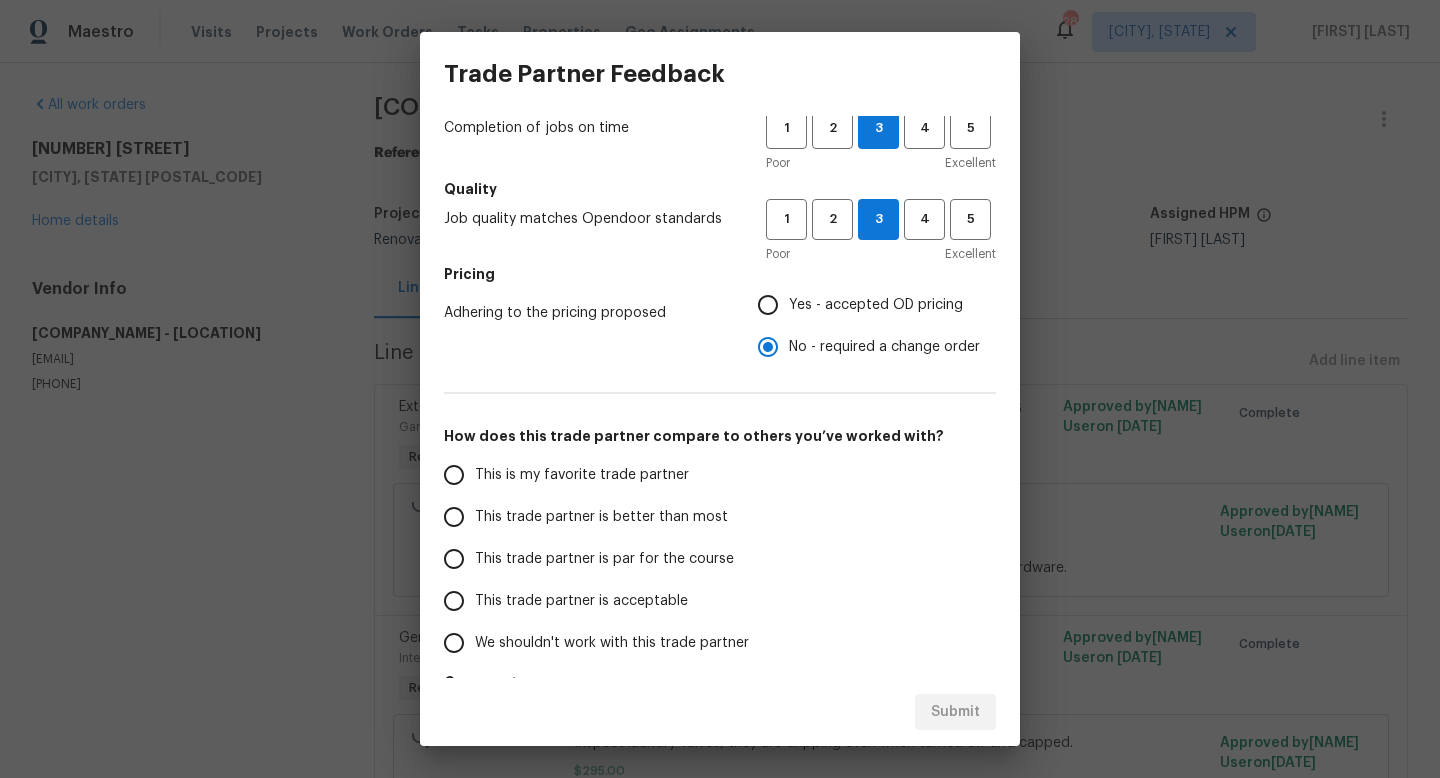 click on "This trade partner is par for the course" at bounding box center (582, 475) 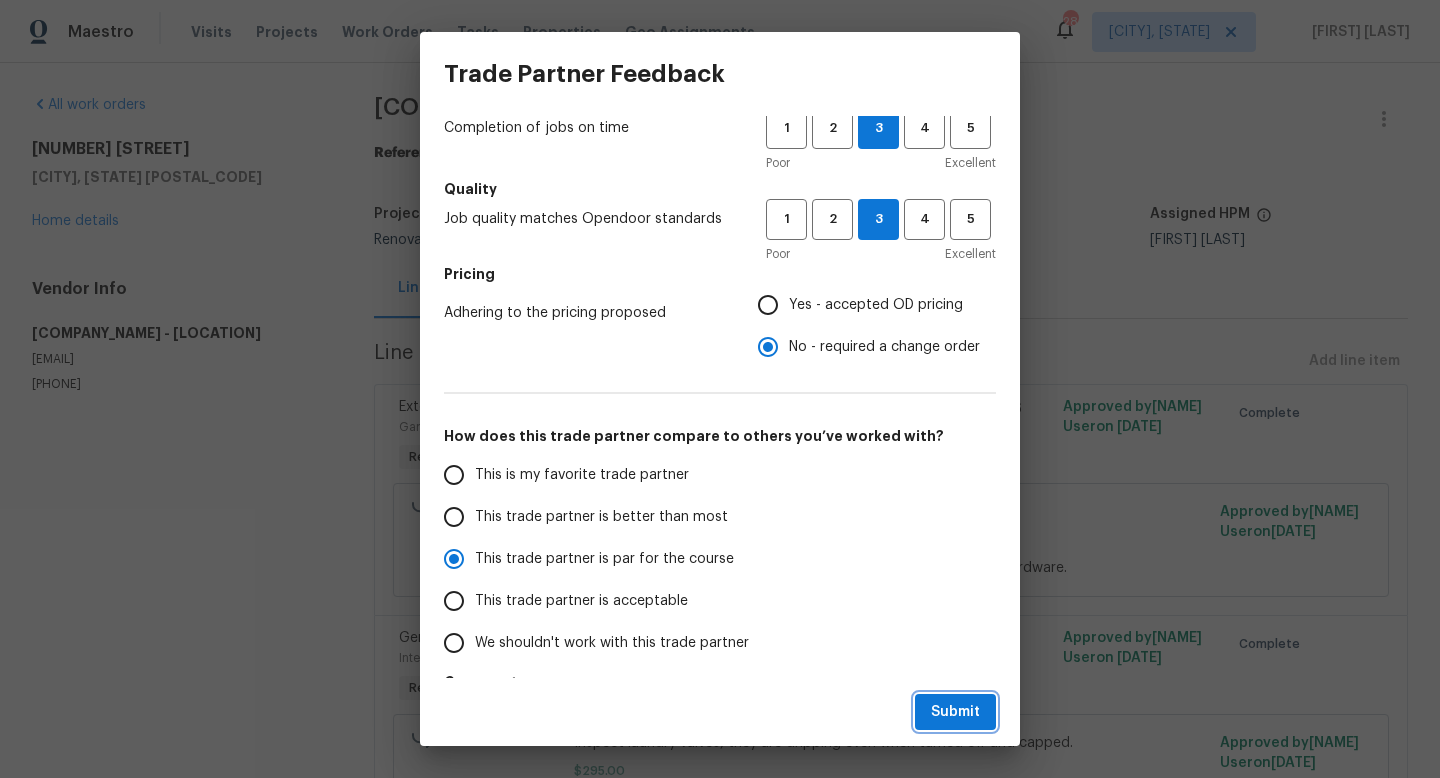 click on "Submit" at bounding box center [955, 712] 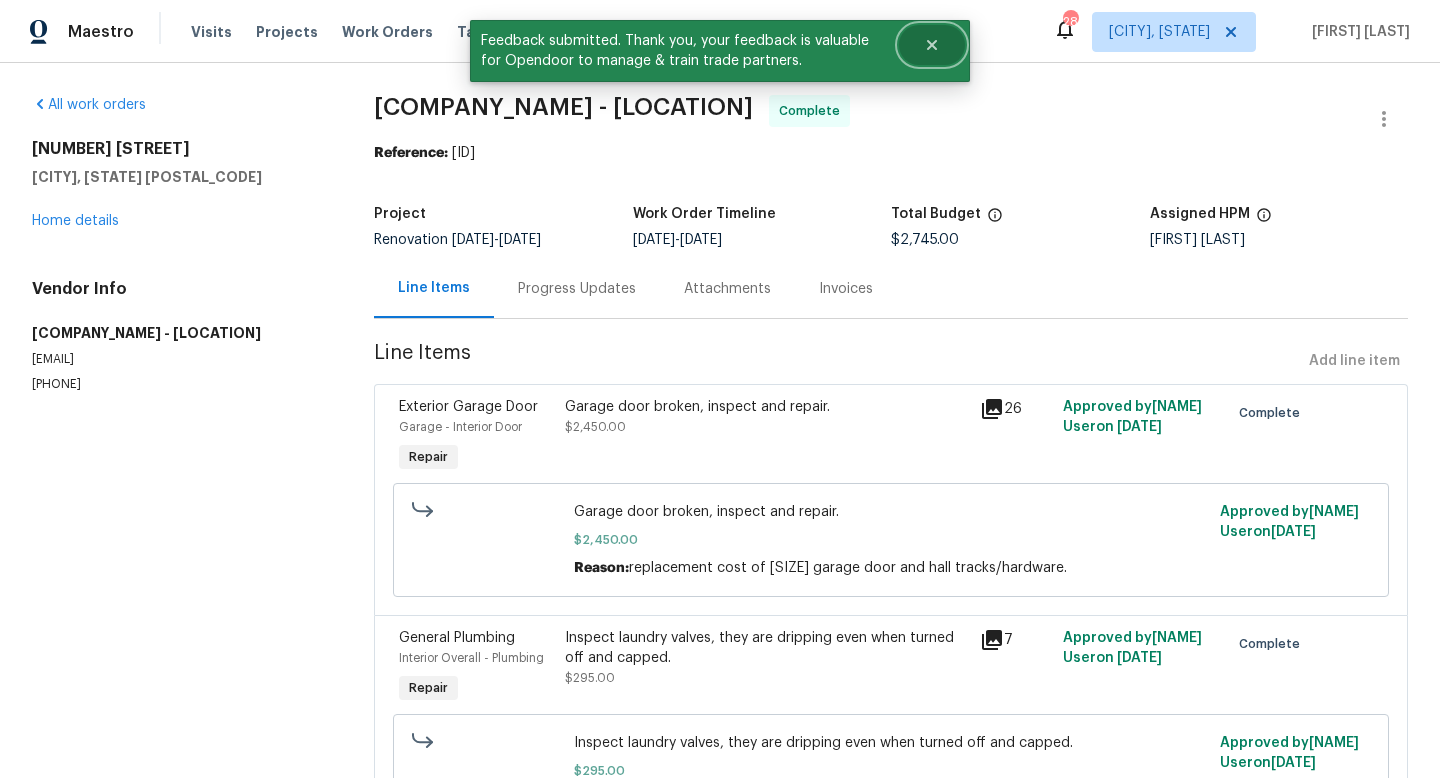 click at bounding box center [932, 45] 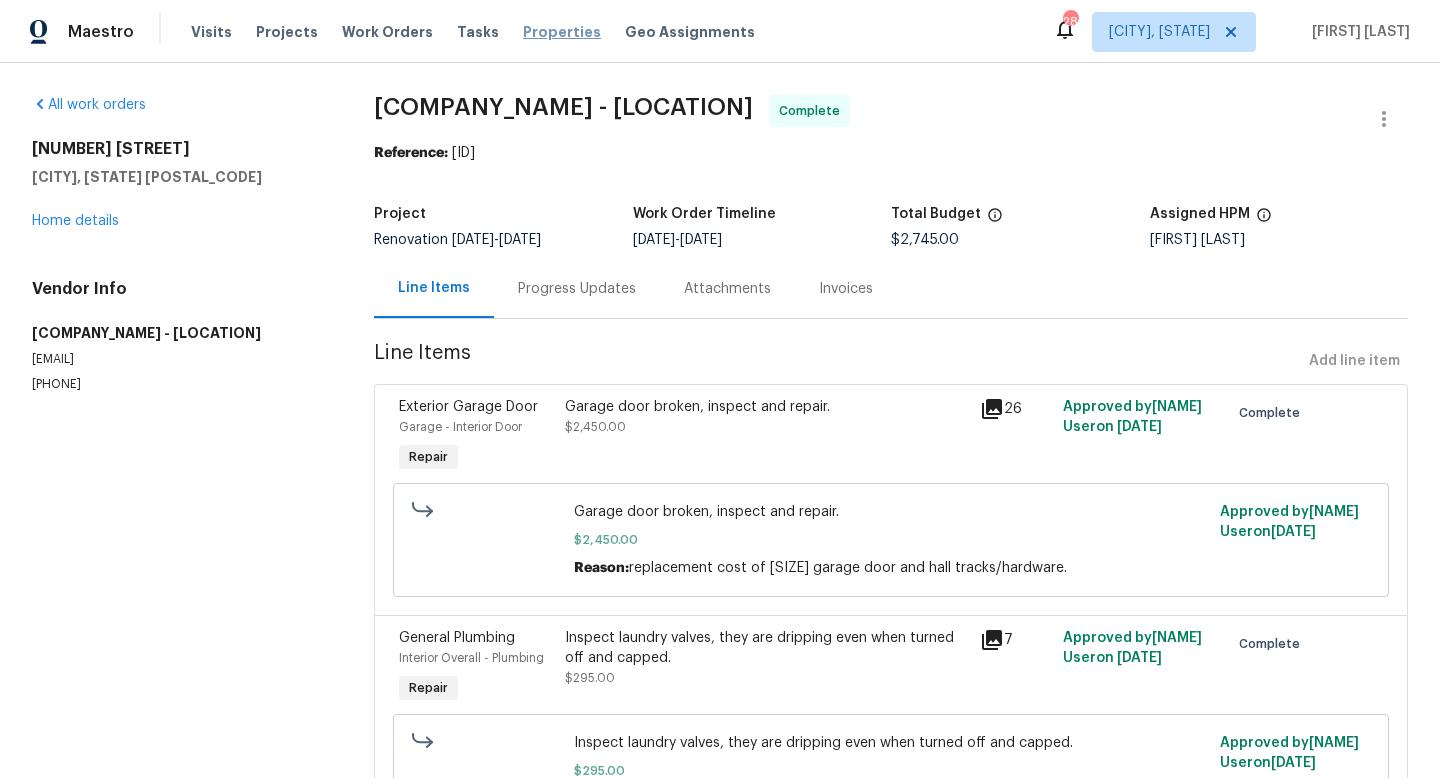 click on "Properties" at bounding box center (562, 32) 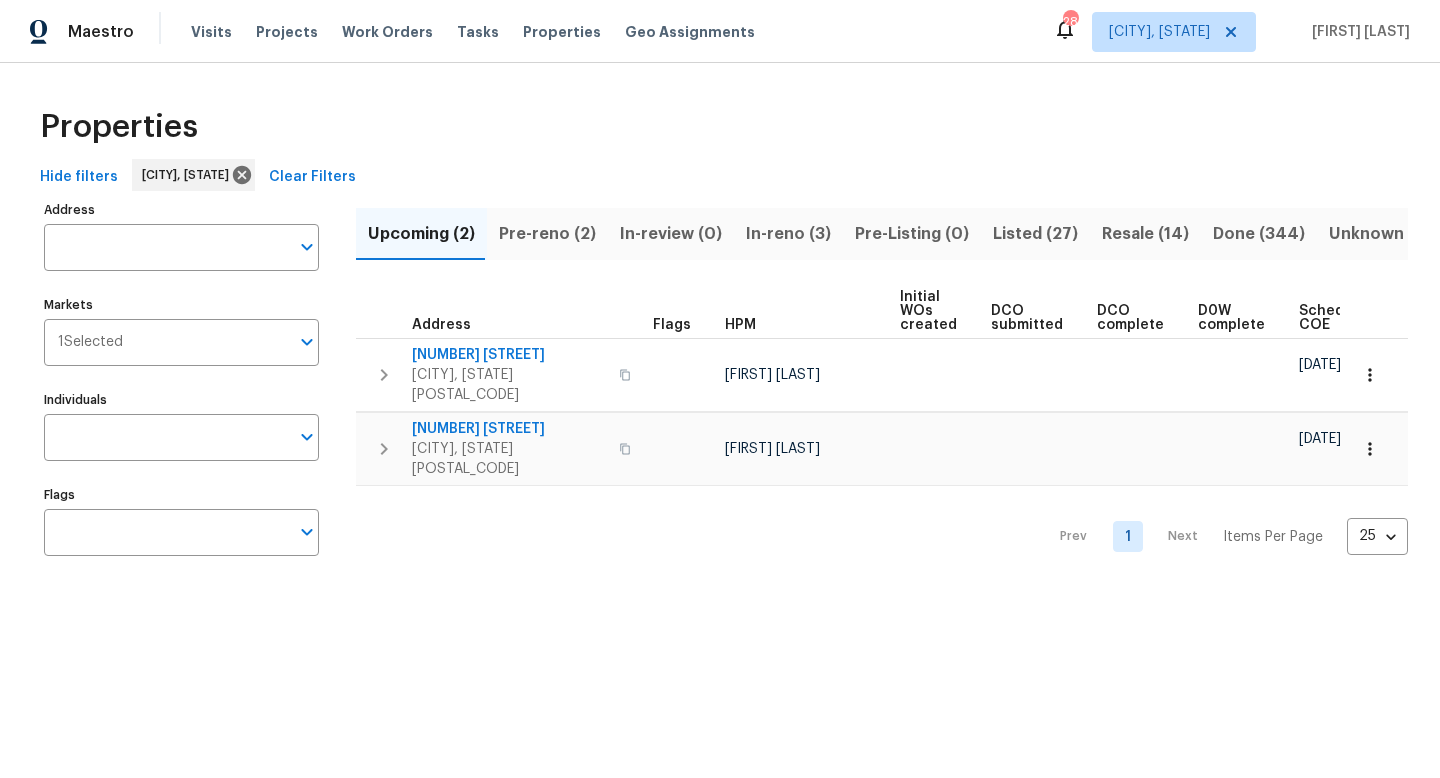 click on "Resale (14)" at bounding box center (421, 234) 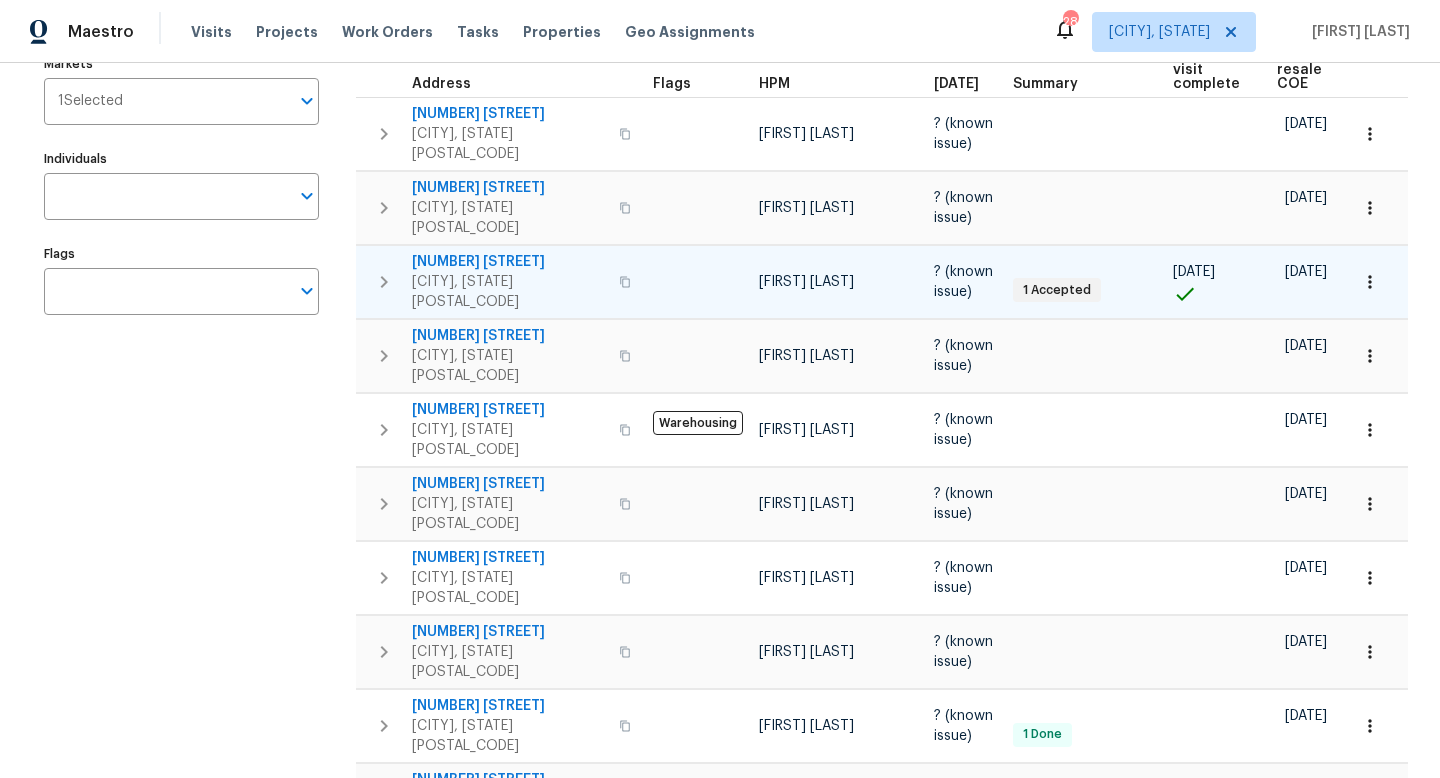 scroll, scrollTop: 244, scrollLeft: 0, axis: vertical 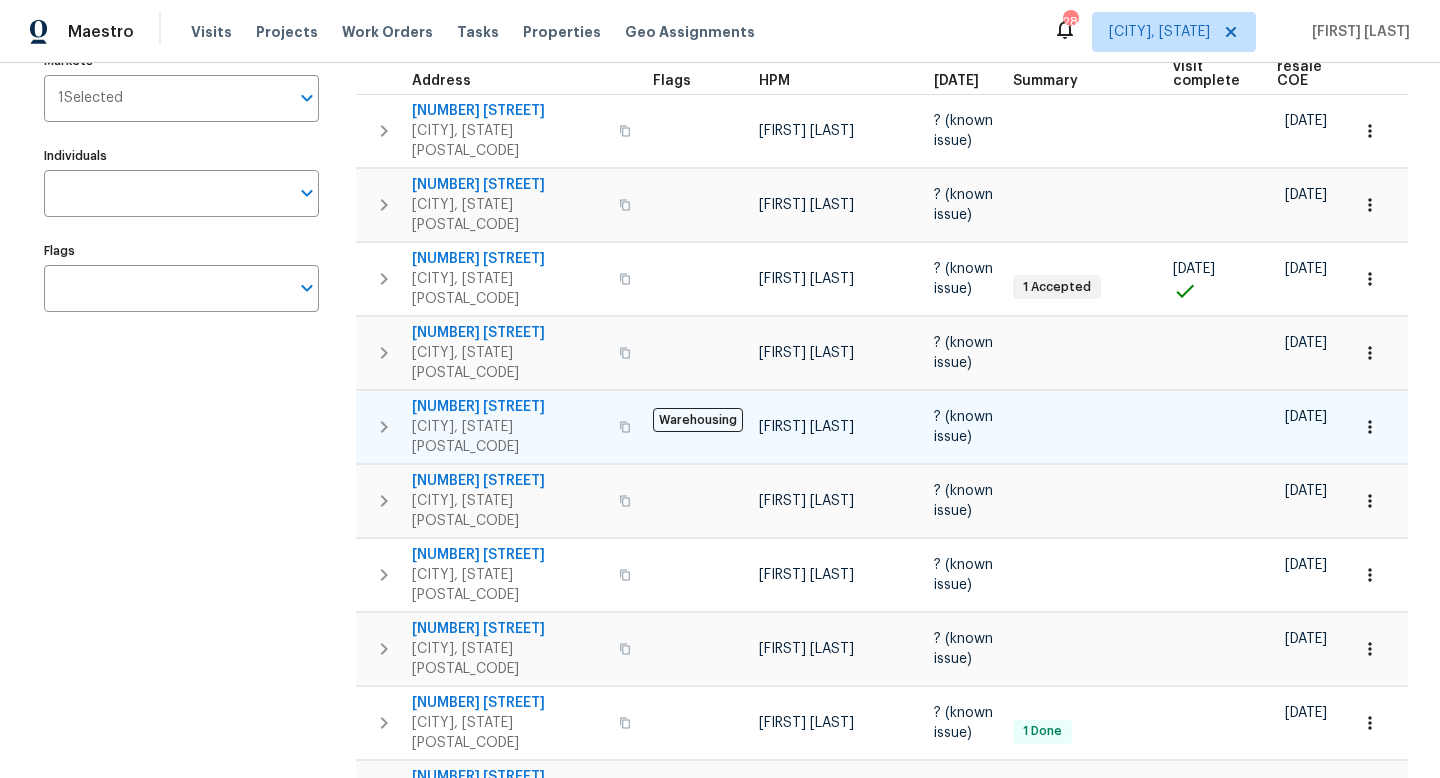 click on "4541 Little Ridge Dr" at bounding box center [509, 407] 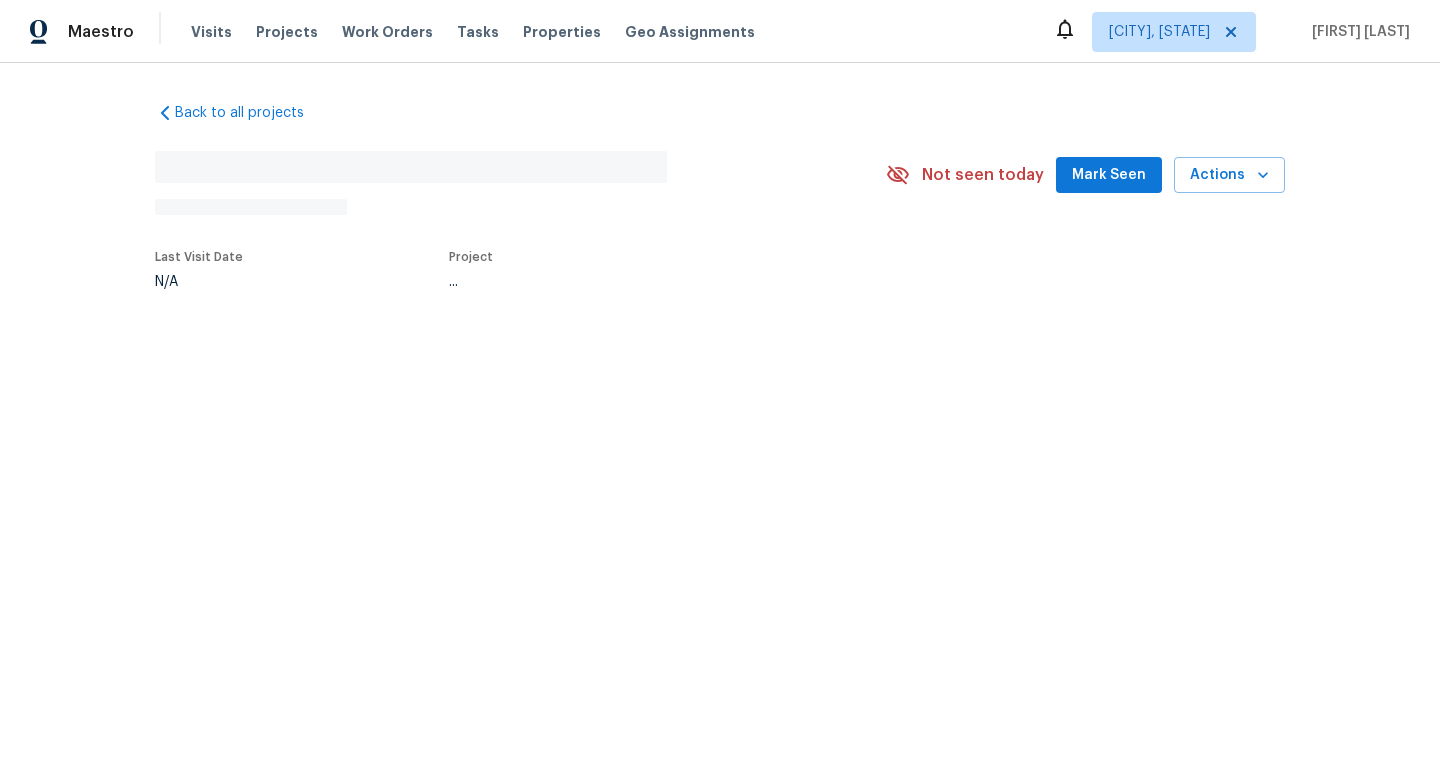 scroll, scrollTop: 0, scrollLeft: 0, axis: both 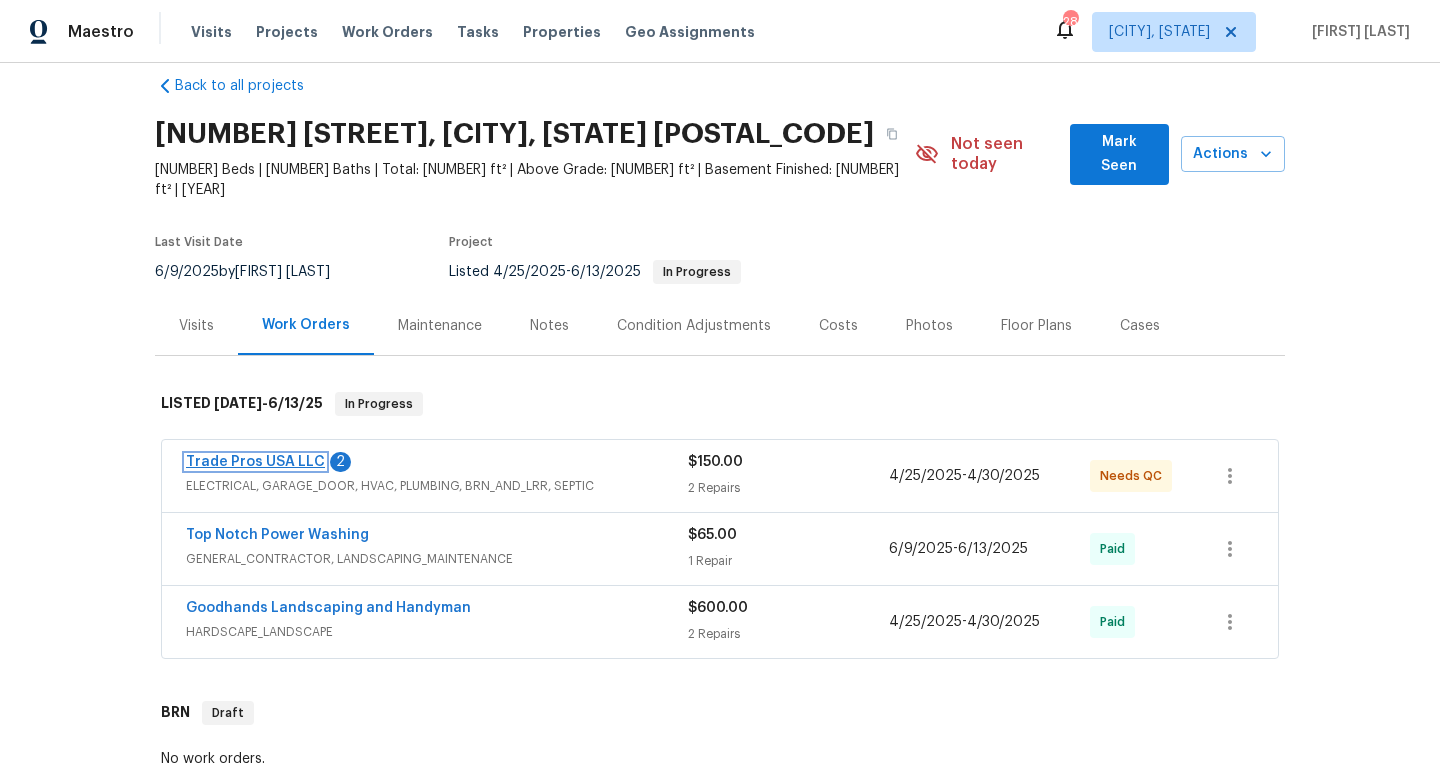 click on "Trade Pros USA LLC" at bounding box center (255, 462) 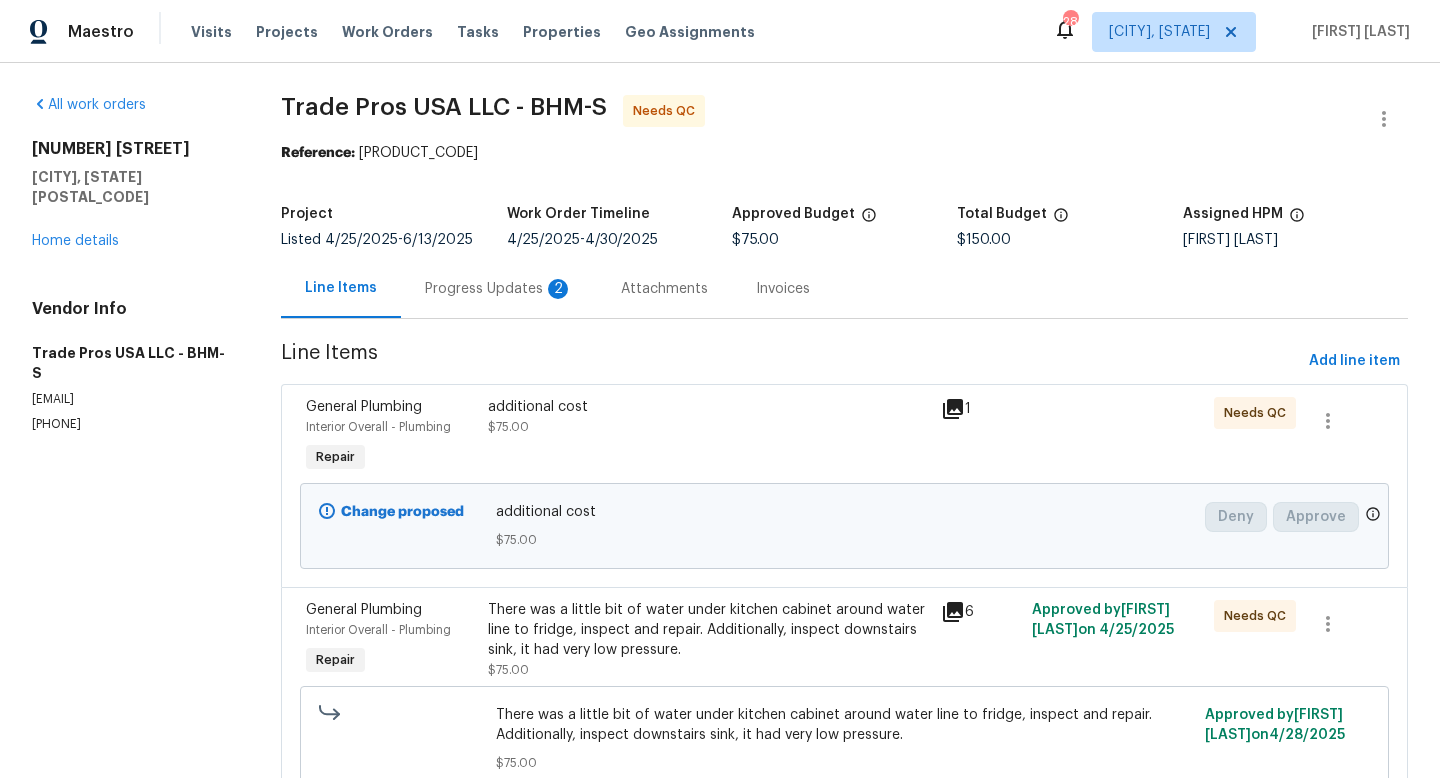 scroll, scrollTop: 91, scrollLeft: 0, axis: vertical 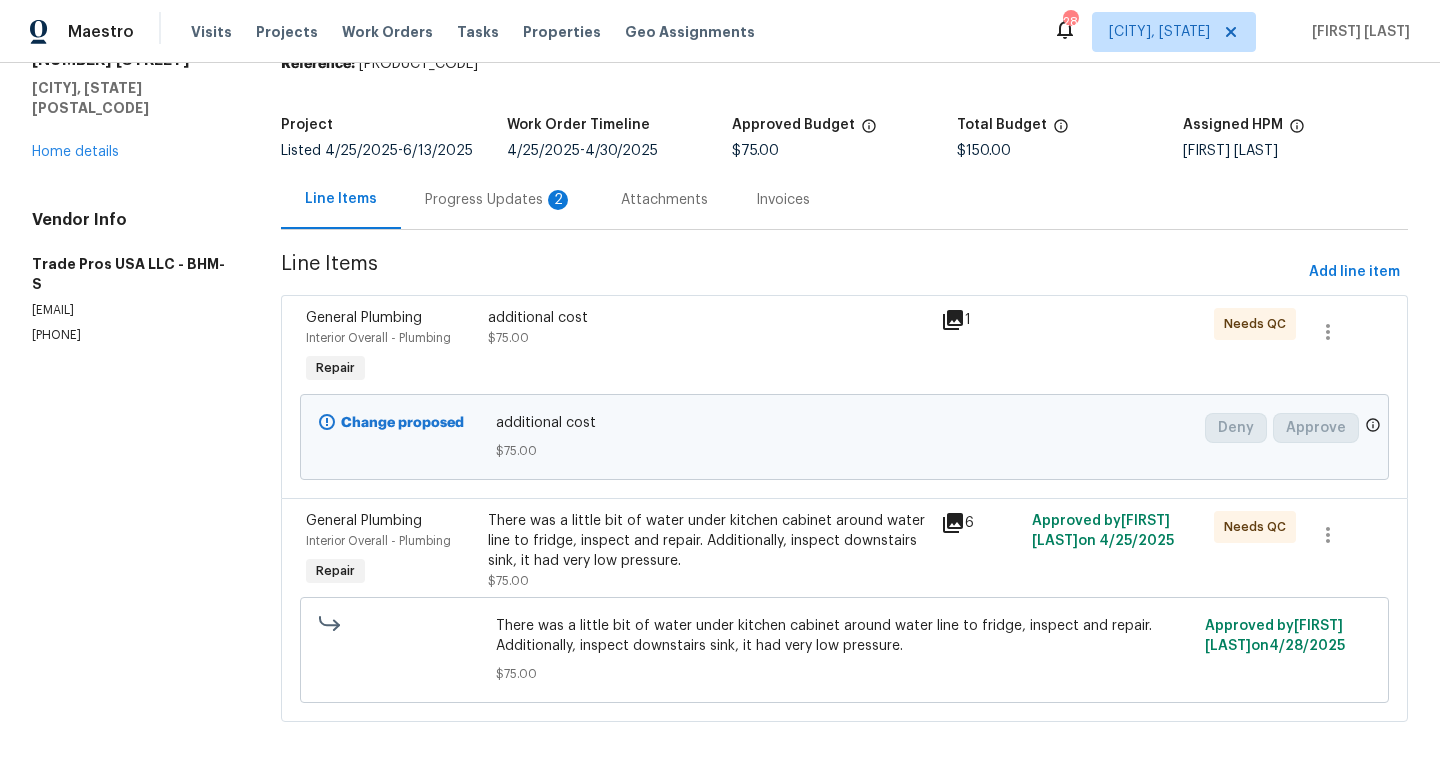 click on "Progress Updates 2" at bounding box center (499, 200) 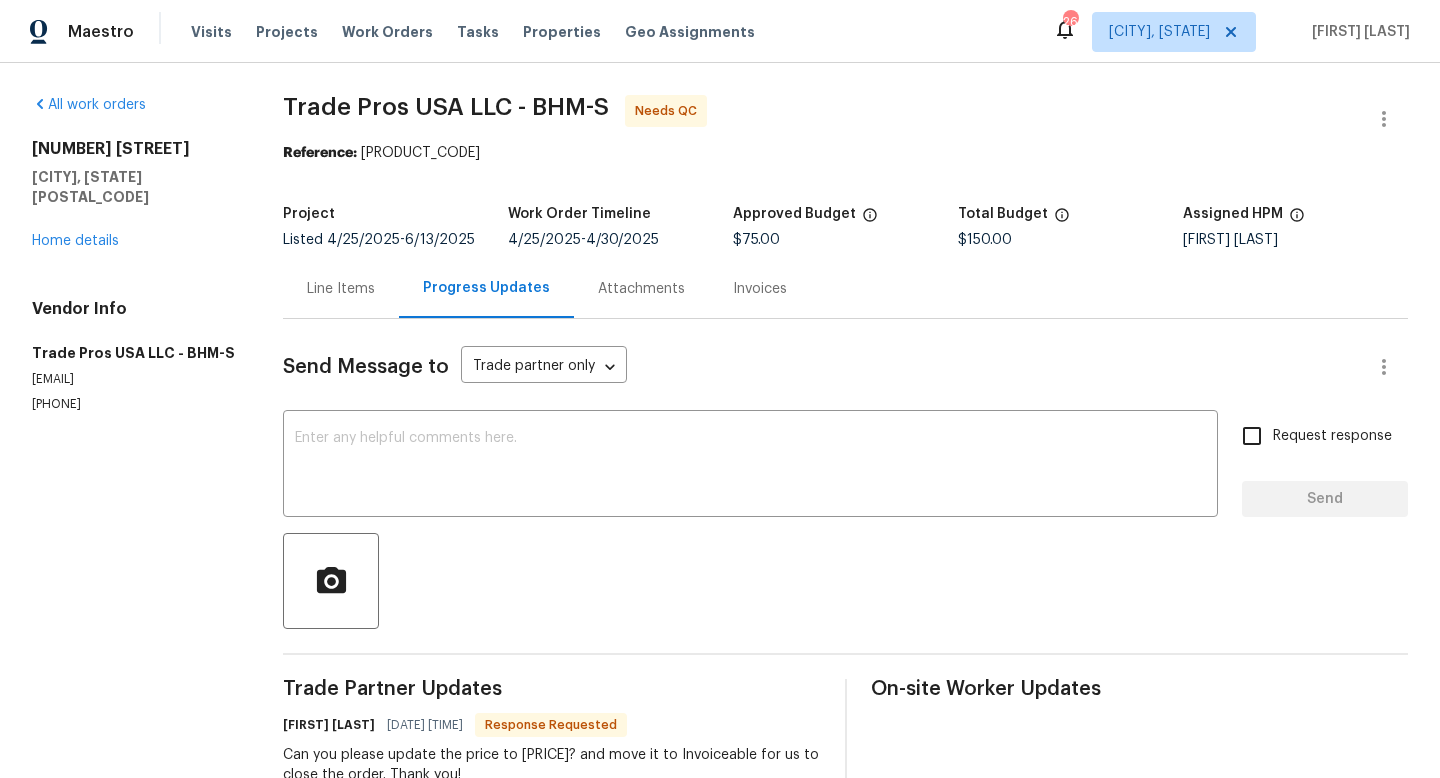 scroll, scrollTop: 129, scrollLeft: 0, axis: vertical 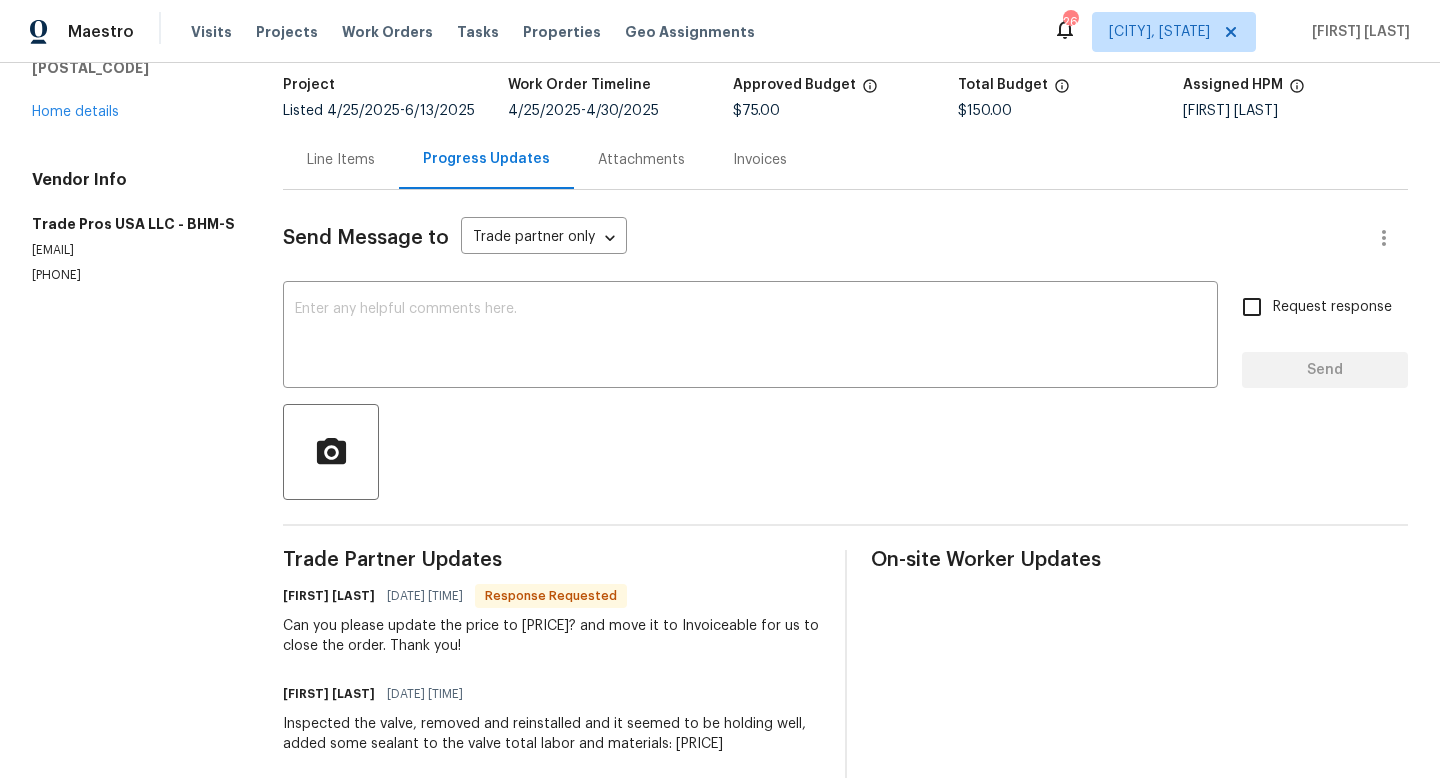 click on "Line Items" at bounding box center (341, 160) 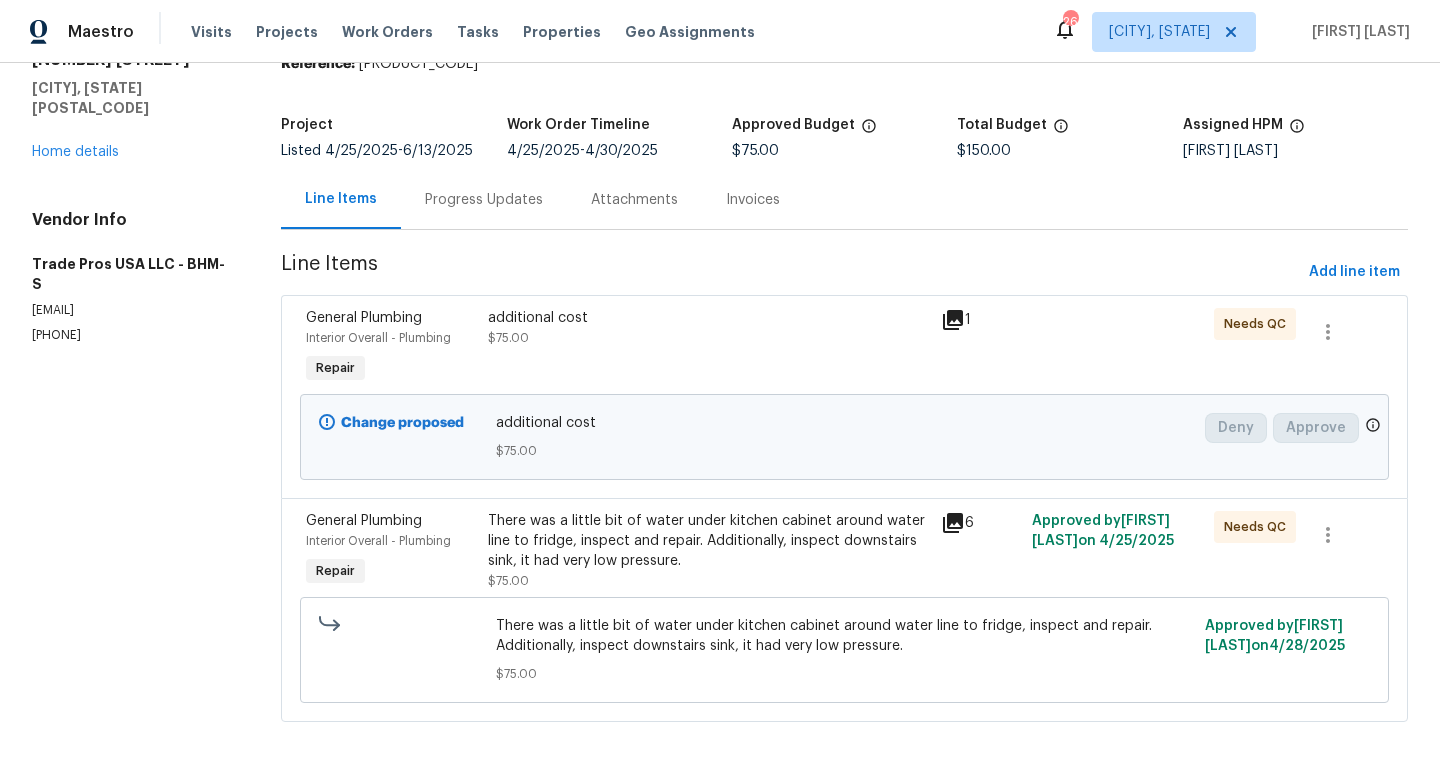 scroll, scrollTop: 0, scrollLeft: 0, axis: both 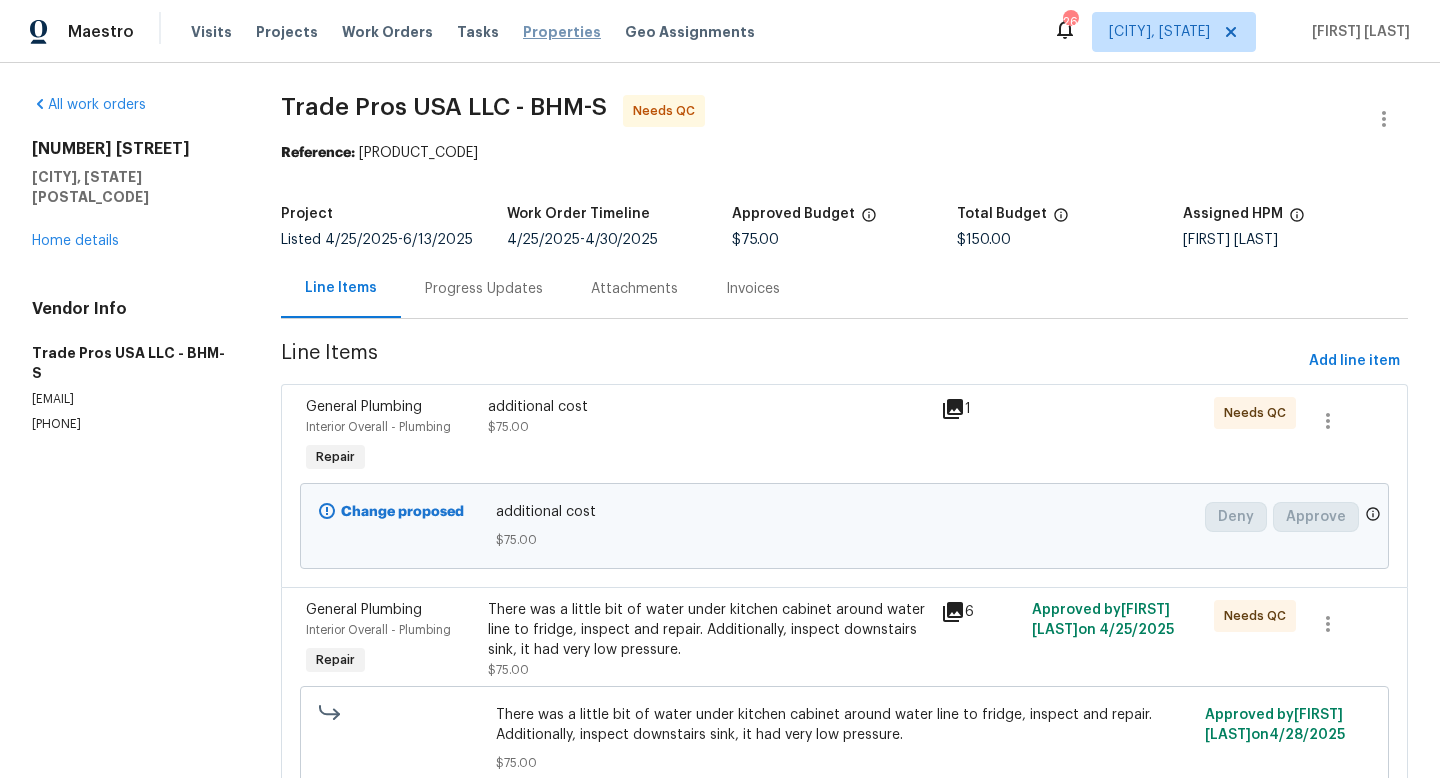 click on "Properties" at bounding box center (562, 32) 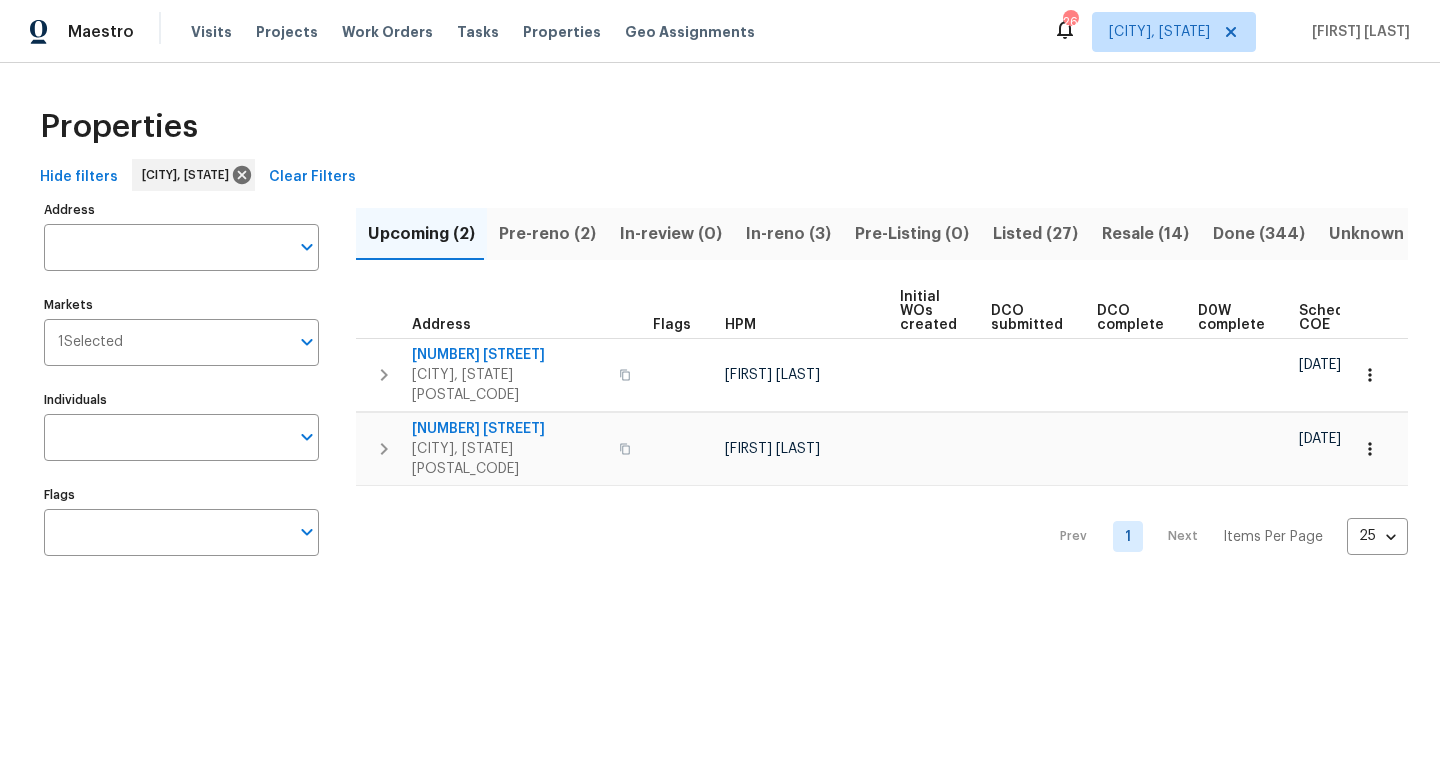 click on "Listed (27)" at bounding box center (421, 234) 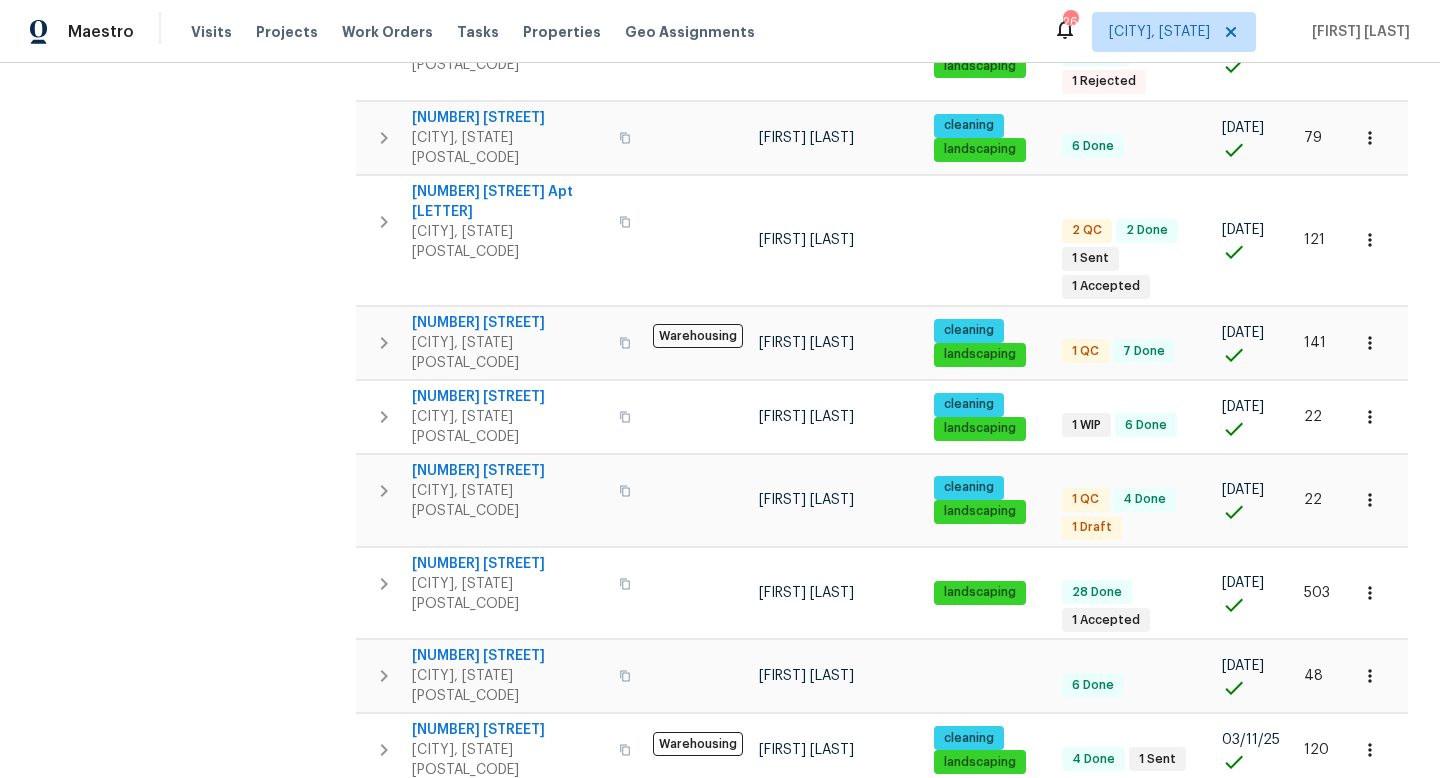 scroll, scrollTop: 1314, scrollLeft: 0, axis: vertical 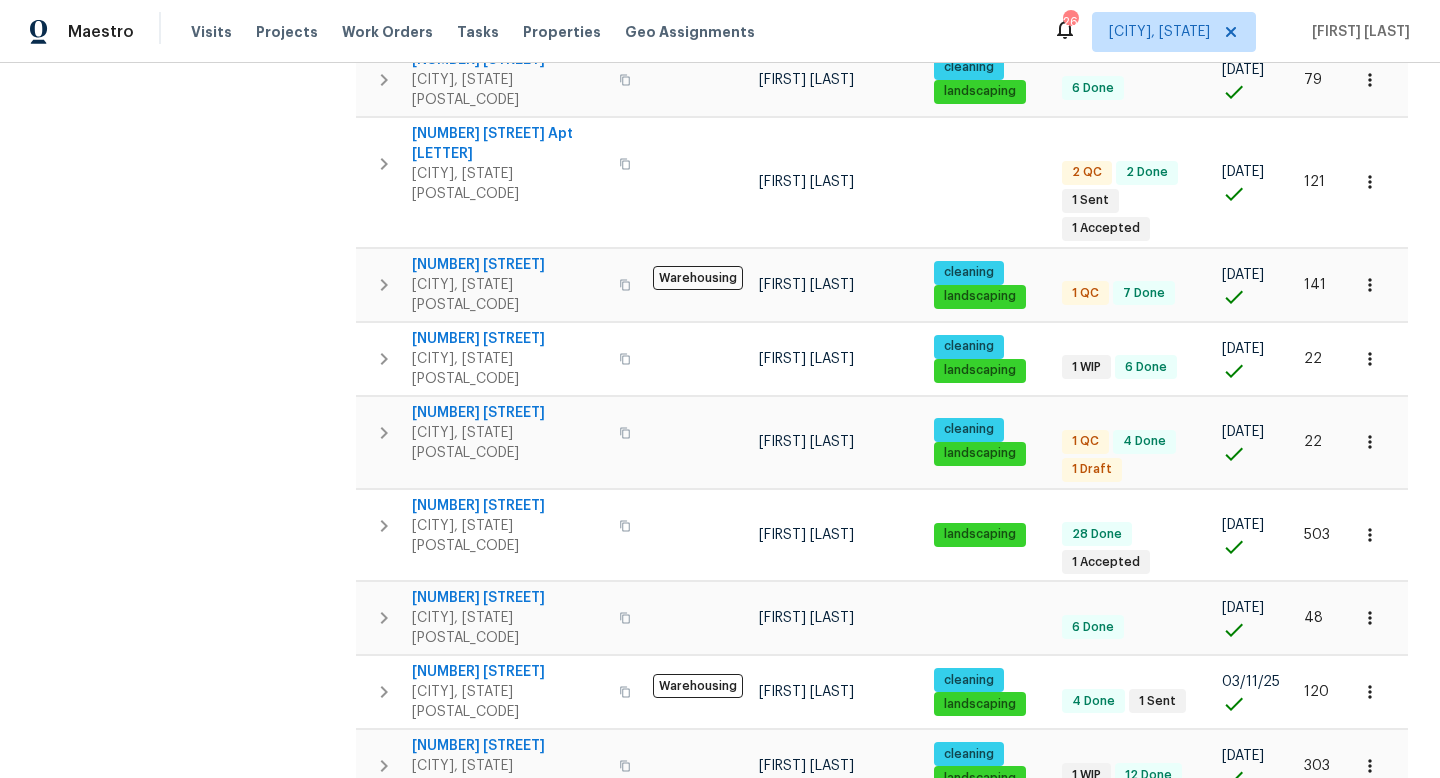 click on "2" at bounding box center [1128, 1056] 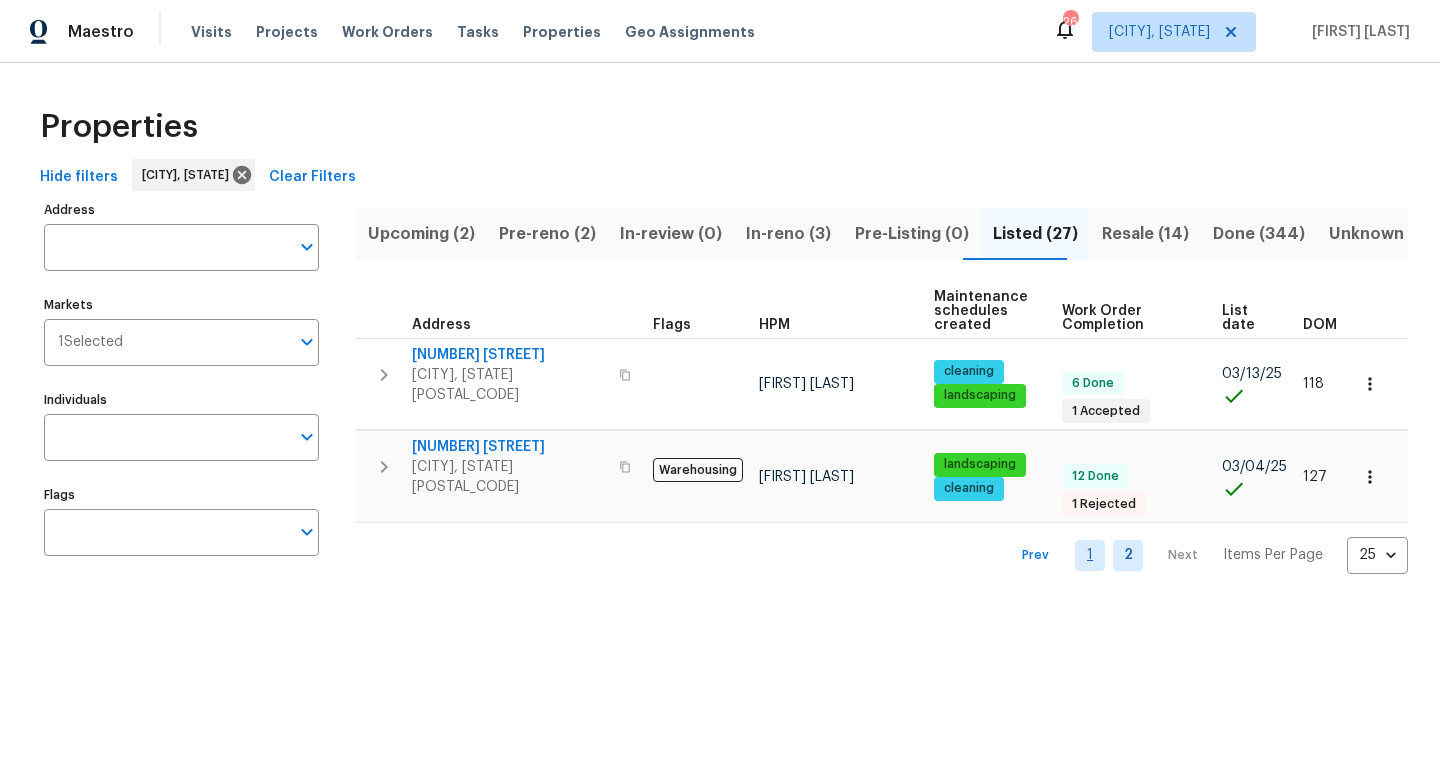 click on "1" at bounding box center (1090, 555) 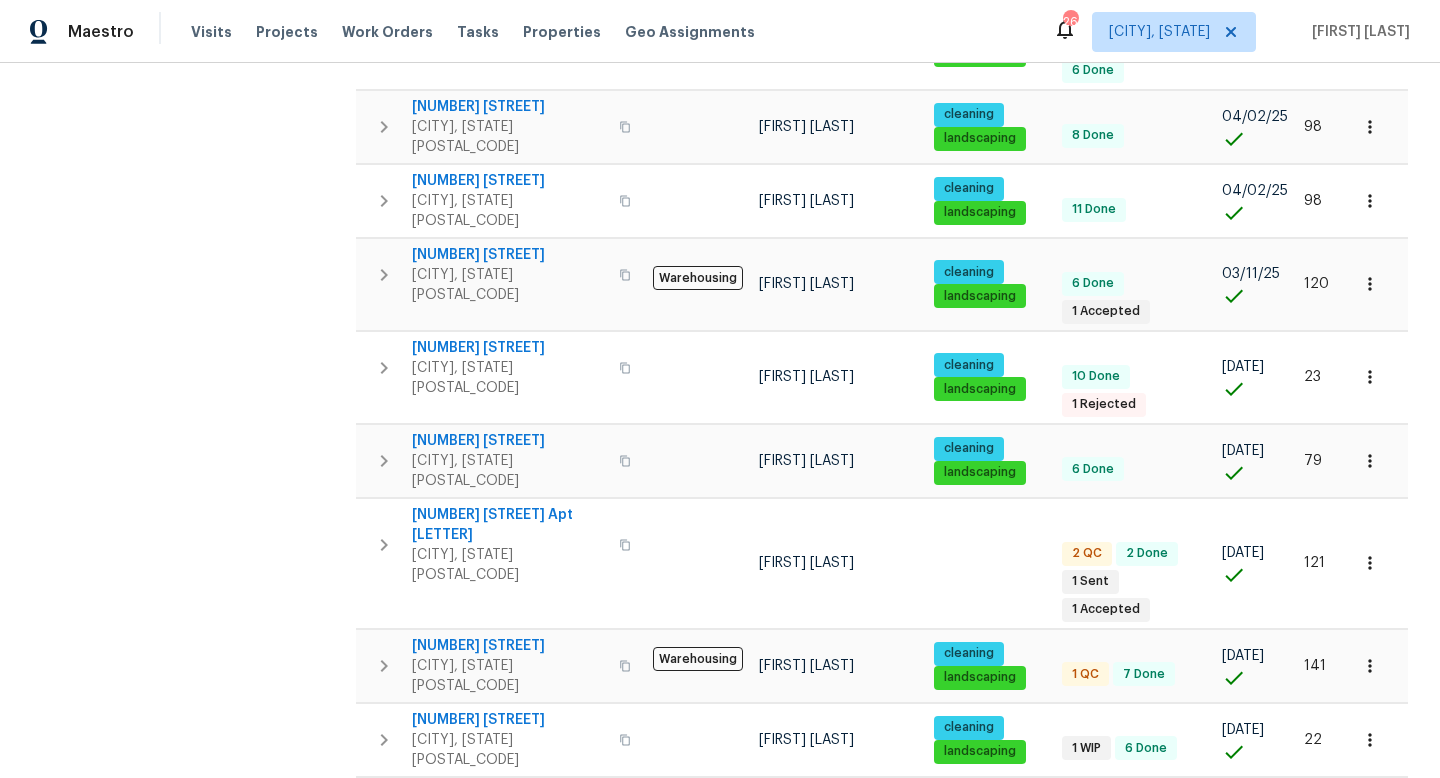 scroll, scrollTop: 934, scrollLeft: 0, axis: vertical 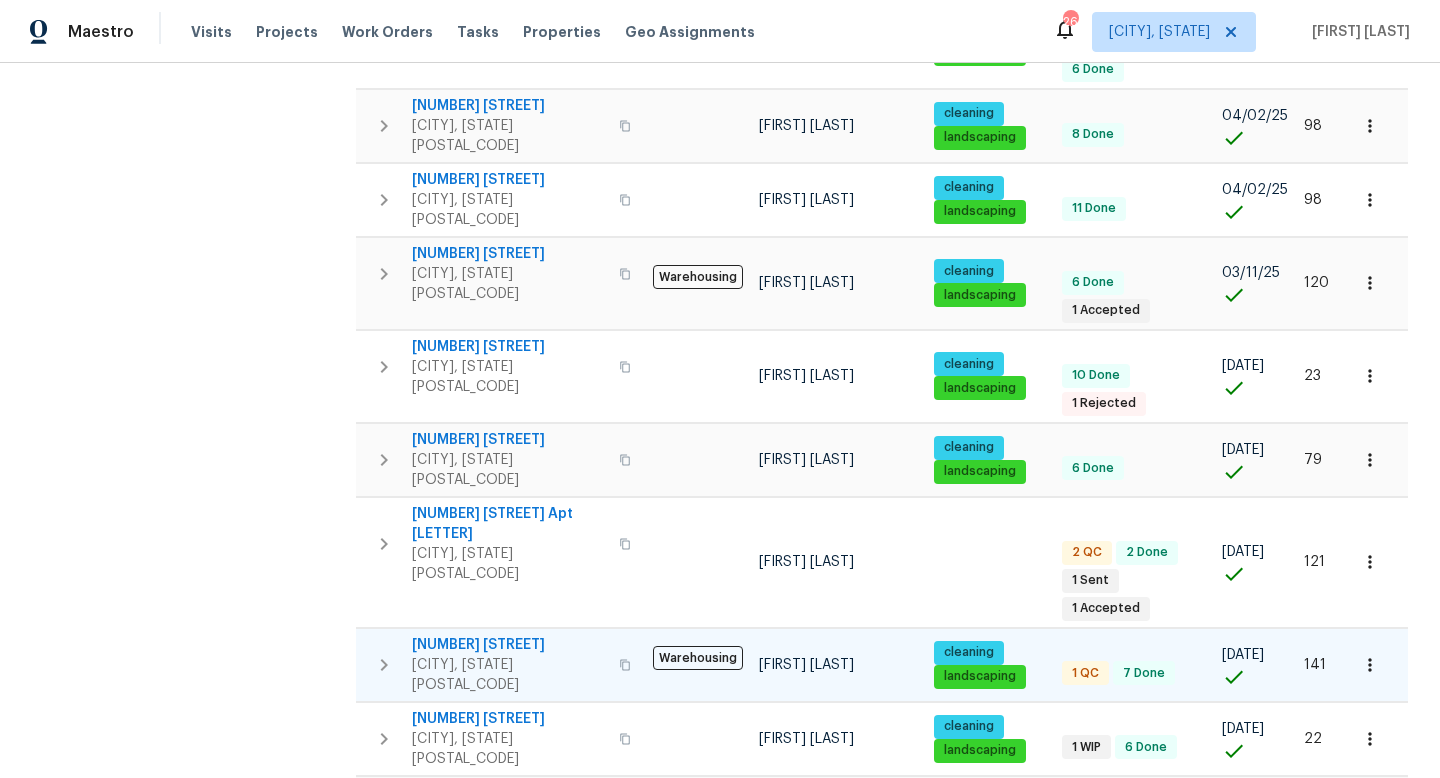 click on "[NUMBER] [STREET]" at bounding box center (509, 645) 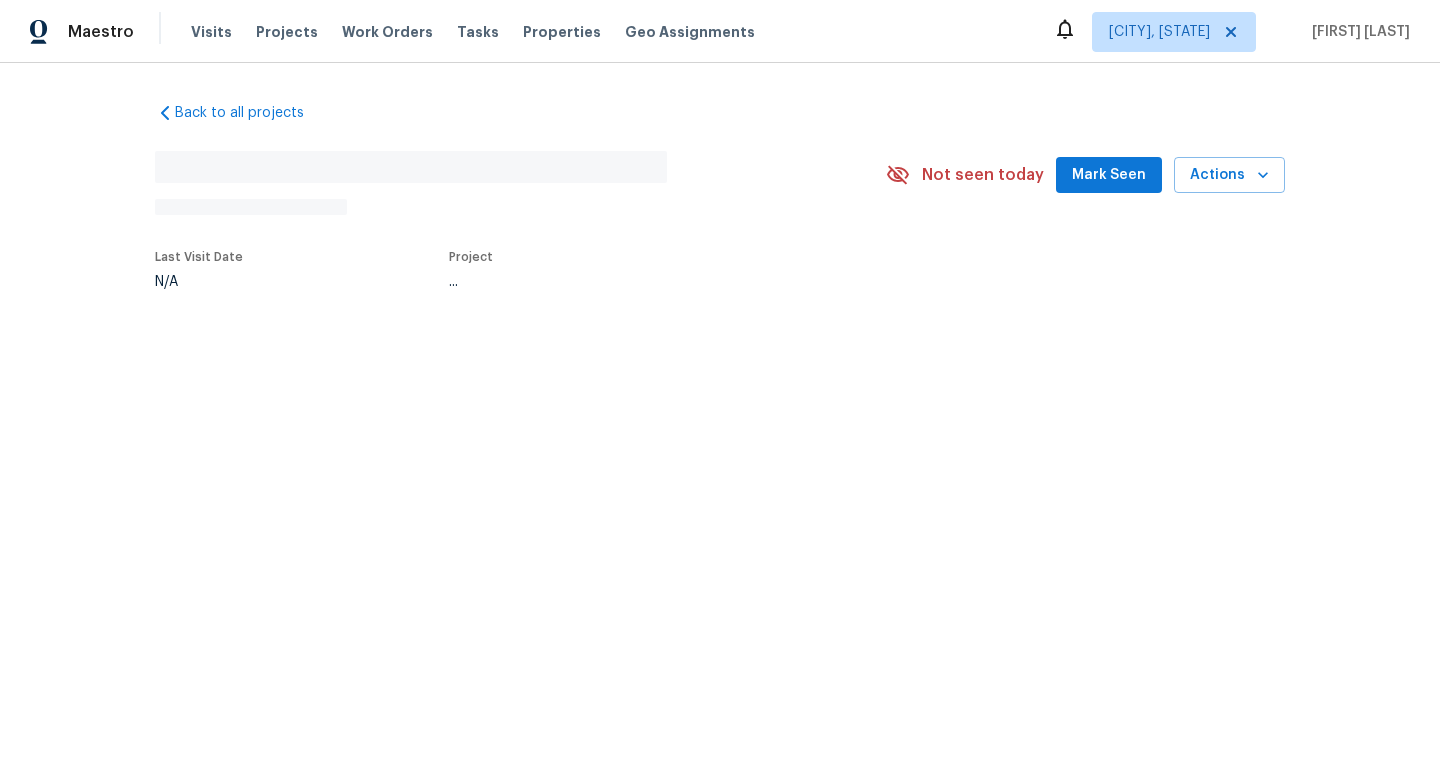 scroll, scrollTop: 0, scrollLeft: 0, axis: both 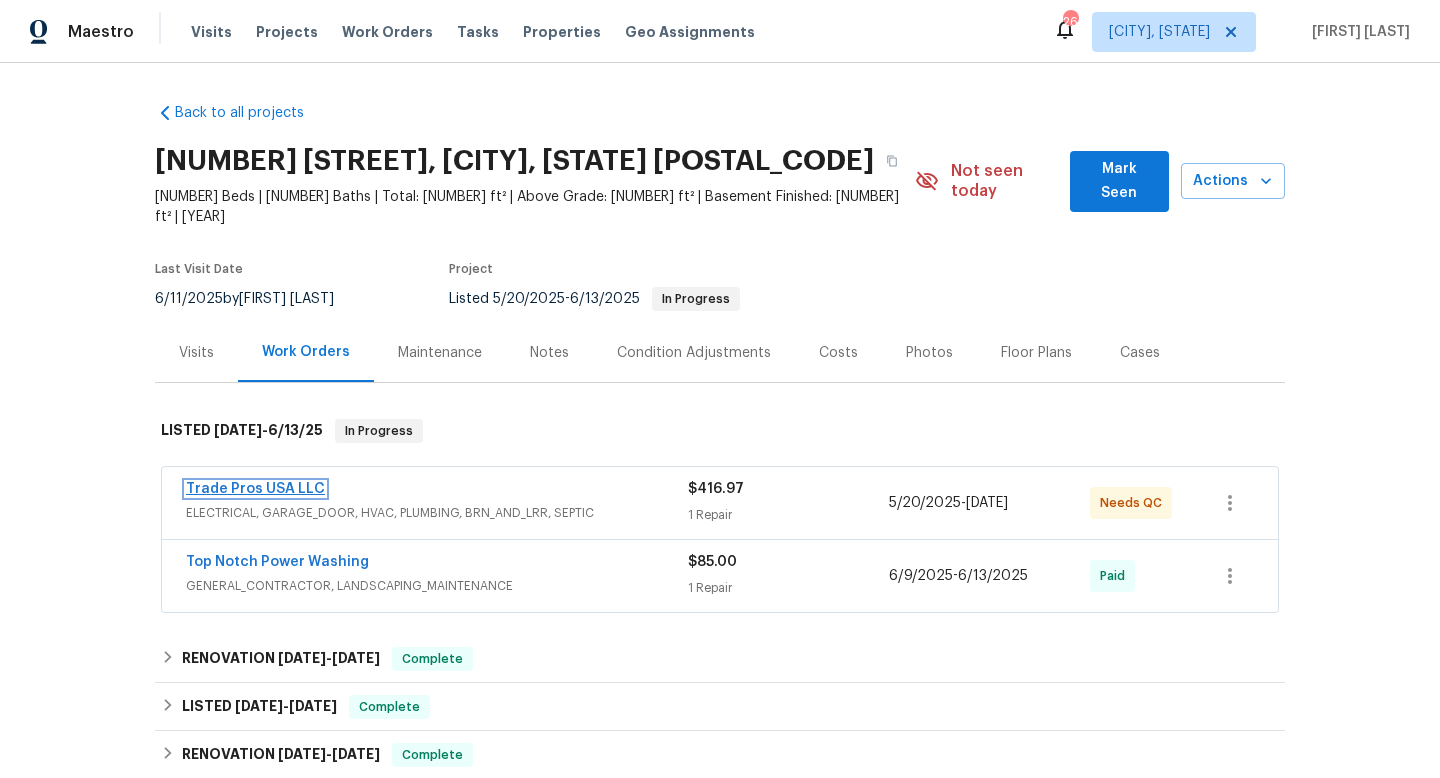 click on "Trade Pros USA LLC" at bounding box center (255, 489) 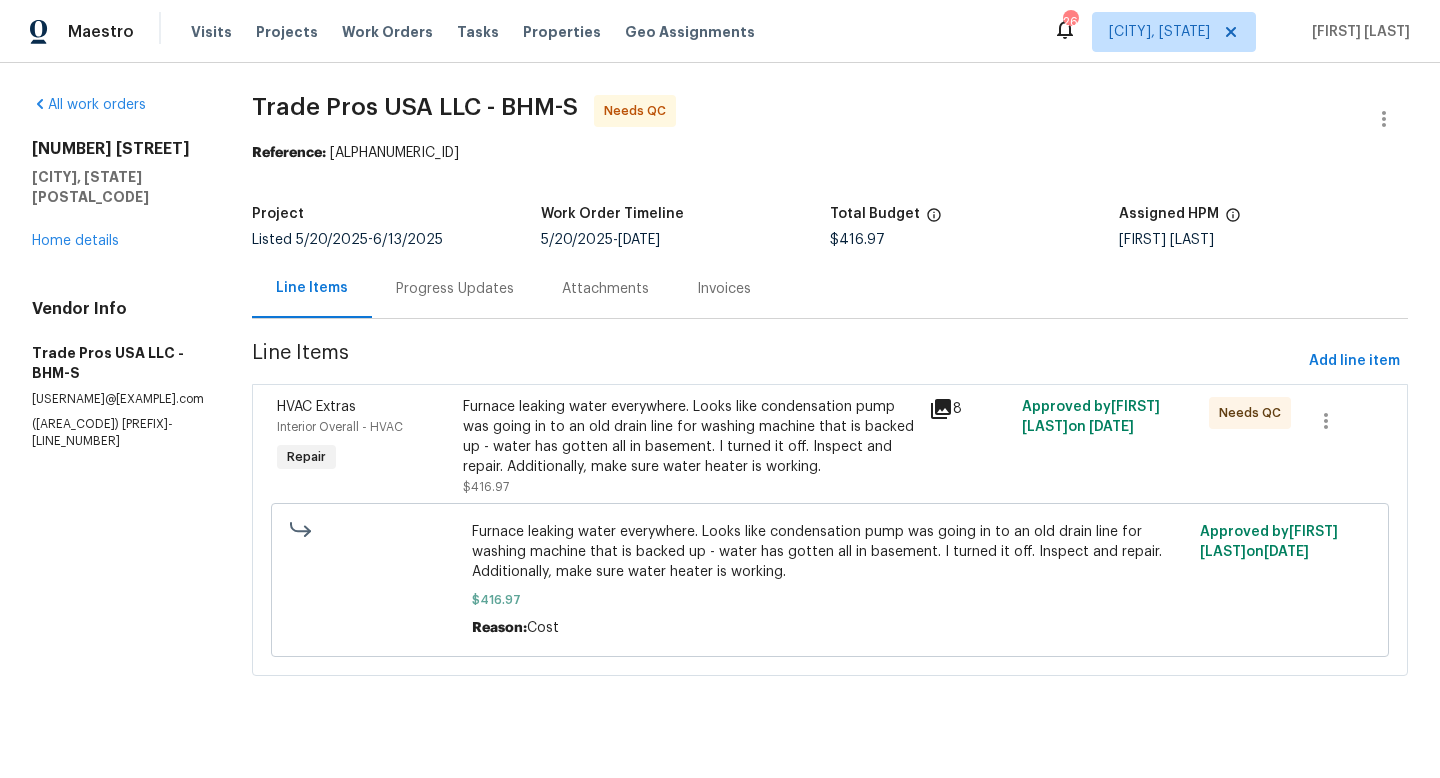 click on "Furnace leaking water everywhere. Looks like condensation pump was going in to an old drain line for washing machine that is backed up - water has gotten all in basement. I turned it off. Inspect and repair. Additionally, make sure water heater is working." at bounding box center (690, 437) 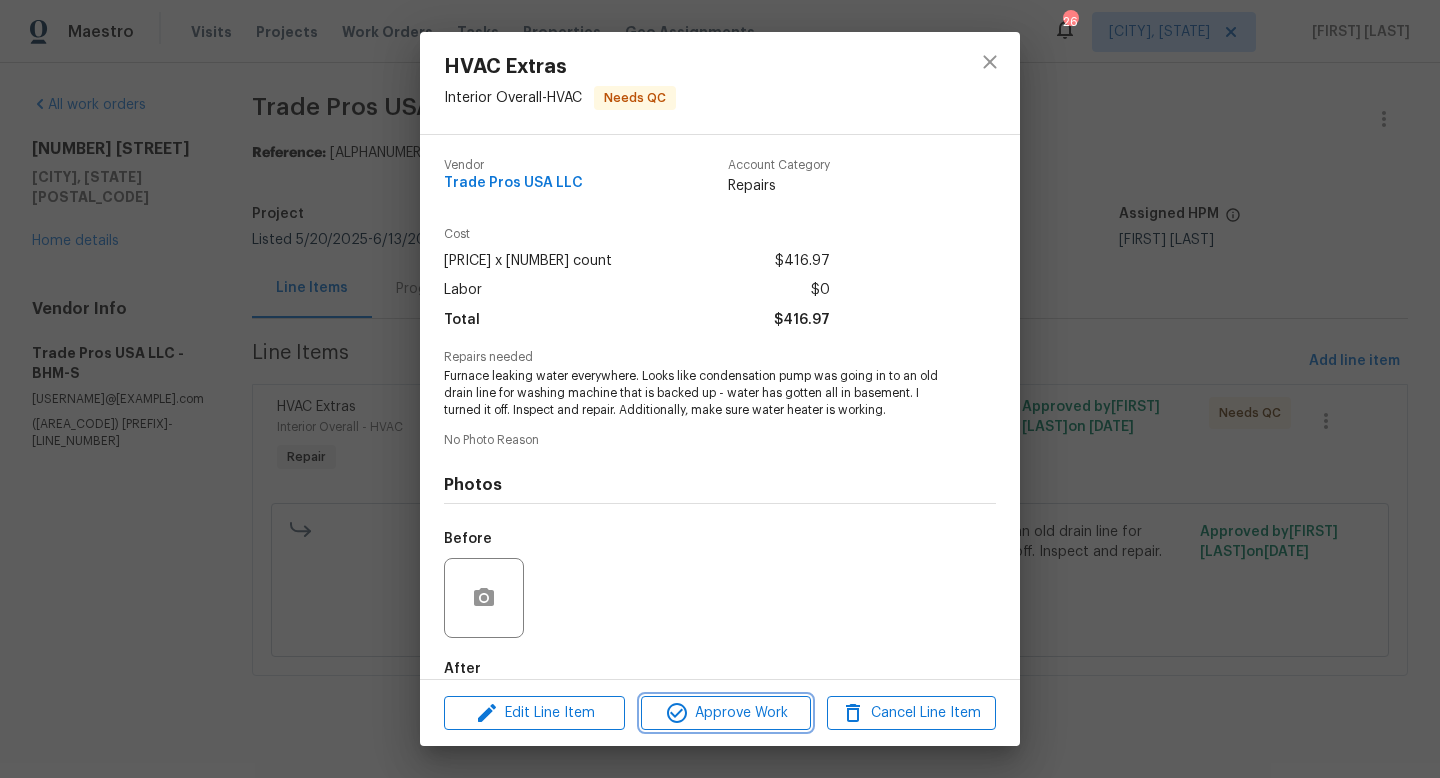 click on "Approve Work" at bounding box center (725, 713) 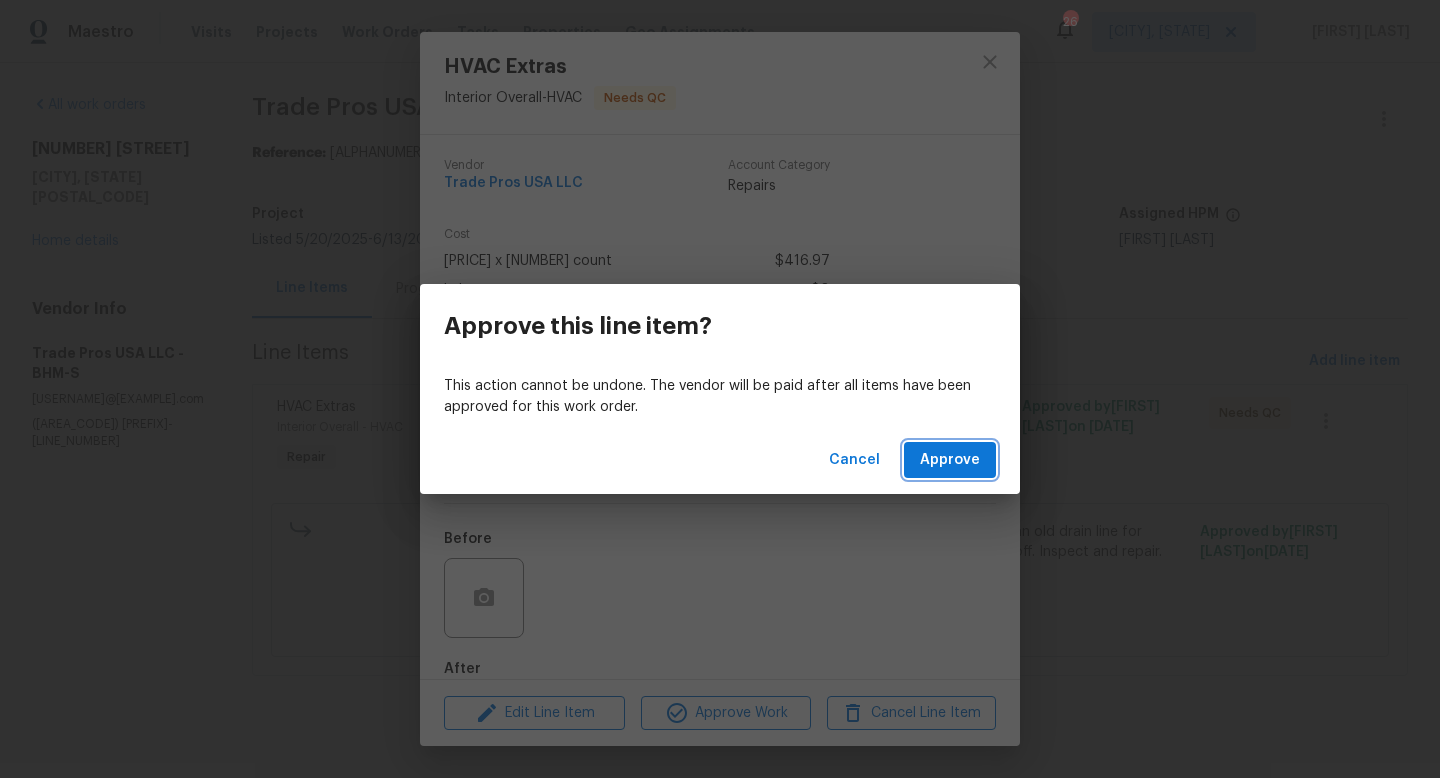 click on "Approve" at bounding box center [950, 460] 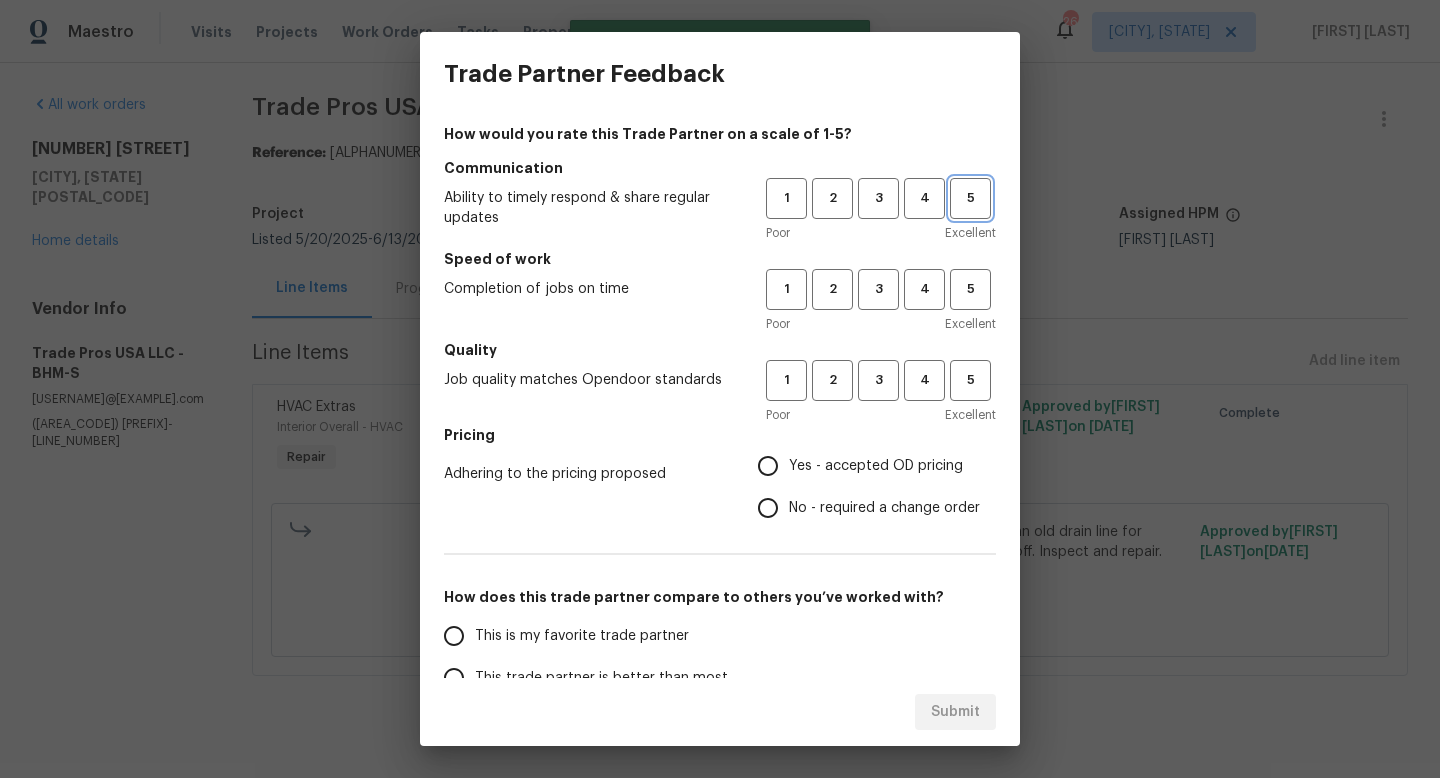 click on "5" at bounding box center (970, 198) 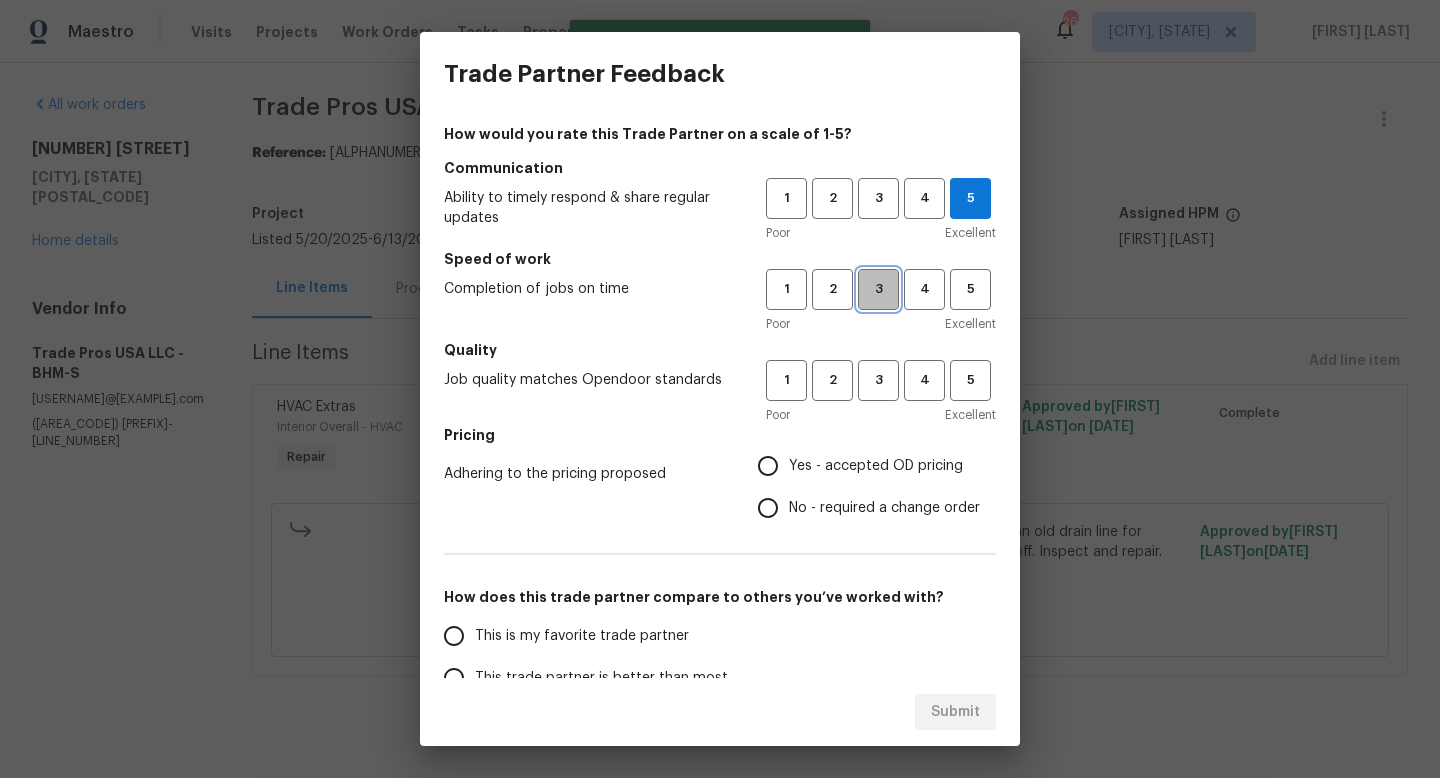 click on "3" at bounding box center [786, 198] 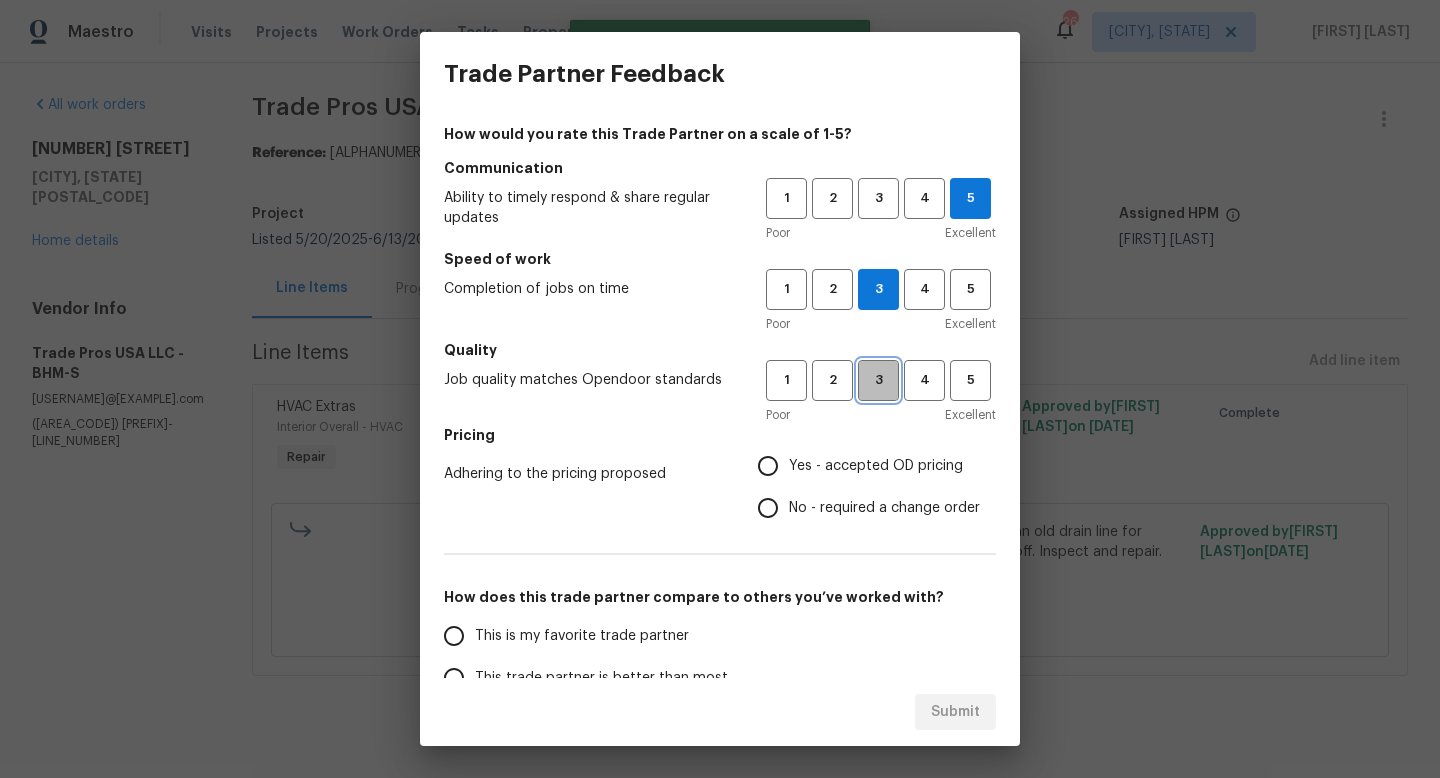 click on "3" at bounding box center [786, 198] 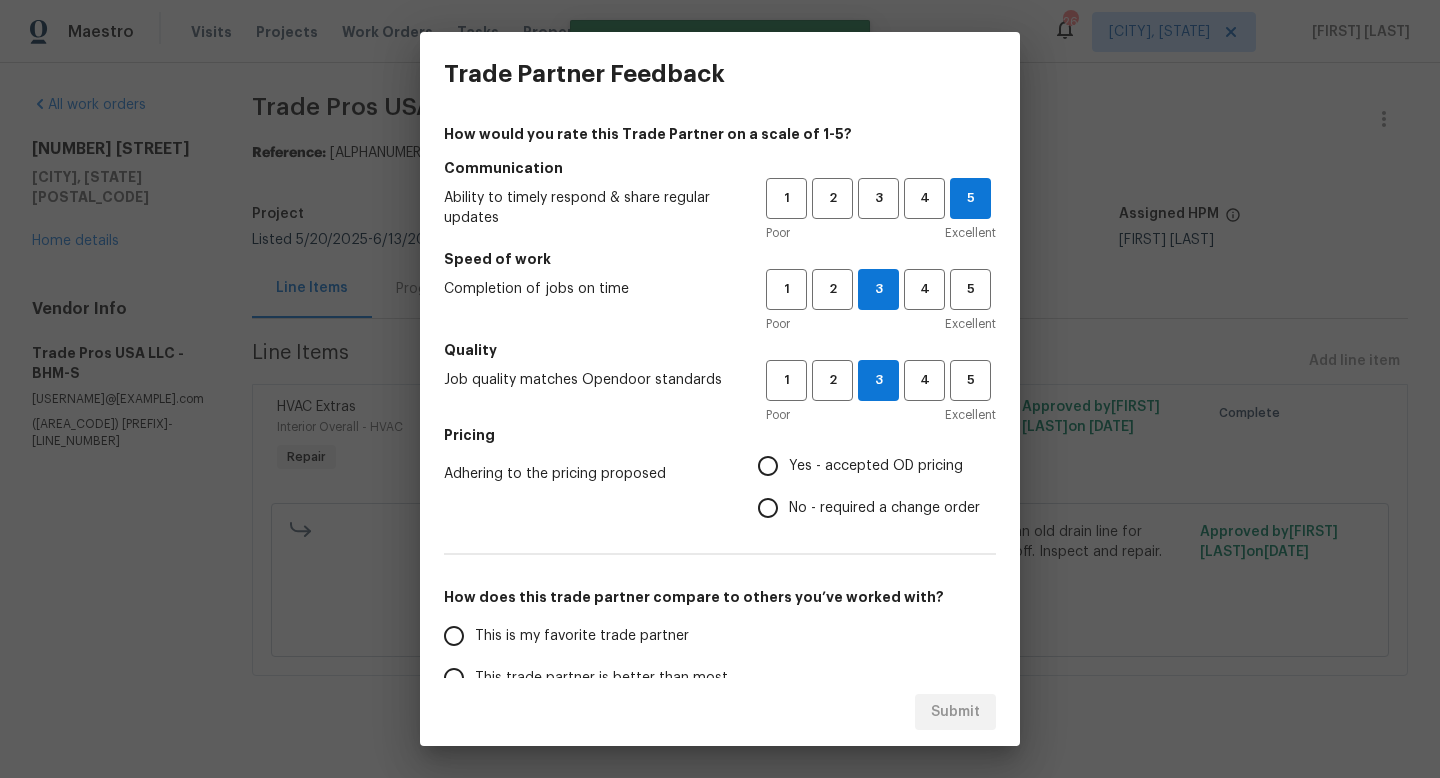 click on "No - required a change order" at bounding box center [876, 466] 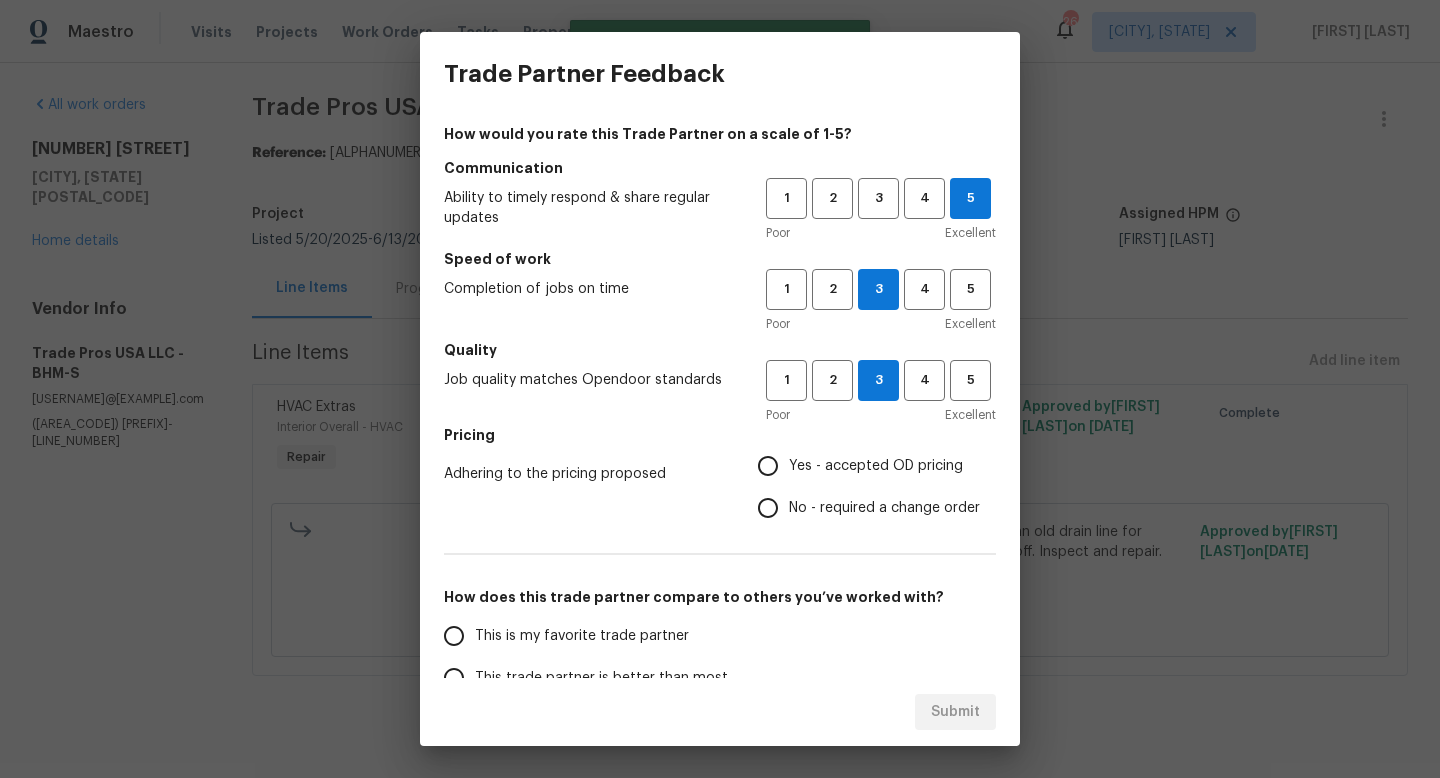 click on "No - required a change order" at bounding box center (768, 466) 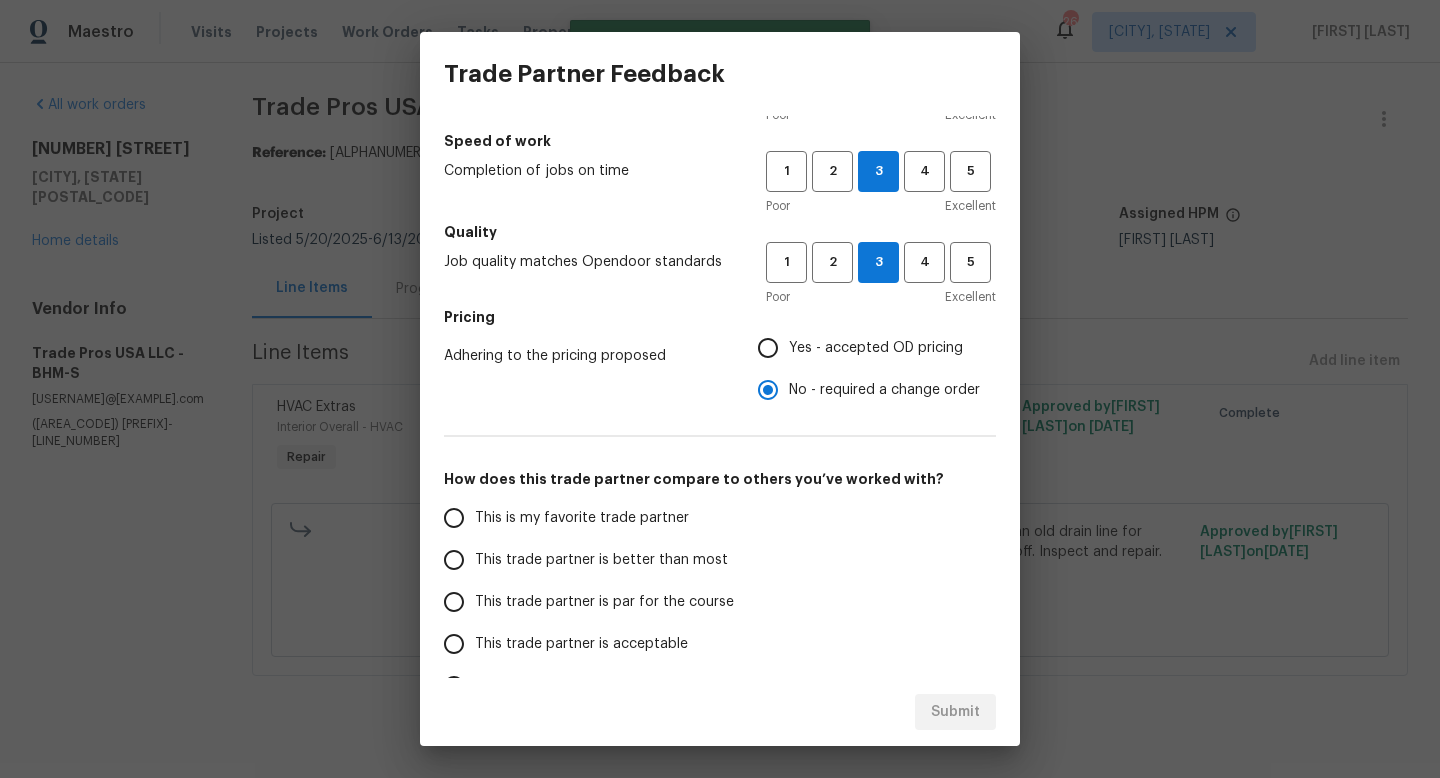 scroll, scrollTop: 120, scrollLeft: 0, axis: vertical 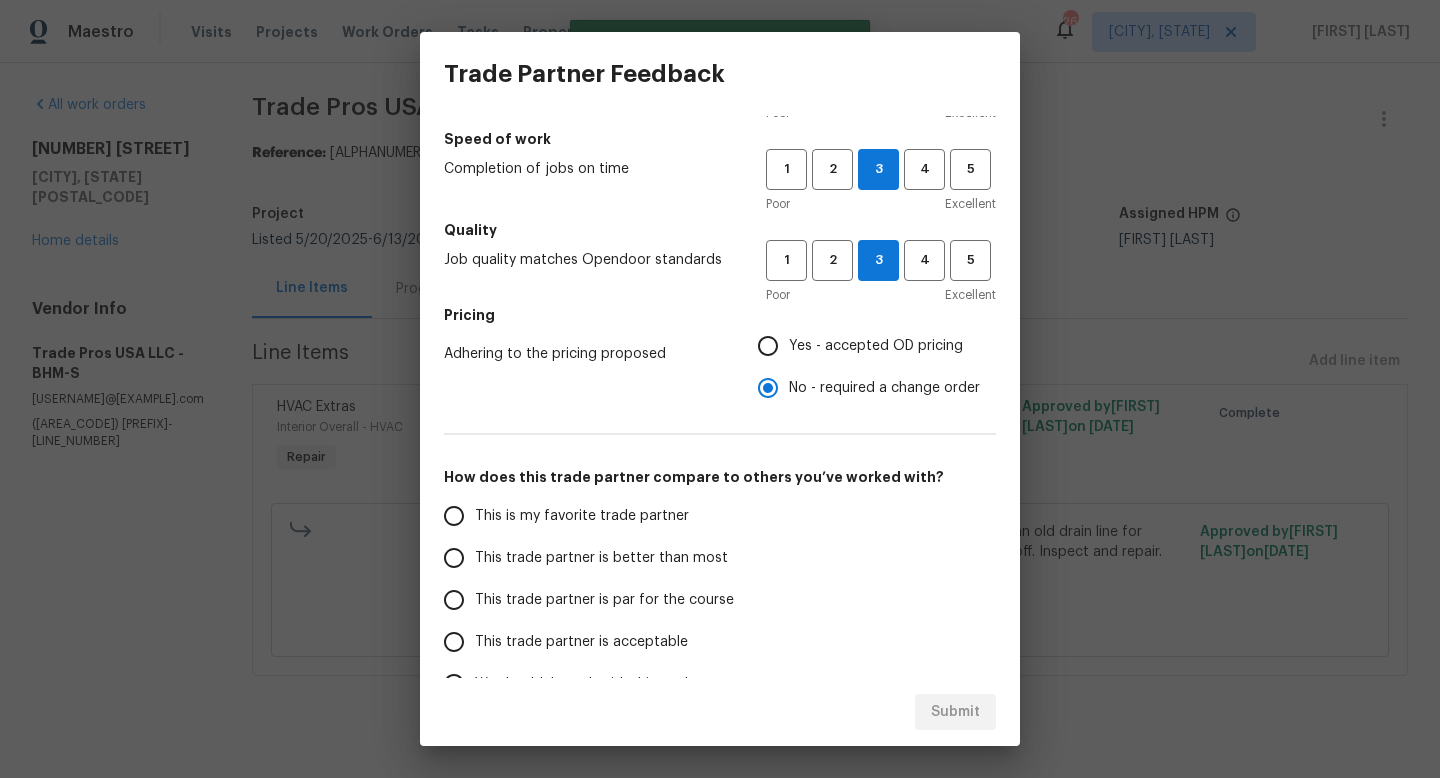 click on "This trade partner is par for the course" at bounding box center (582, 516) 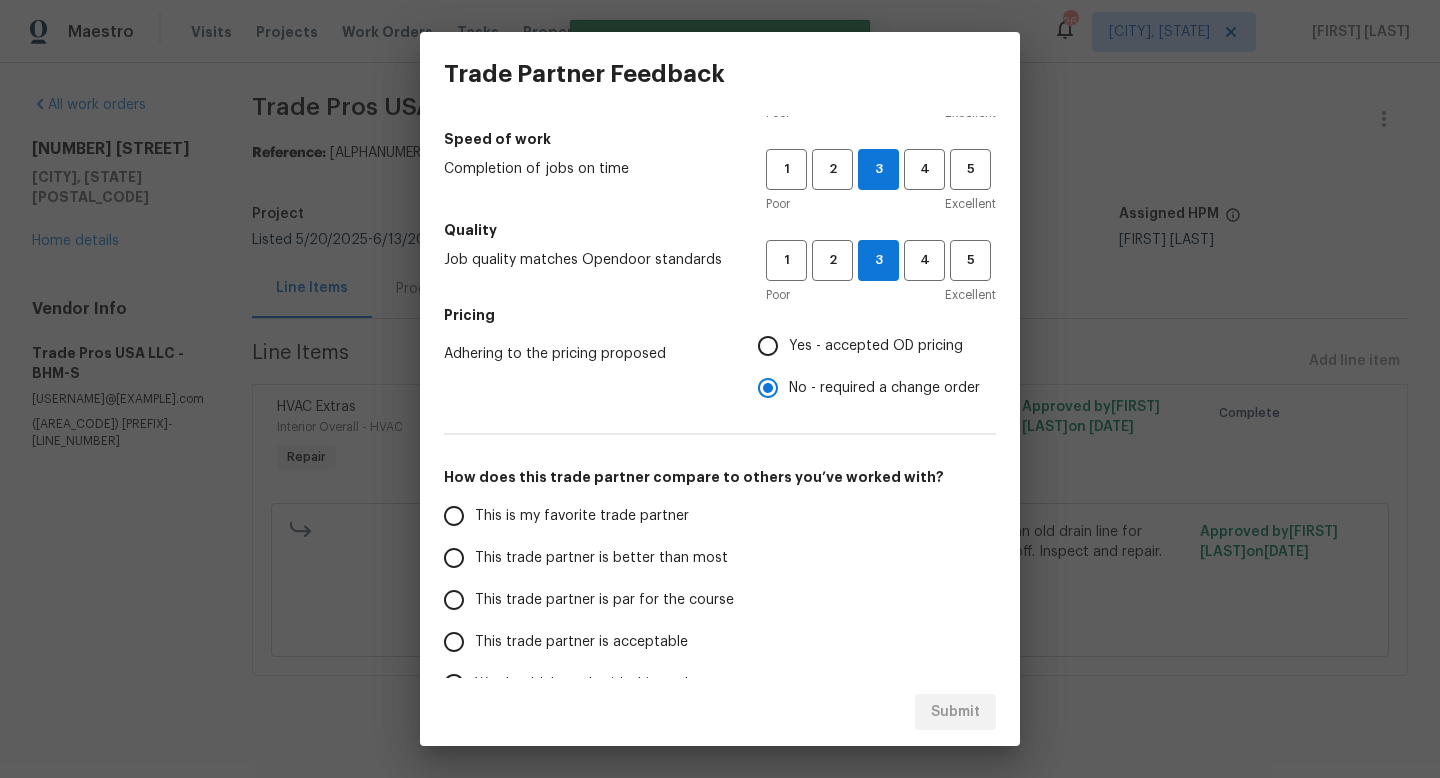click on "This trade partner is par for the course" at bounding box center (454, 516) 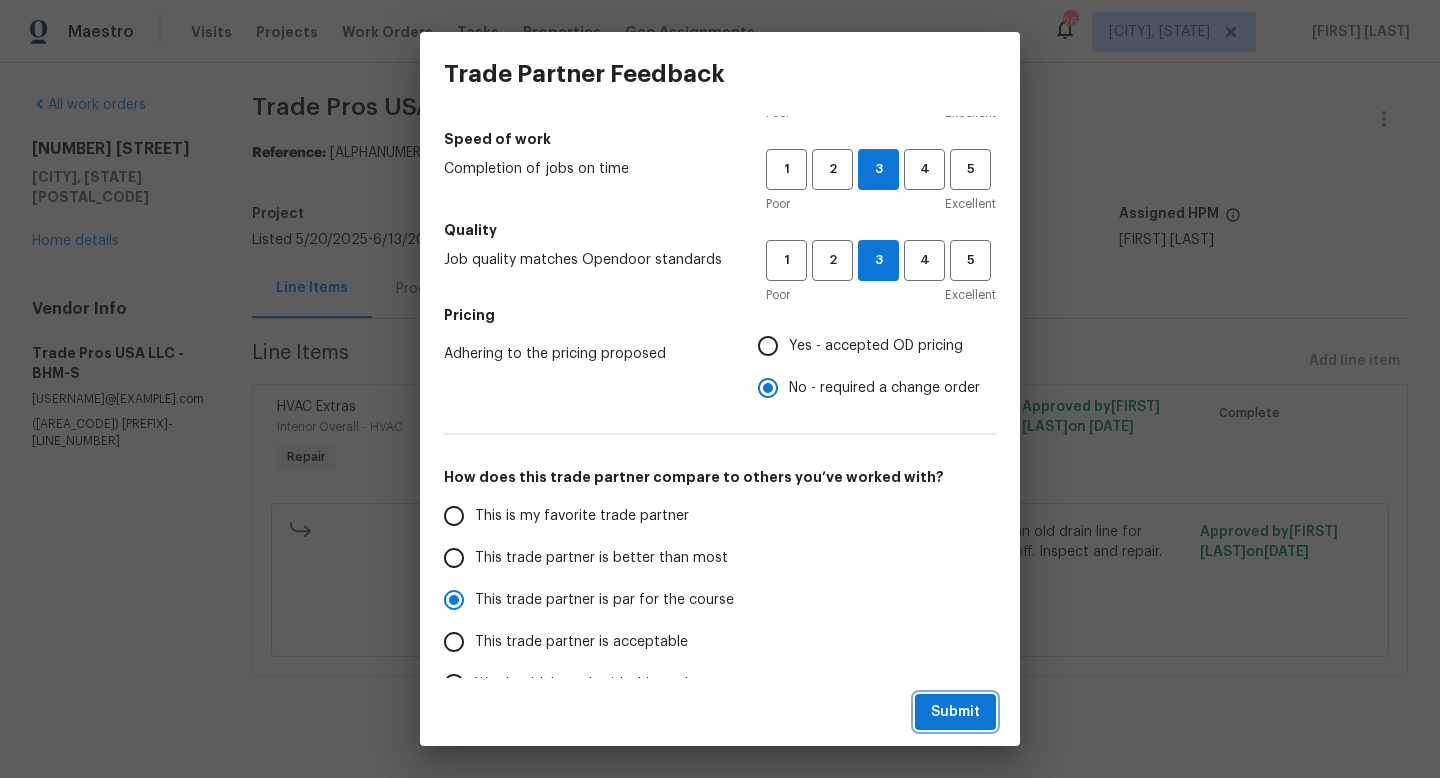 click on "Submit" at bounding box center (955, 712) 